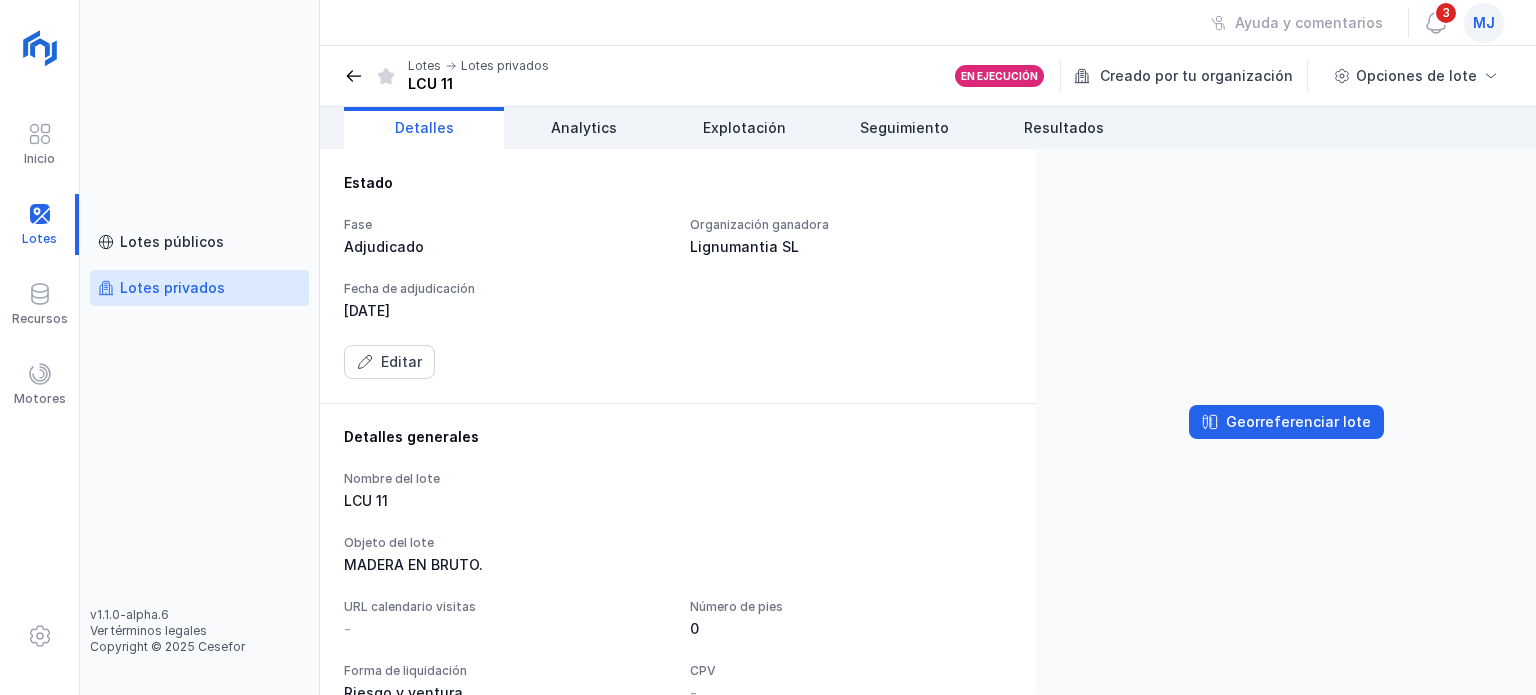 scroll, scrollTop: 0, scrollLeft: 0, axis: both 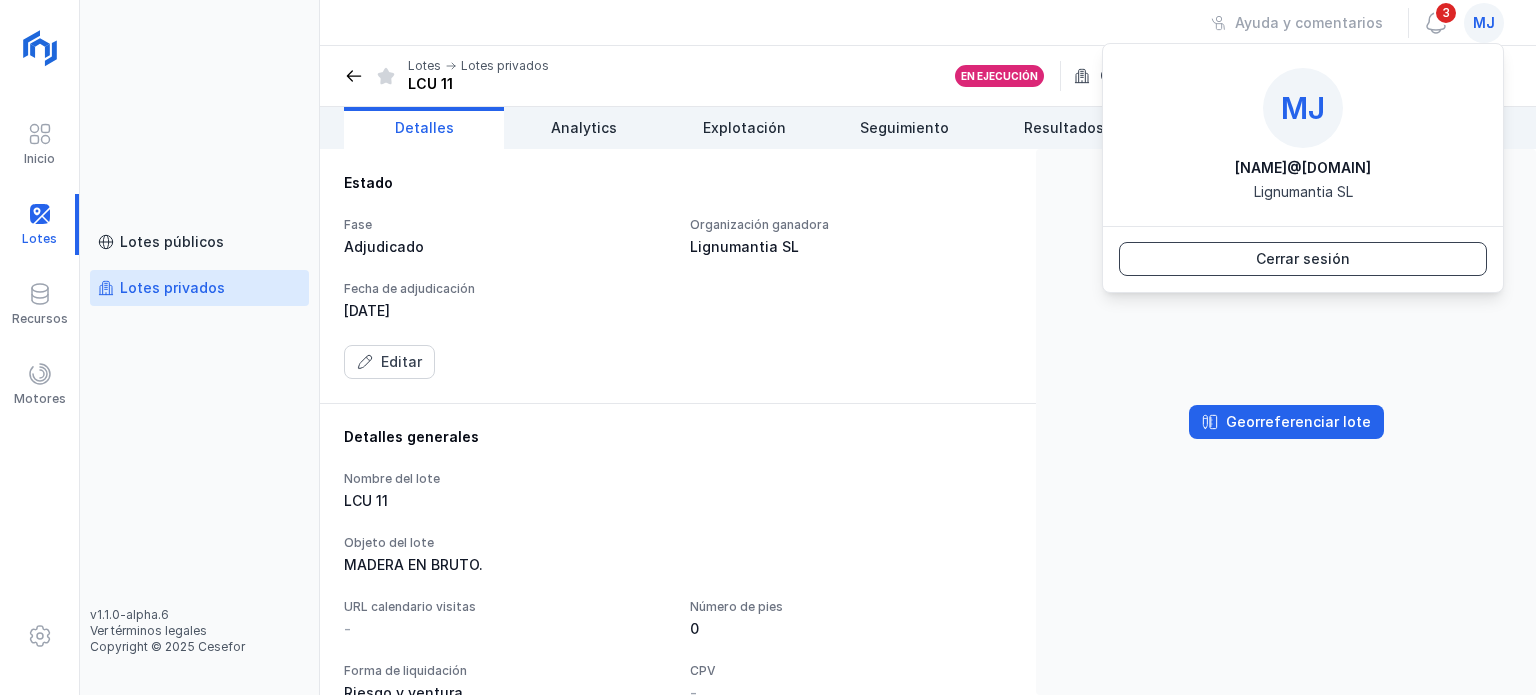 click on "Cerrar sesión" 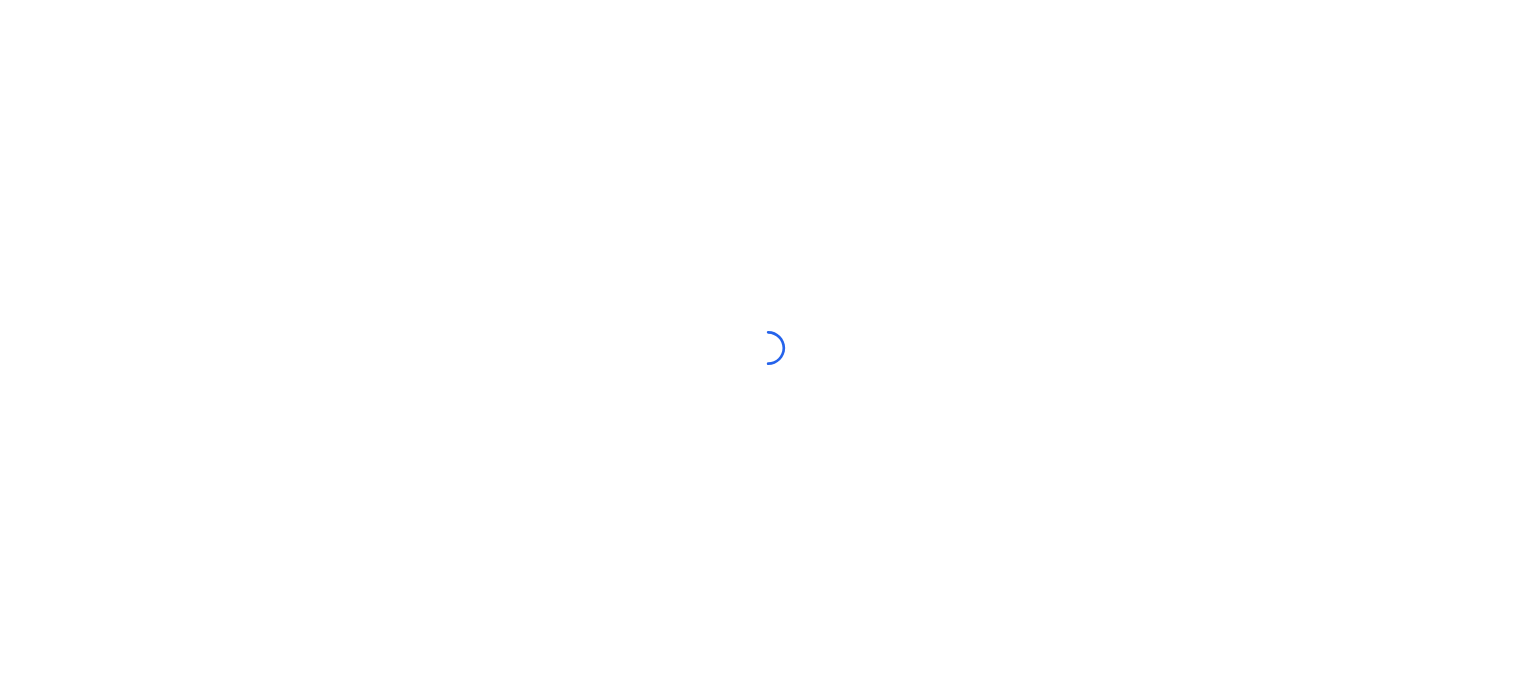 scroll, scrollTop: 0, scrollLeft: 0, axis: both 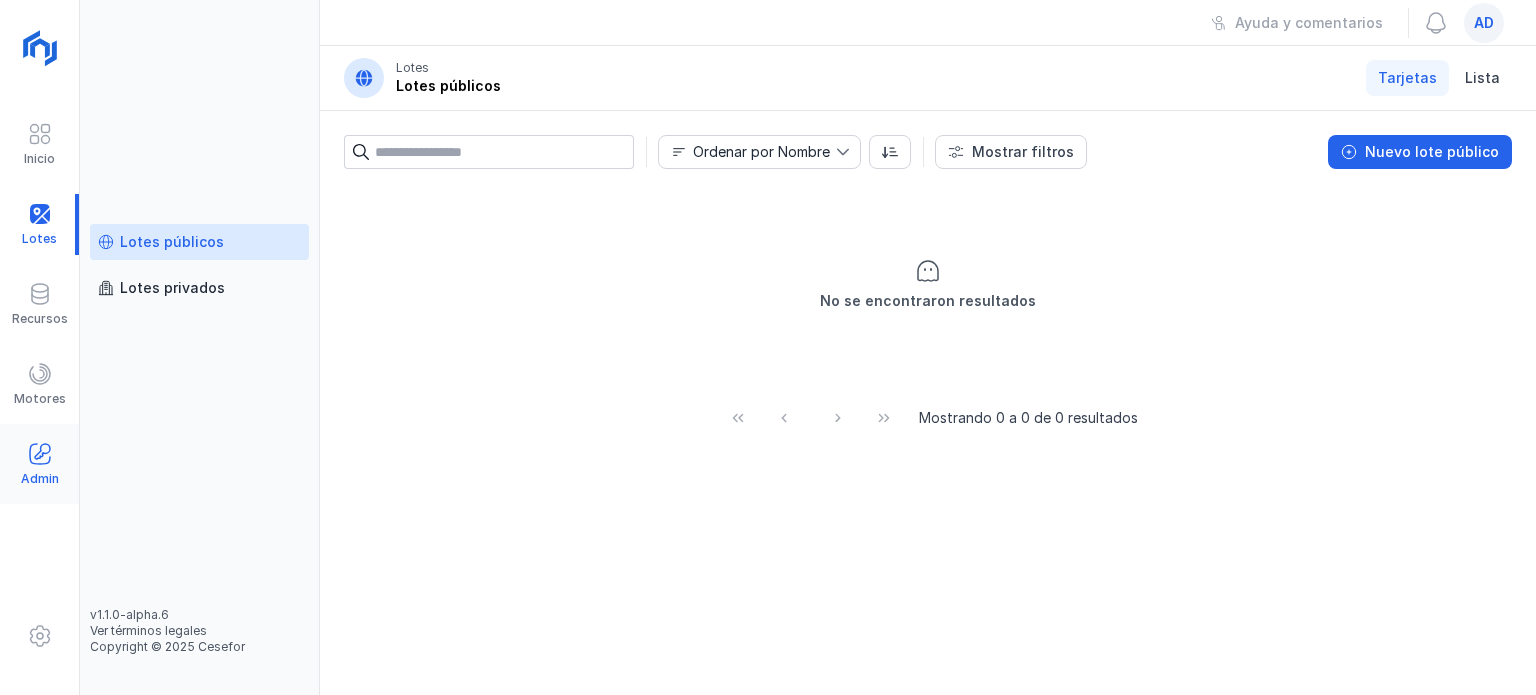 click on "Admin" at bounding box center (39, 464) 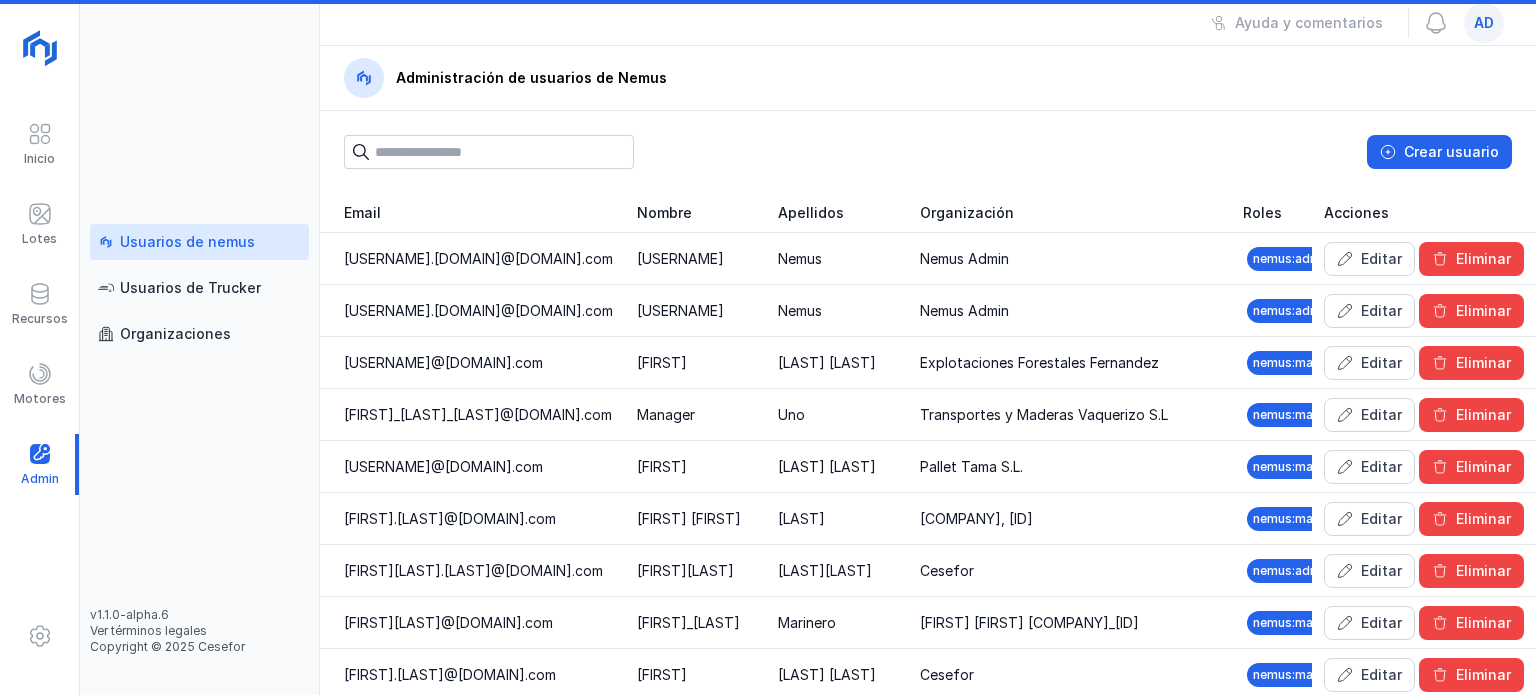 click on "Usuarios de nemus" at bounding box center [199, 242] 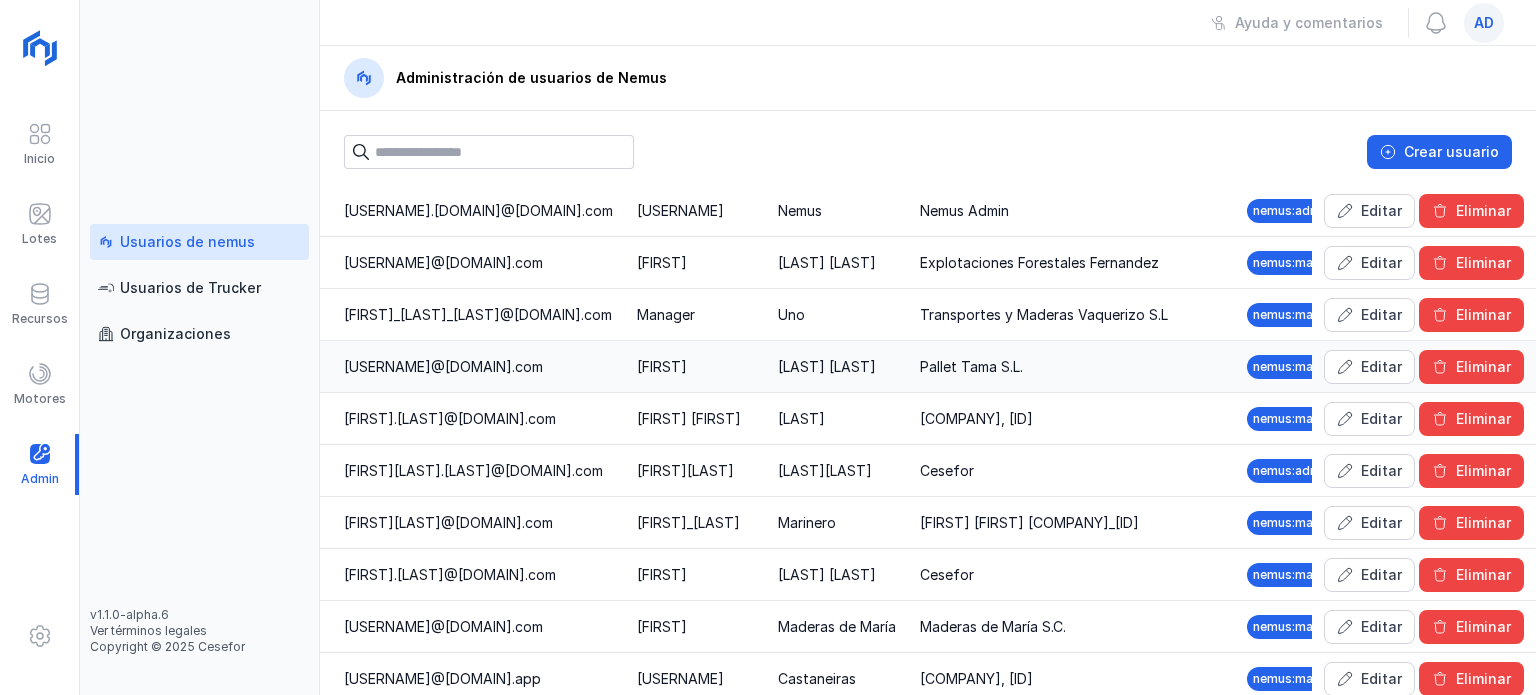scroll, scrollTop: 200, scrollLeft: 0, axis: vertical 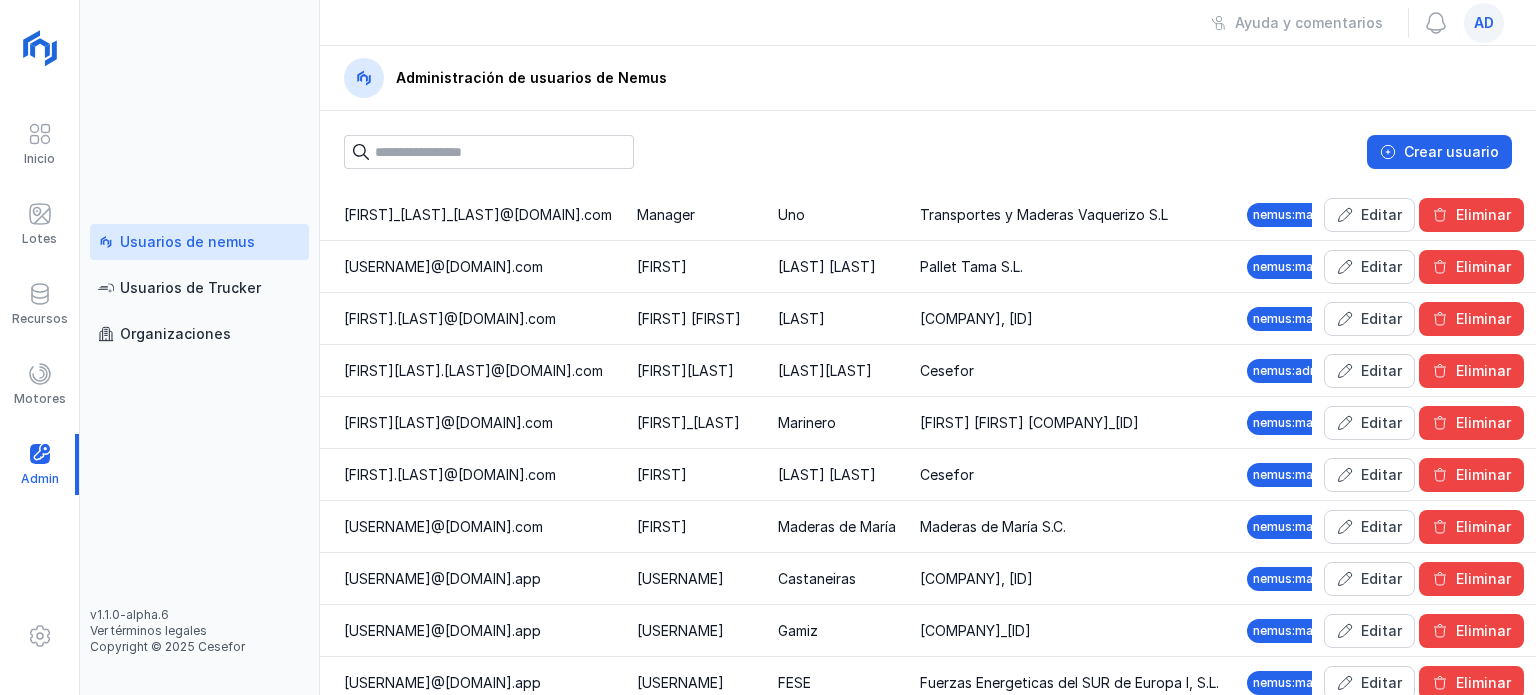 click on "ad" at bounding box center [1484, 23] 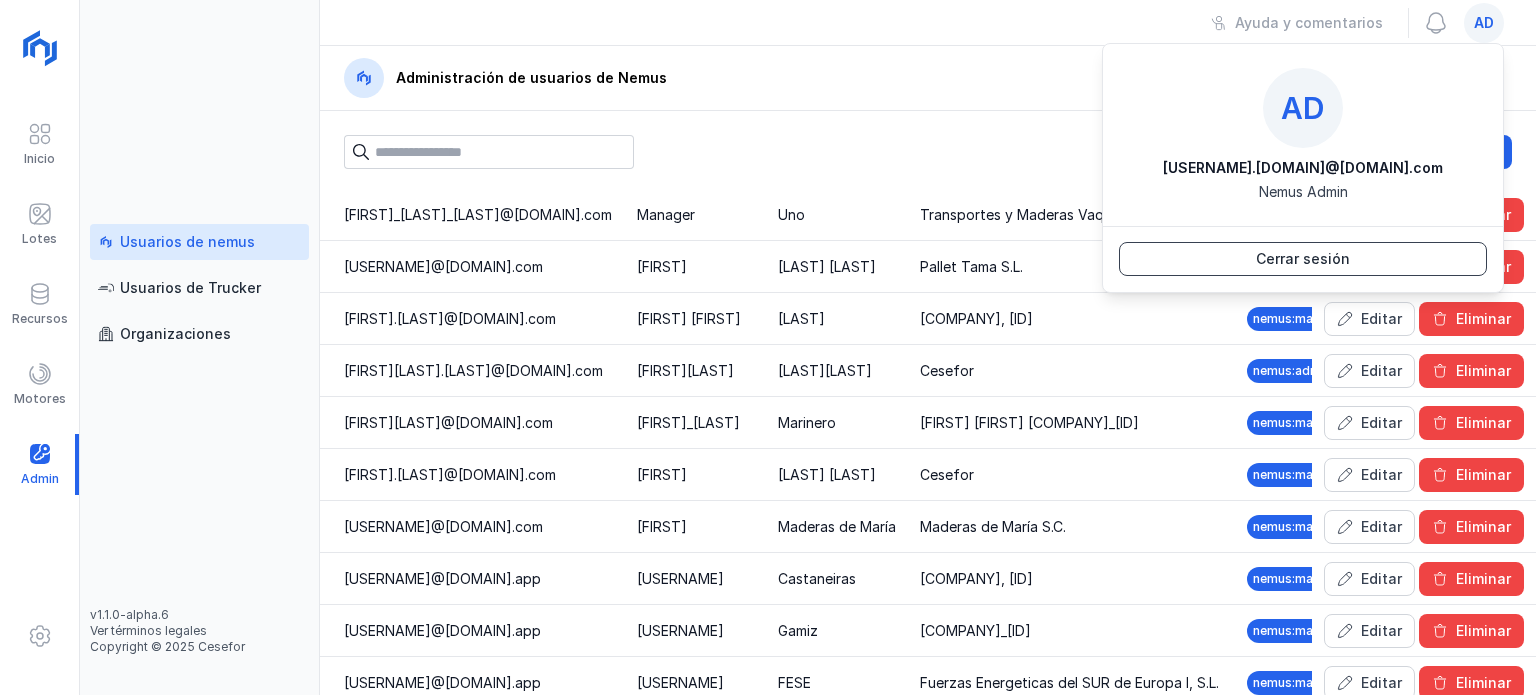 click on "Cerrar sesión" 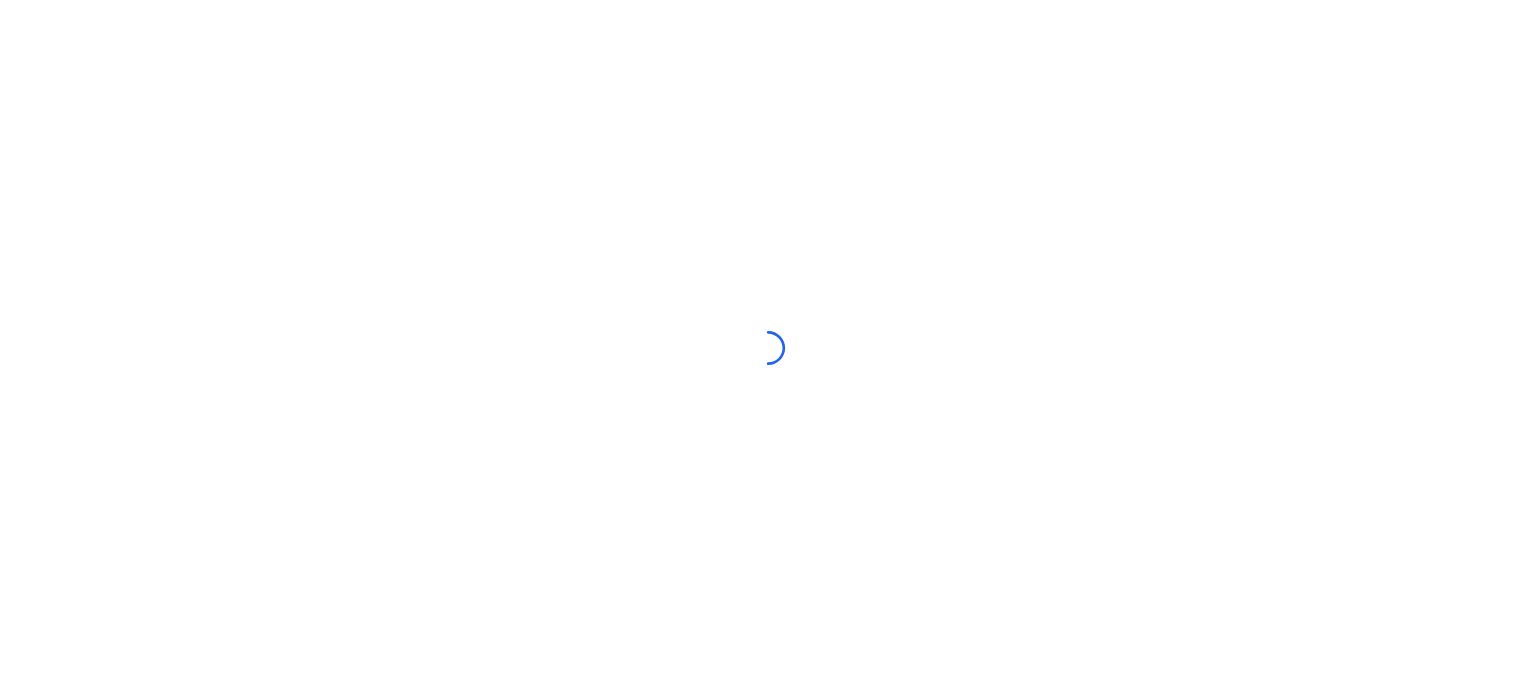 scroll, scrollTop: 0, scrollLeft: 0, axis: both 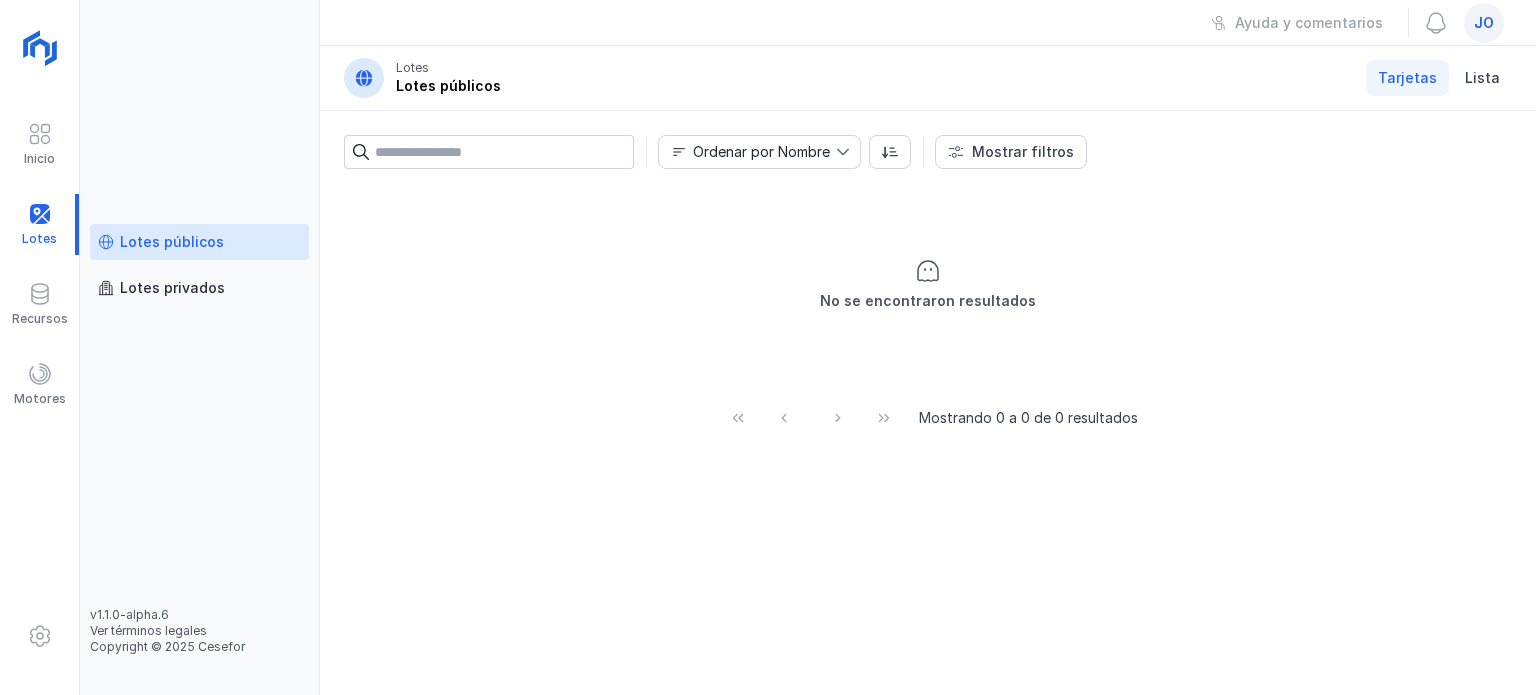 click on "jo" at bounding box center (1484, 23) 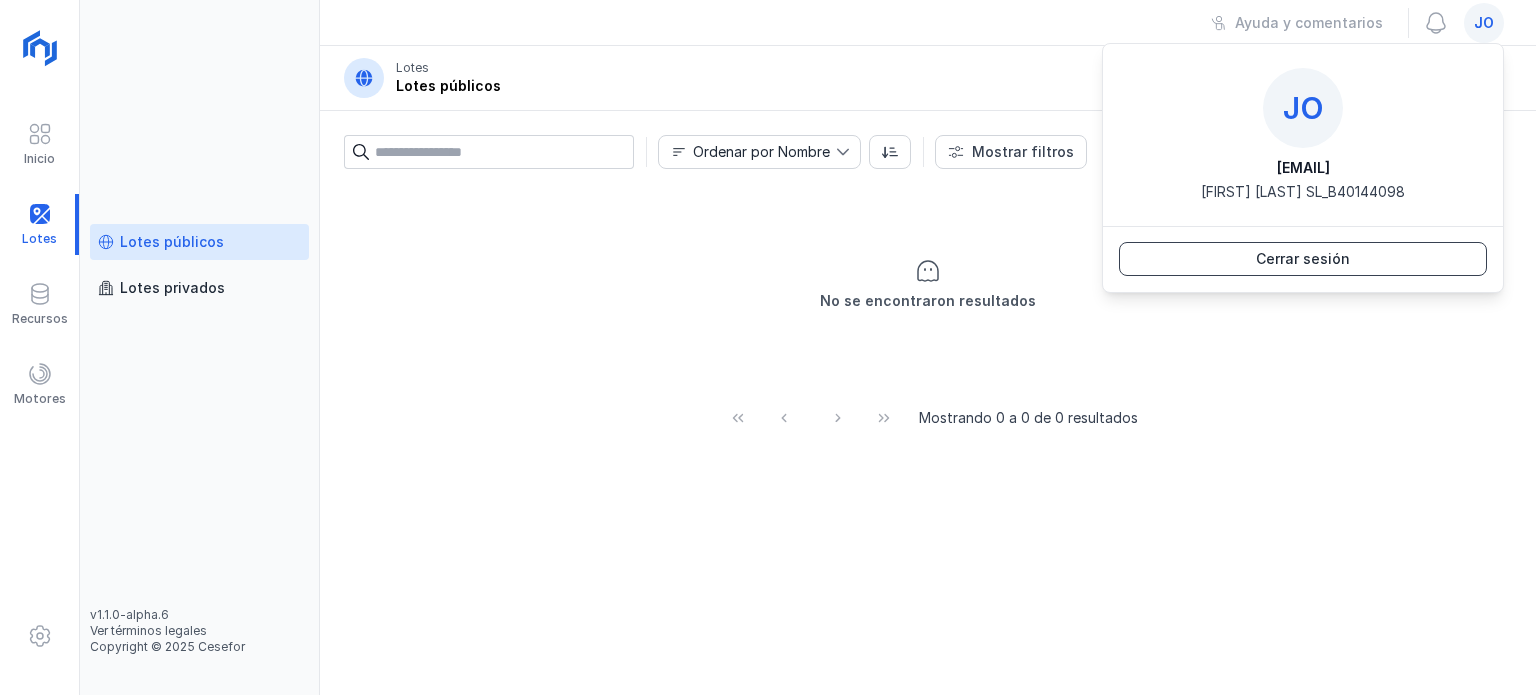click on "Cerrar sesión" 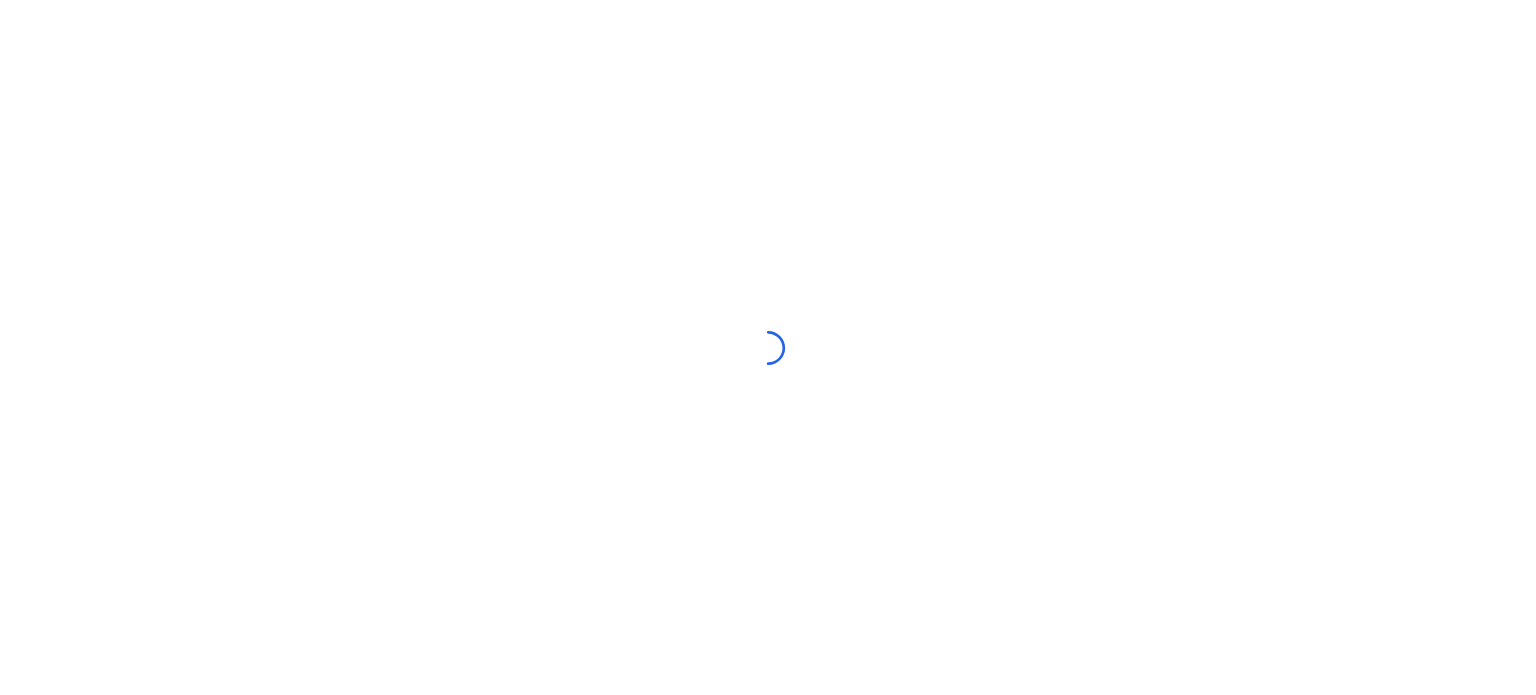 scroll, scrollTop: 0, scrollLeft: 0, axis: both 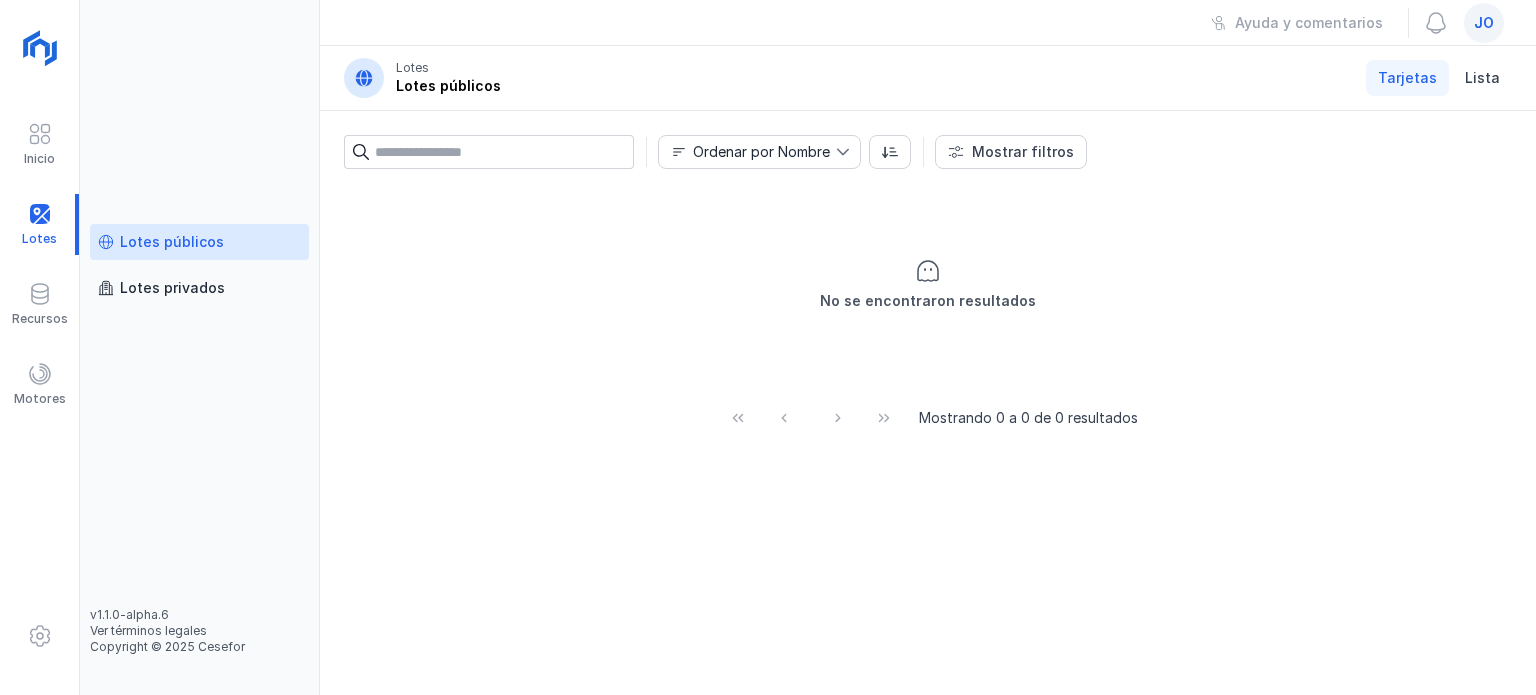 click on "jo" at bounding box center (1484, 23) 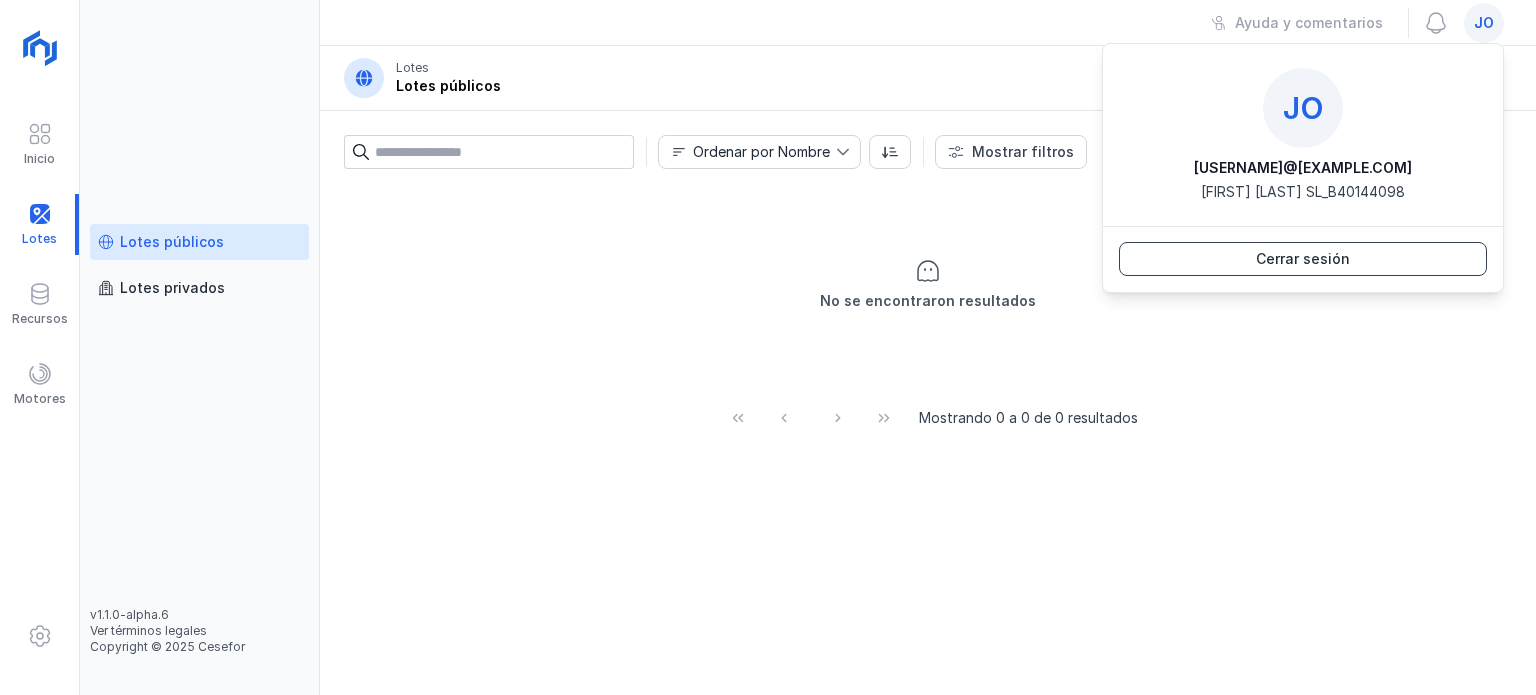 click on "Cerrar sesión" at bounding box center [1303, 259] 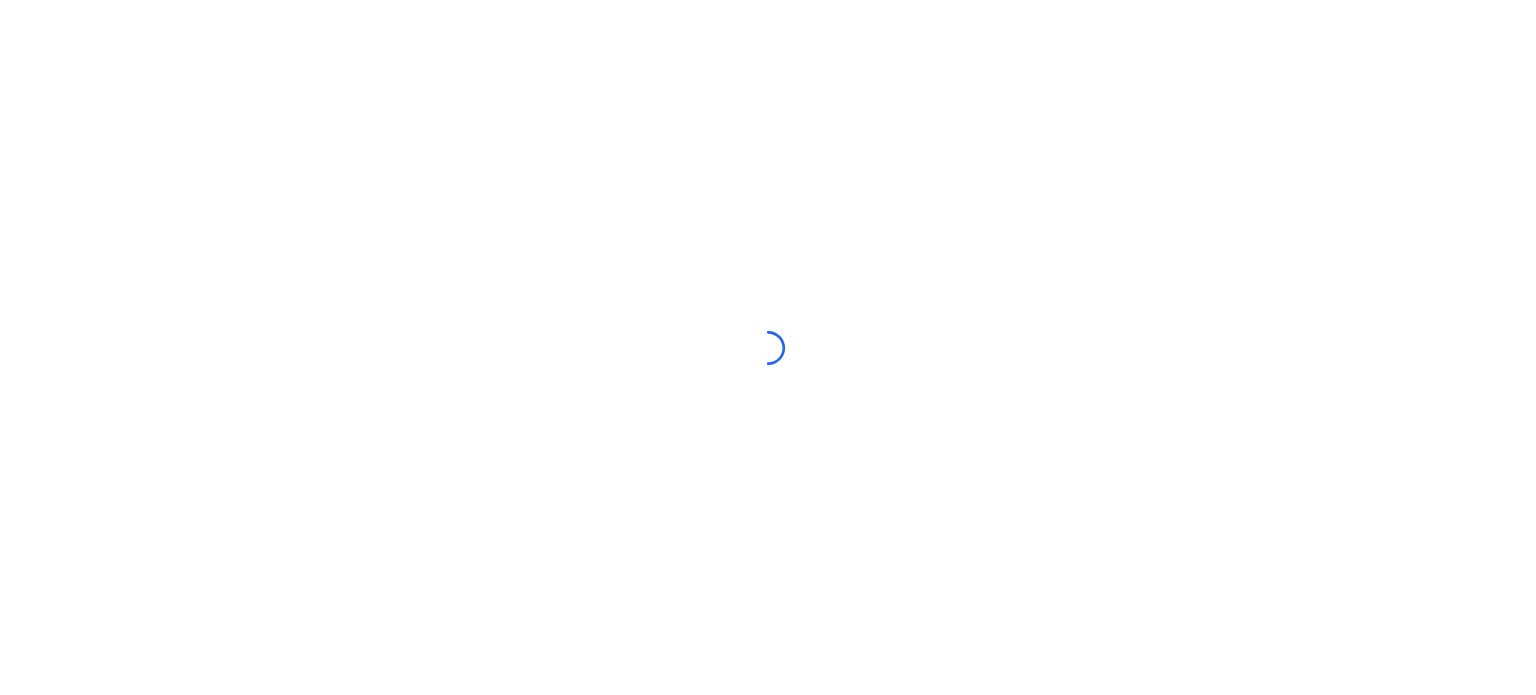 scroll, scrollTop: 0, scrollLeft: 0, axis: both 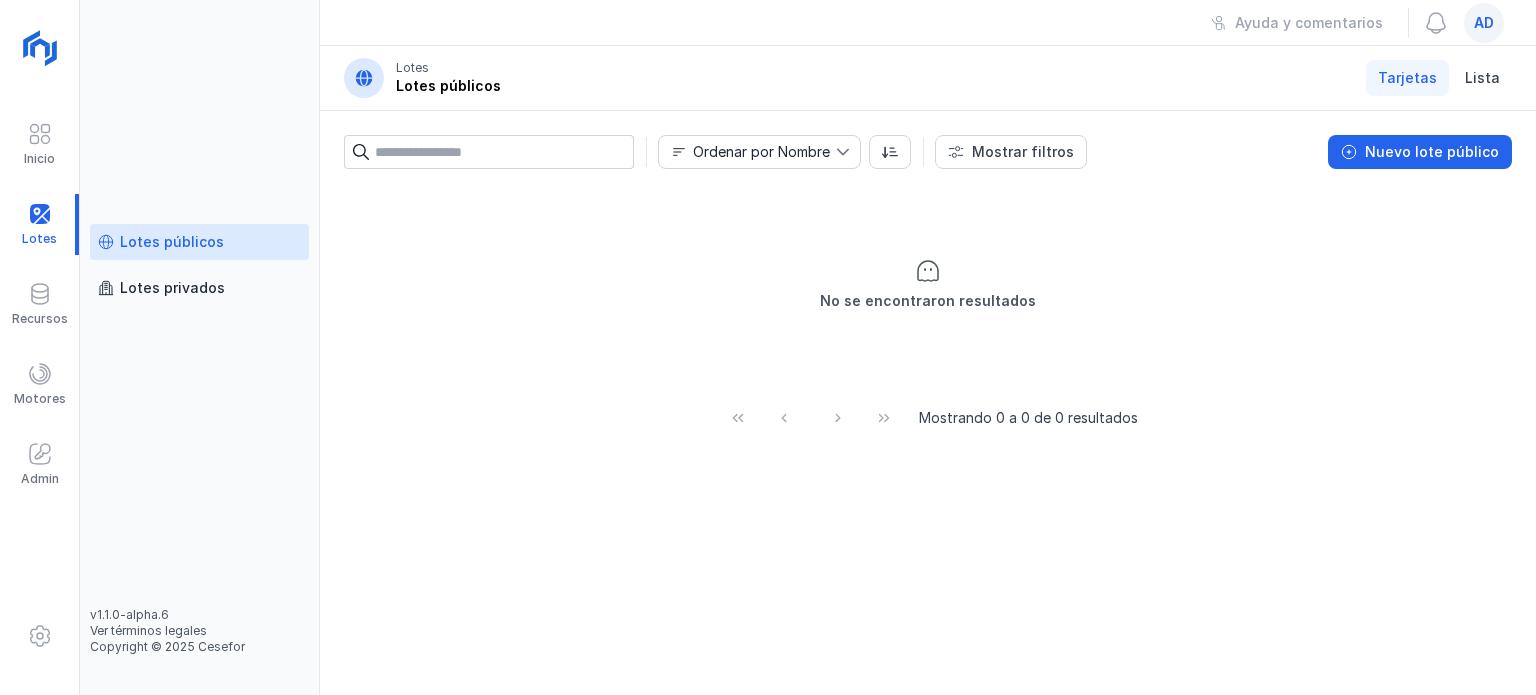 click on "ad" at bounding box center (1484, 23) 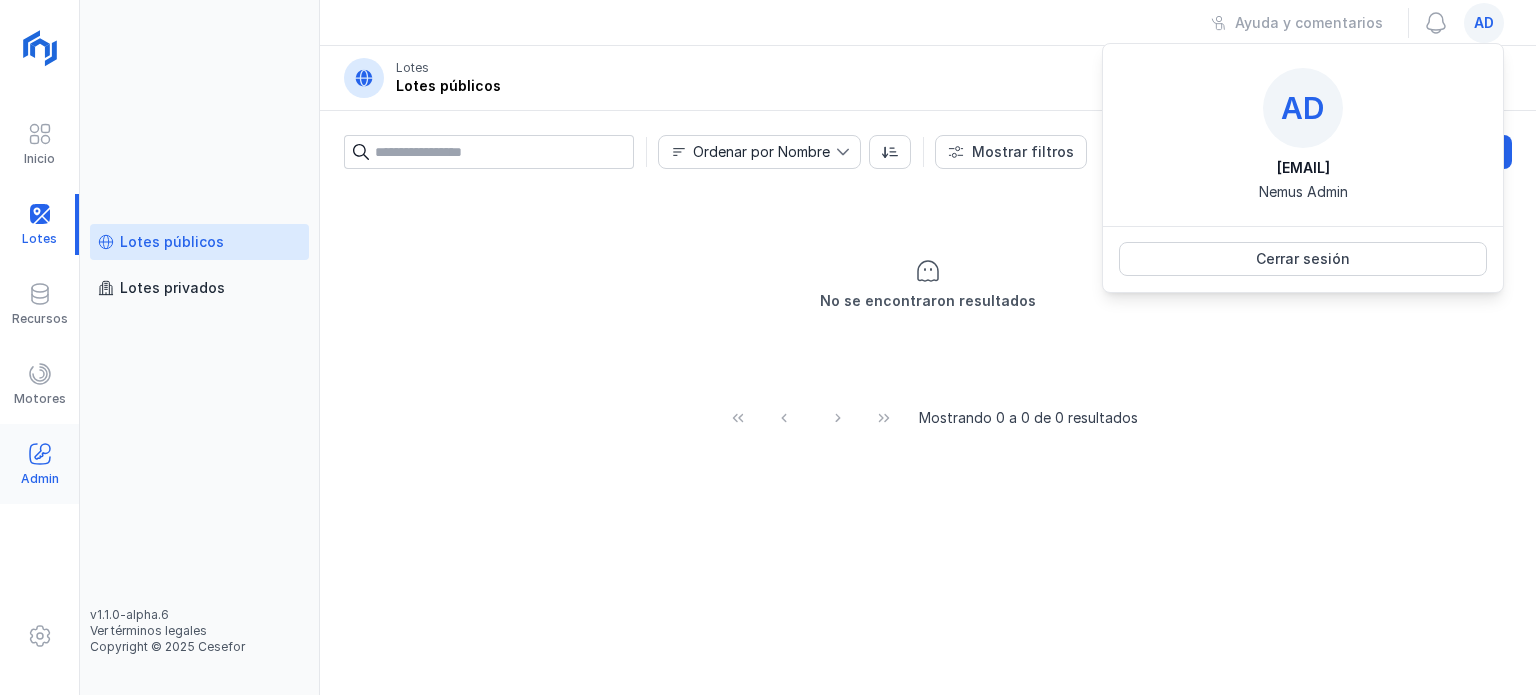 click on "Admin" at bounding box center [39, 464] 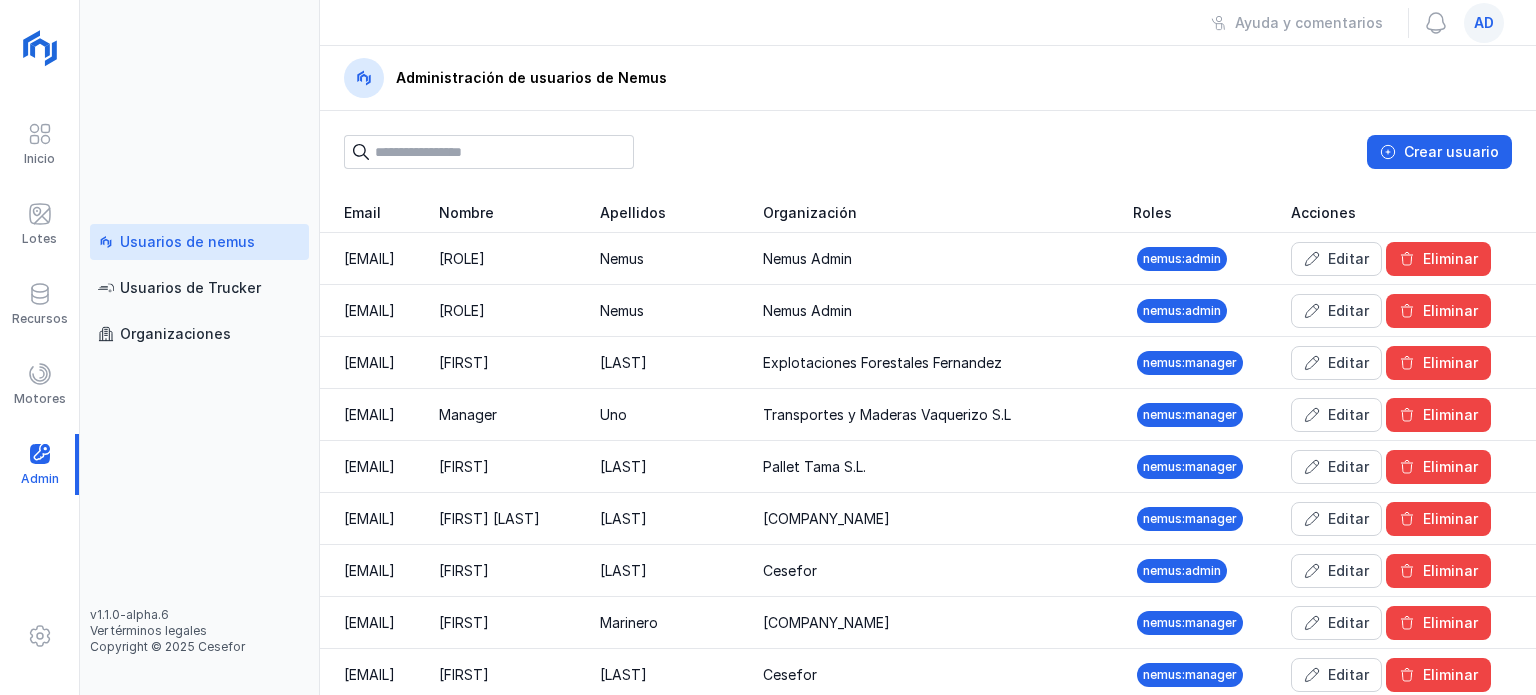 click on "Usuarios de nemus" at bounding box center (187, 242) 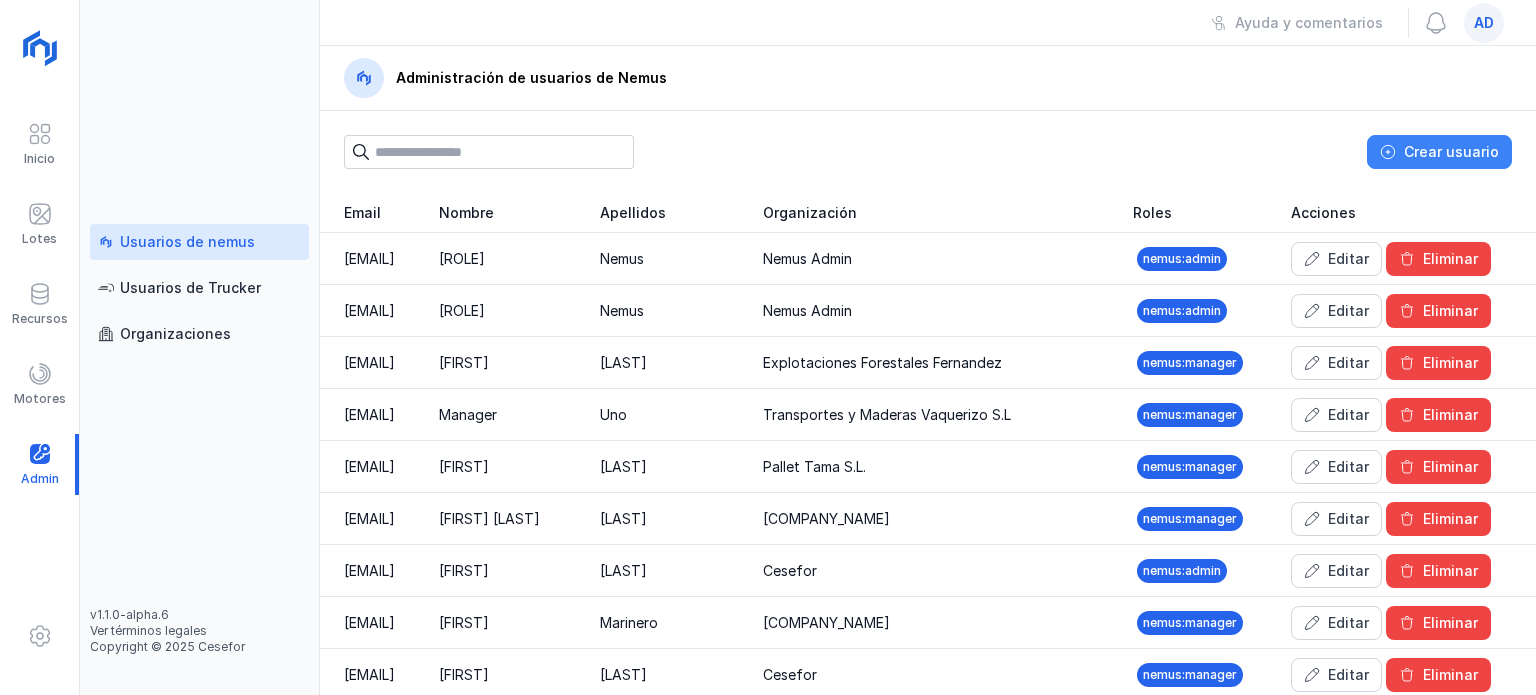 click on "Crear usuario" 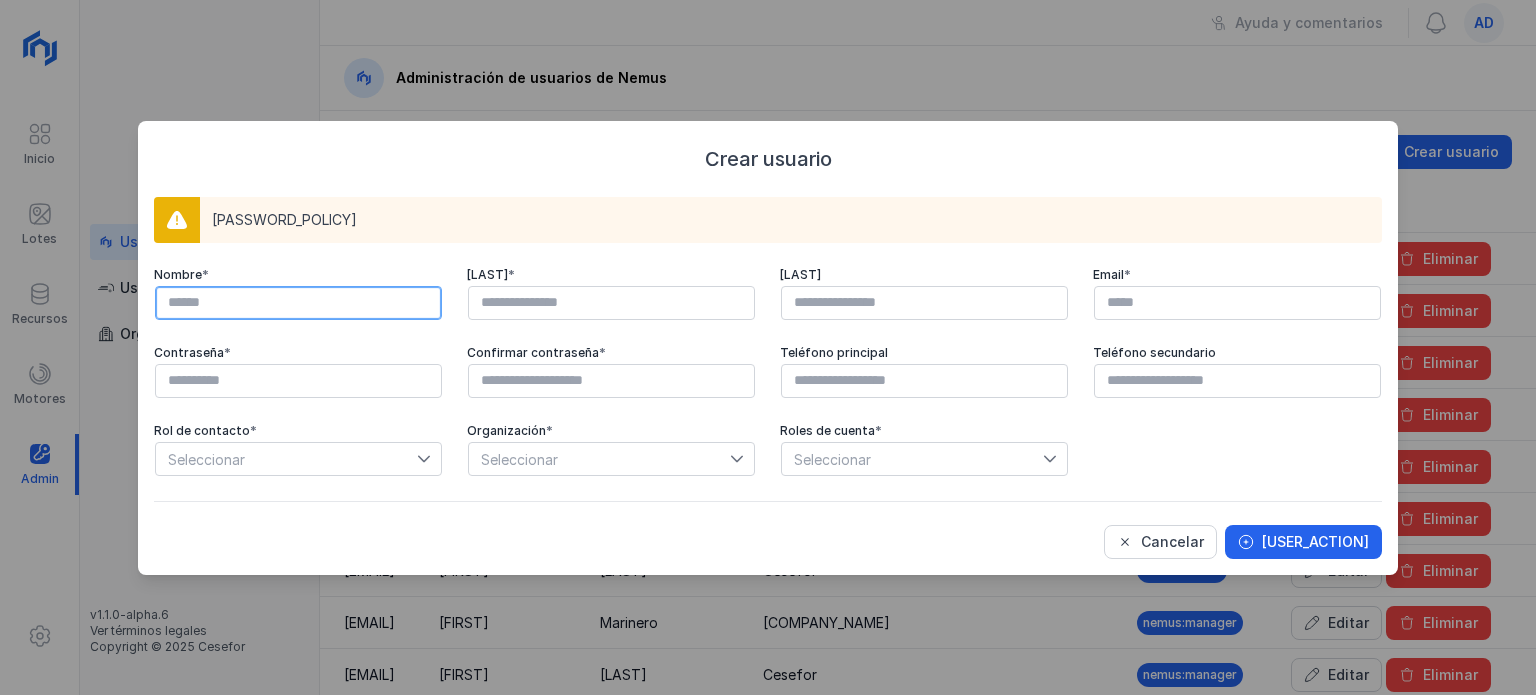 click at bounding box center [298, 303] 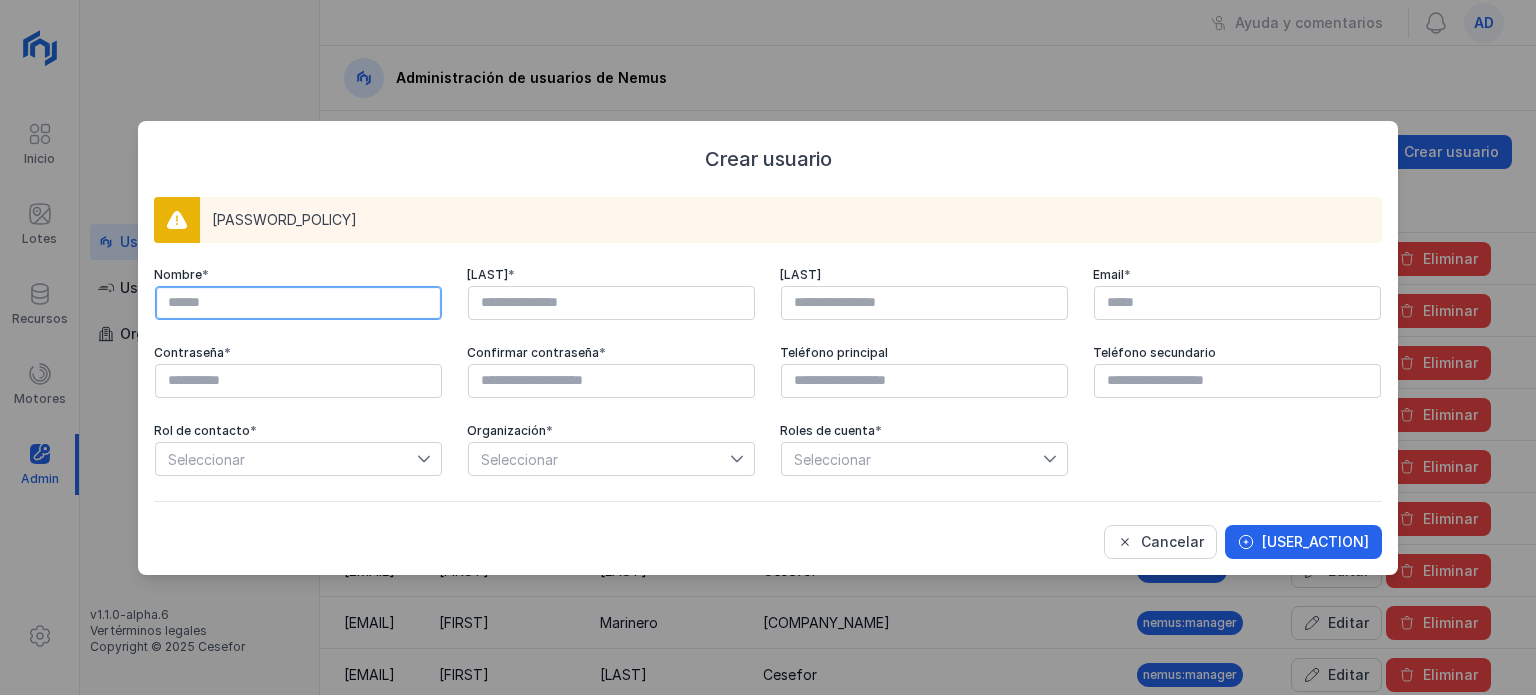paste on "**********" 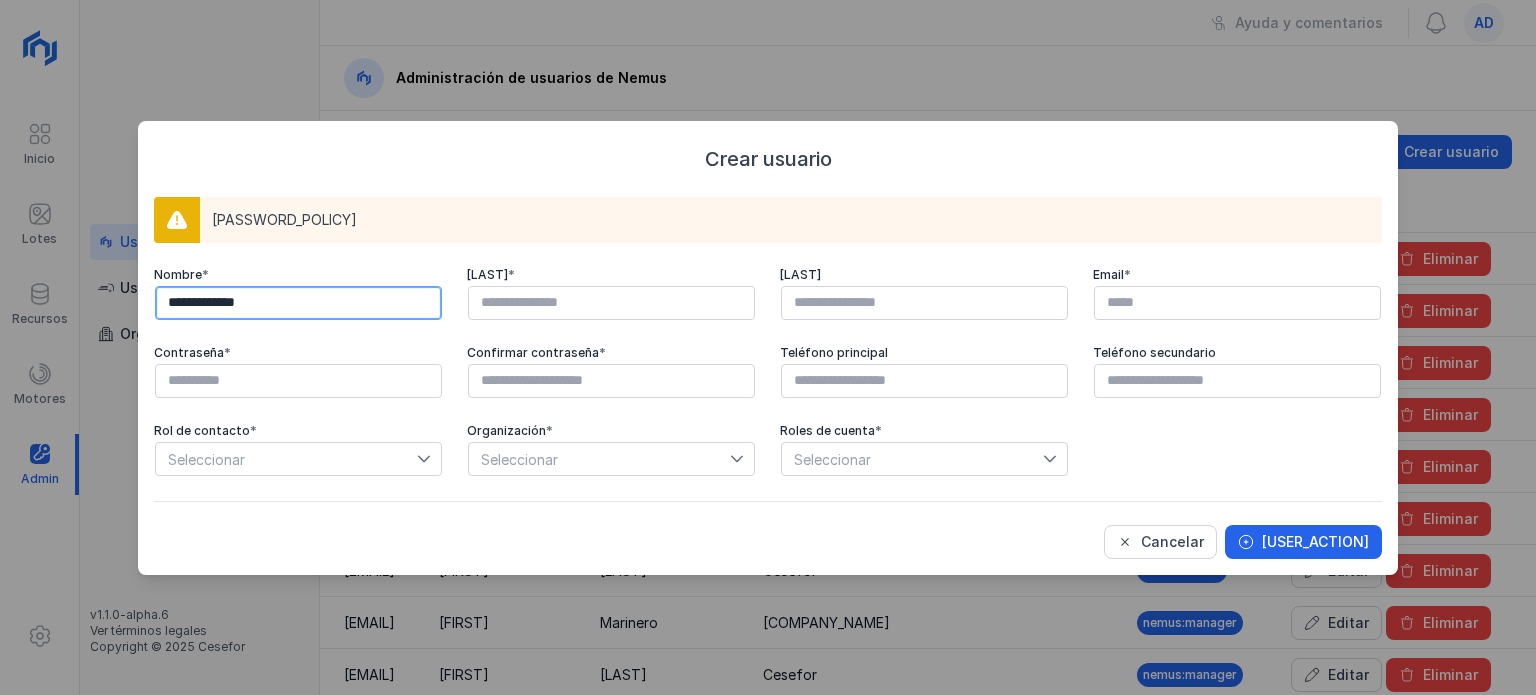 type on "**********" 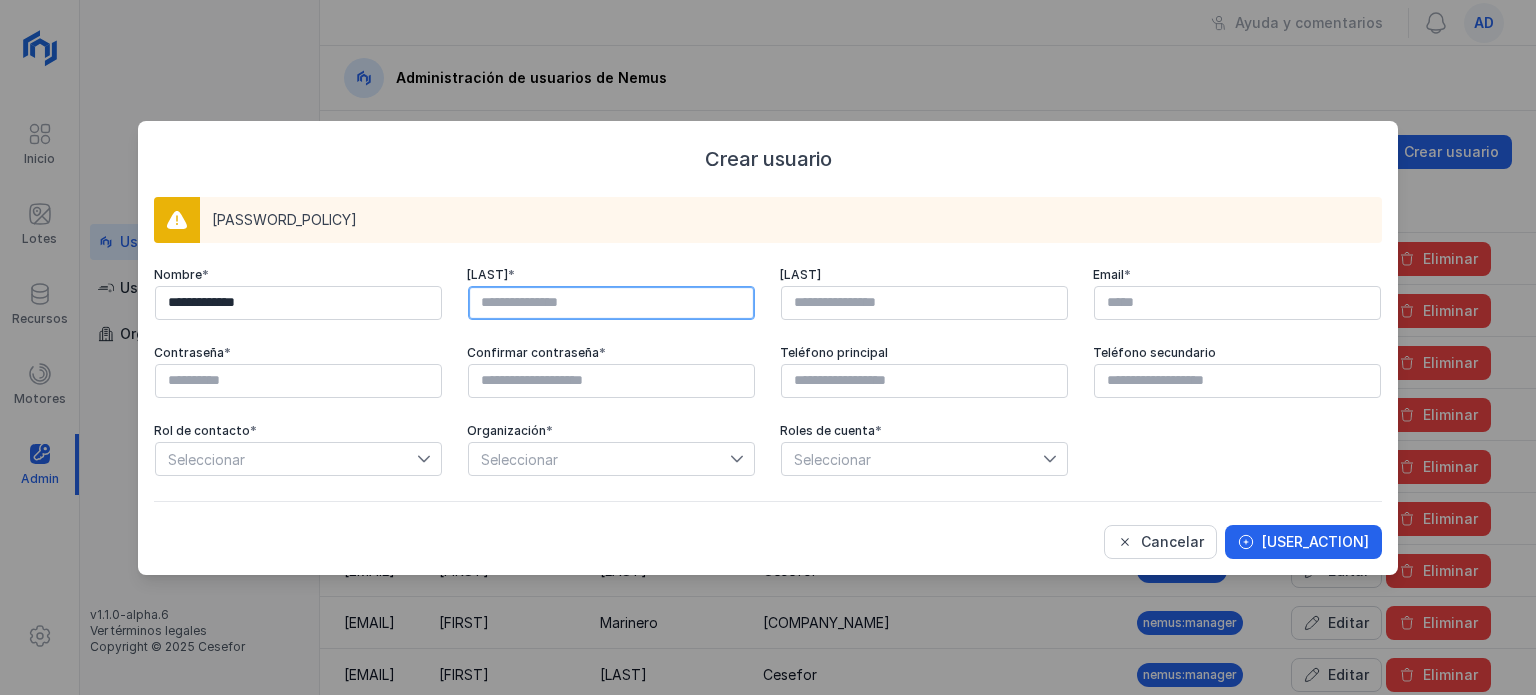 click at bounding box center [611, 303] 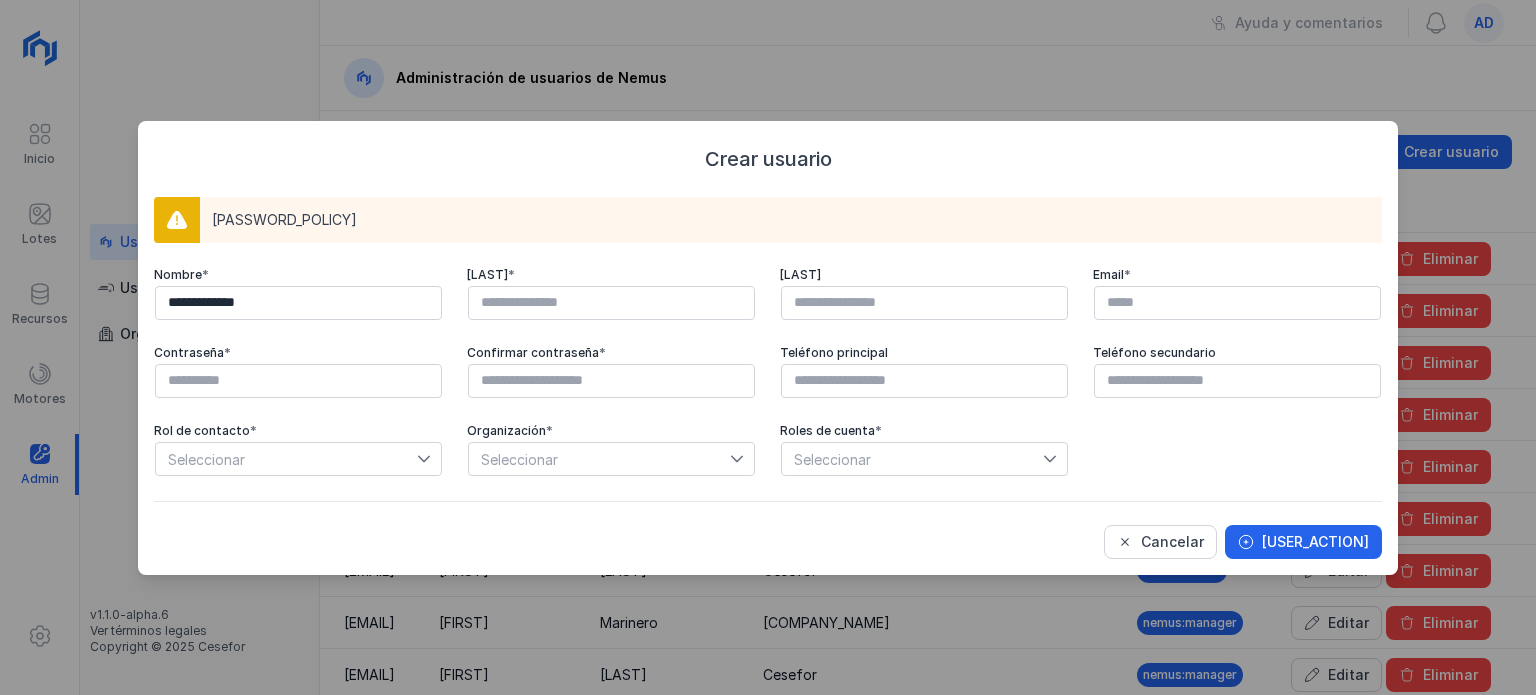 click 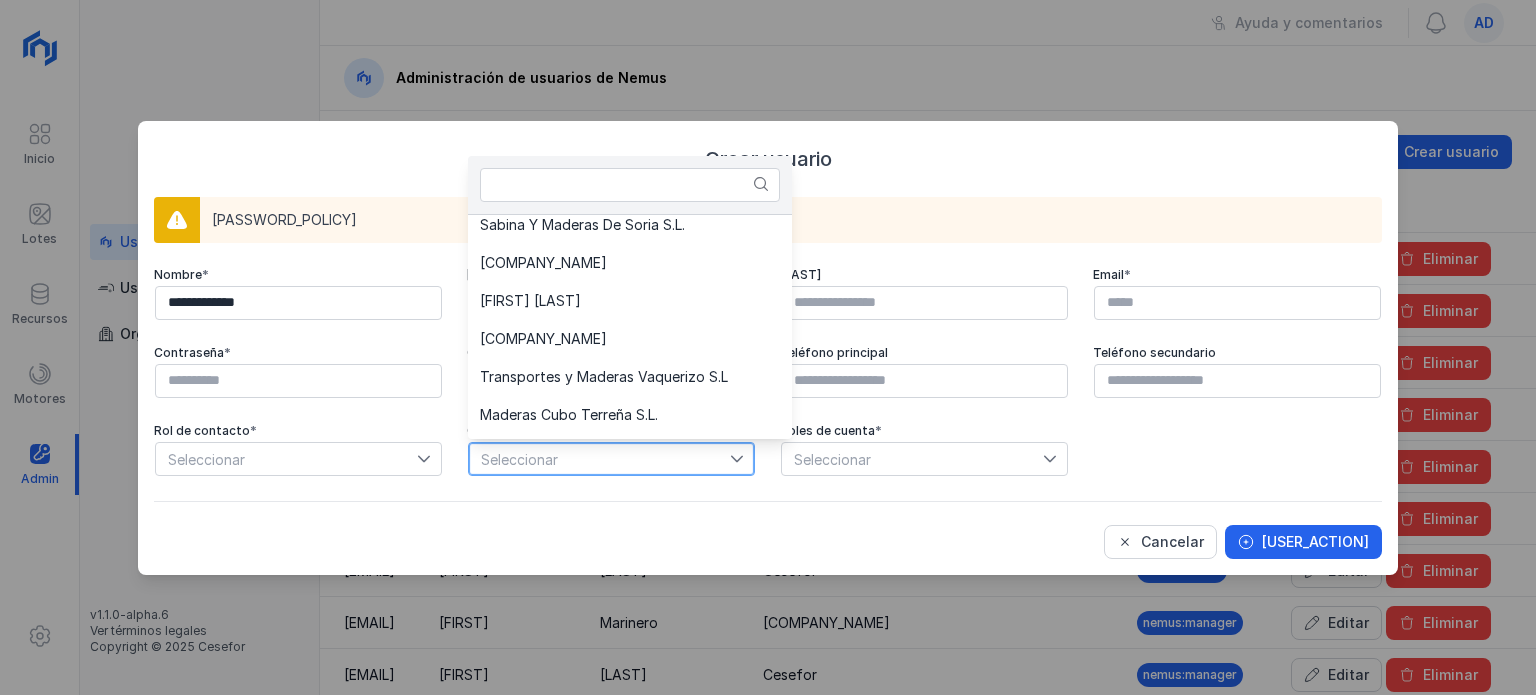 scroll, scrollTop: 992, scrollLeft: 0, axis: vertical 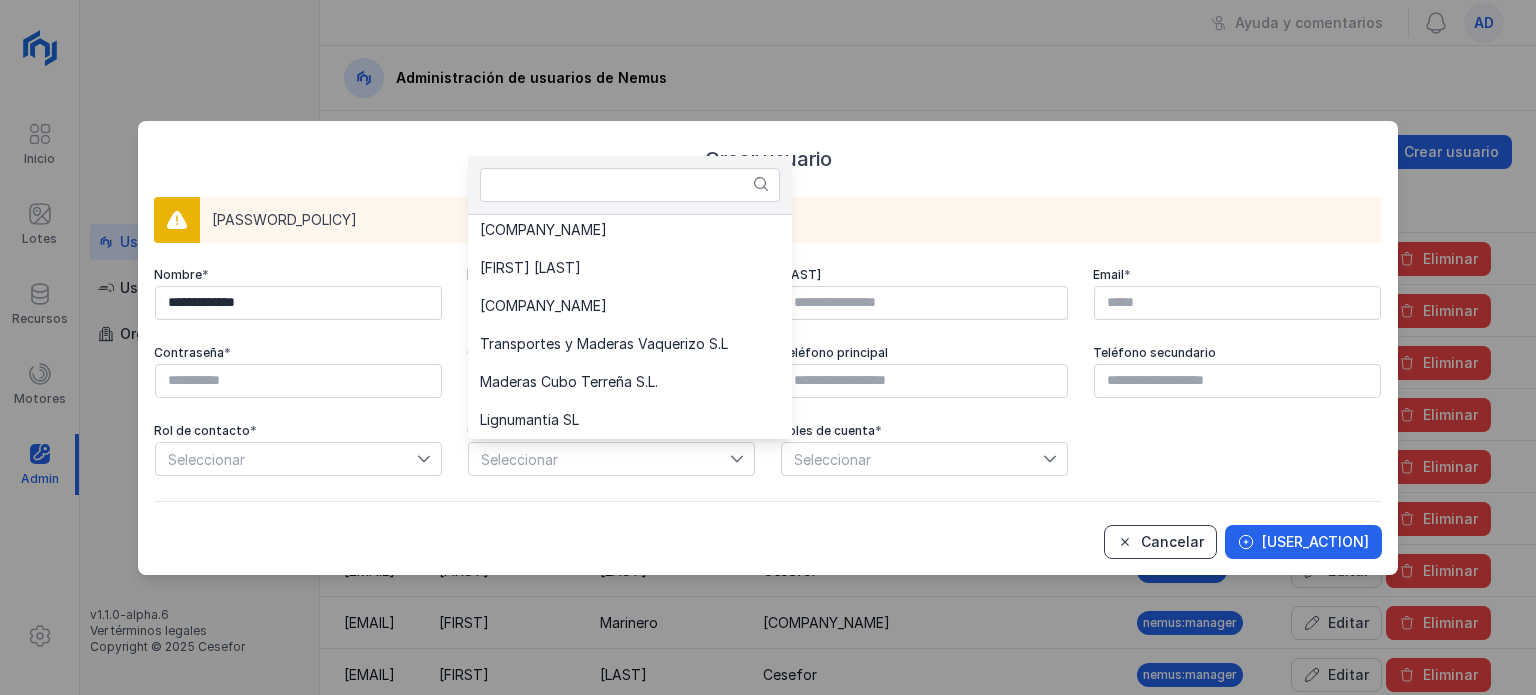 click on "Cancelar" at bounding box center (1160, 542) 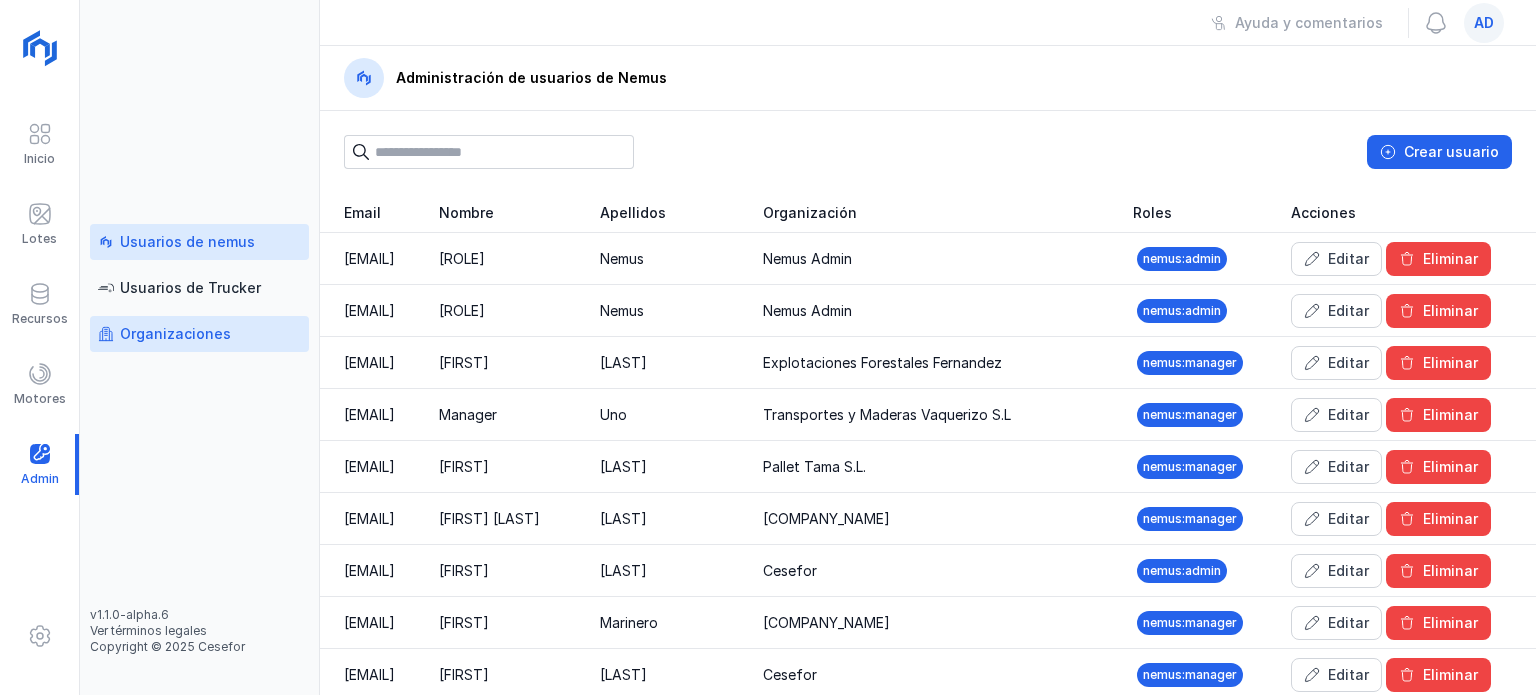click on "Organizaciones" at bounding box center [175, 334] 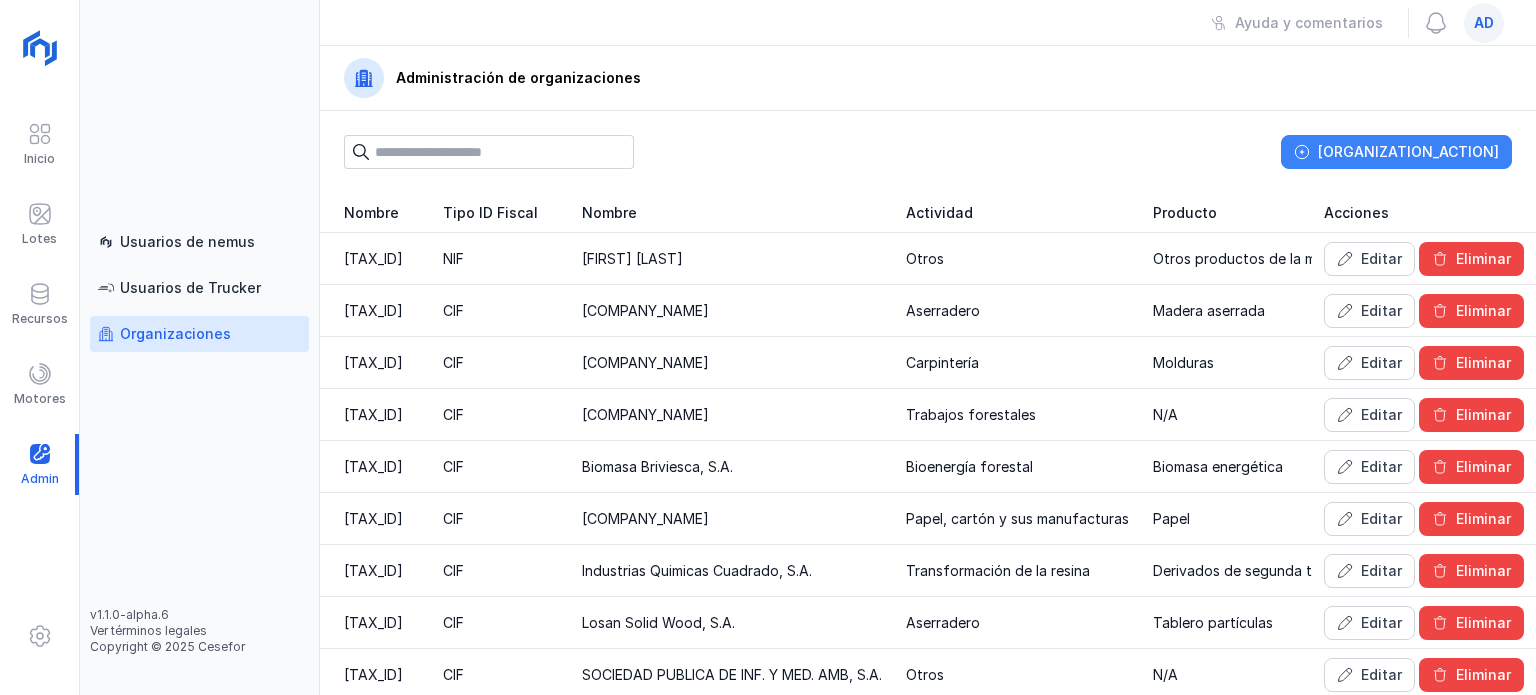 click on "Crear organización" 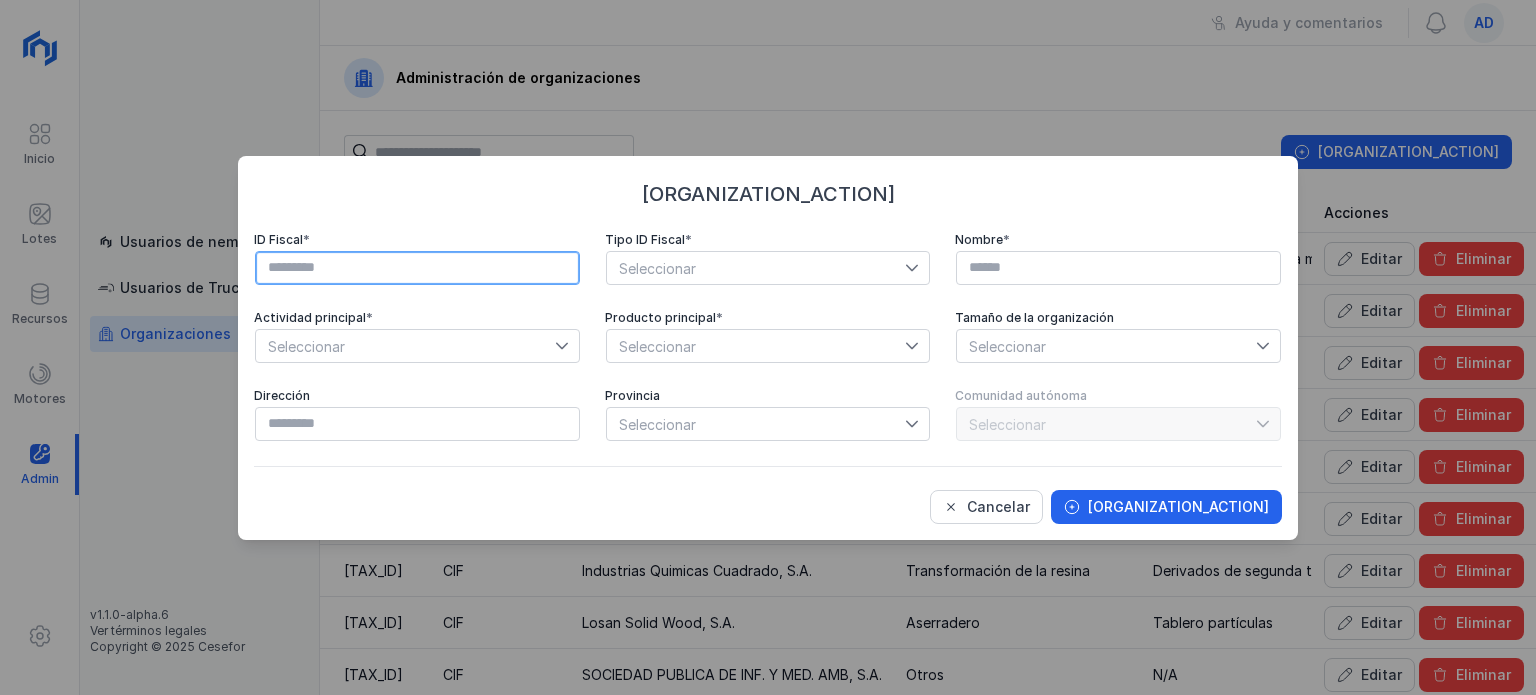 click at bounding box center (417, 268) 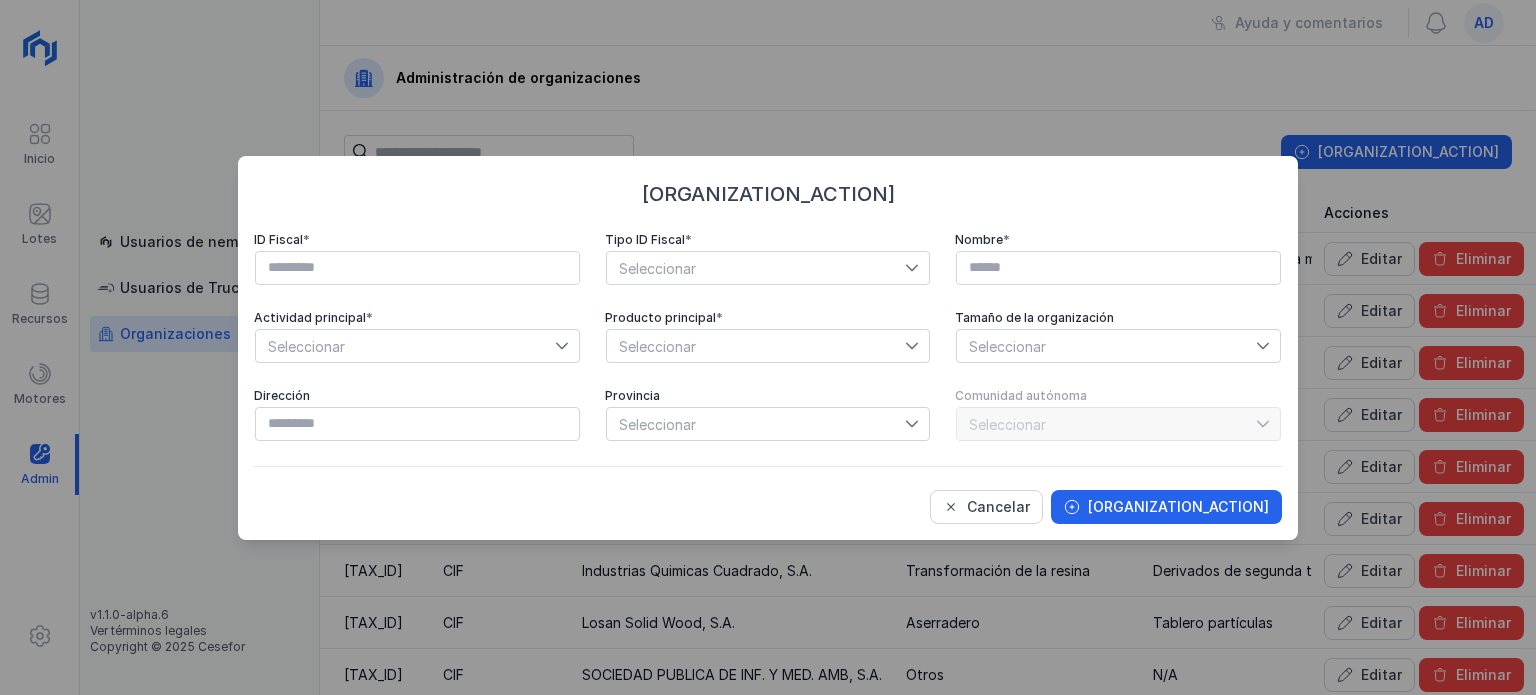 click on "Seleccionar" at bounding box center (756, 268) 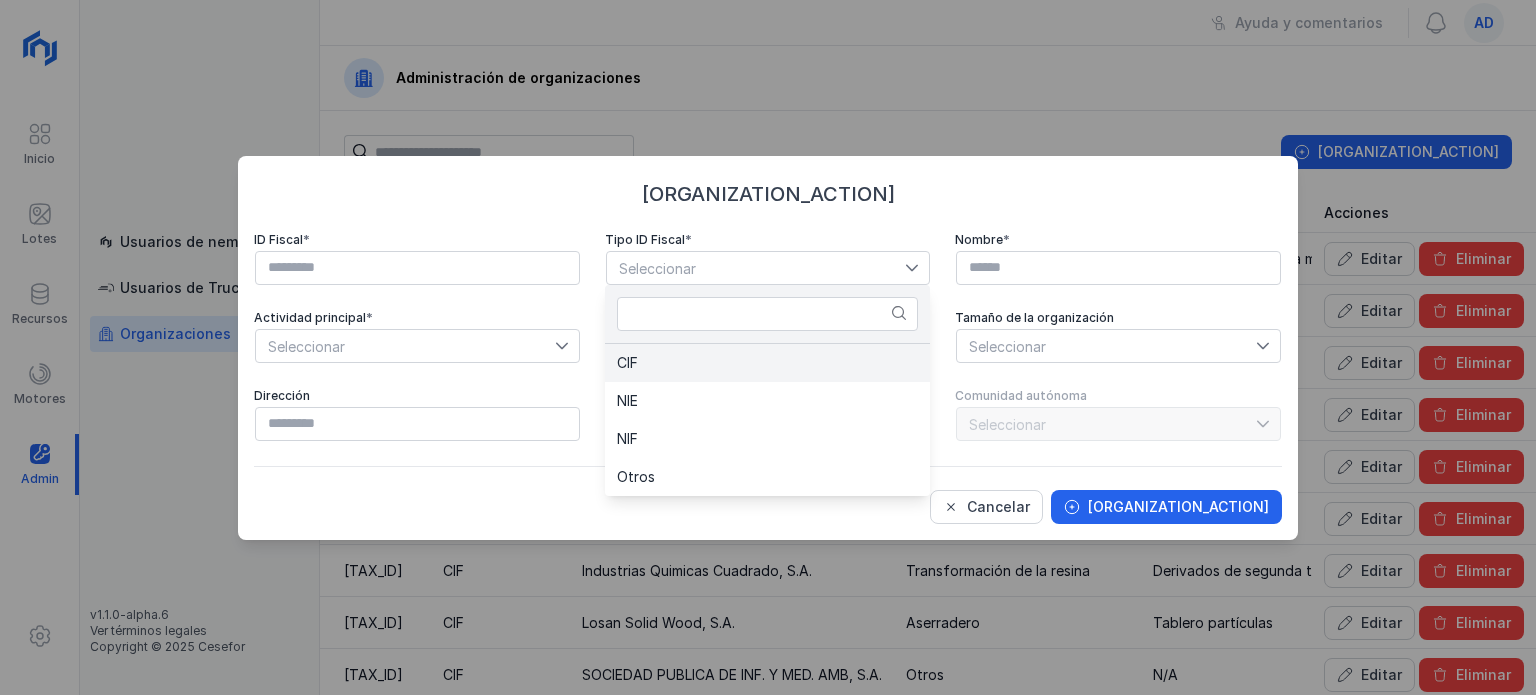 click on "CIF" 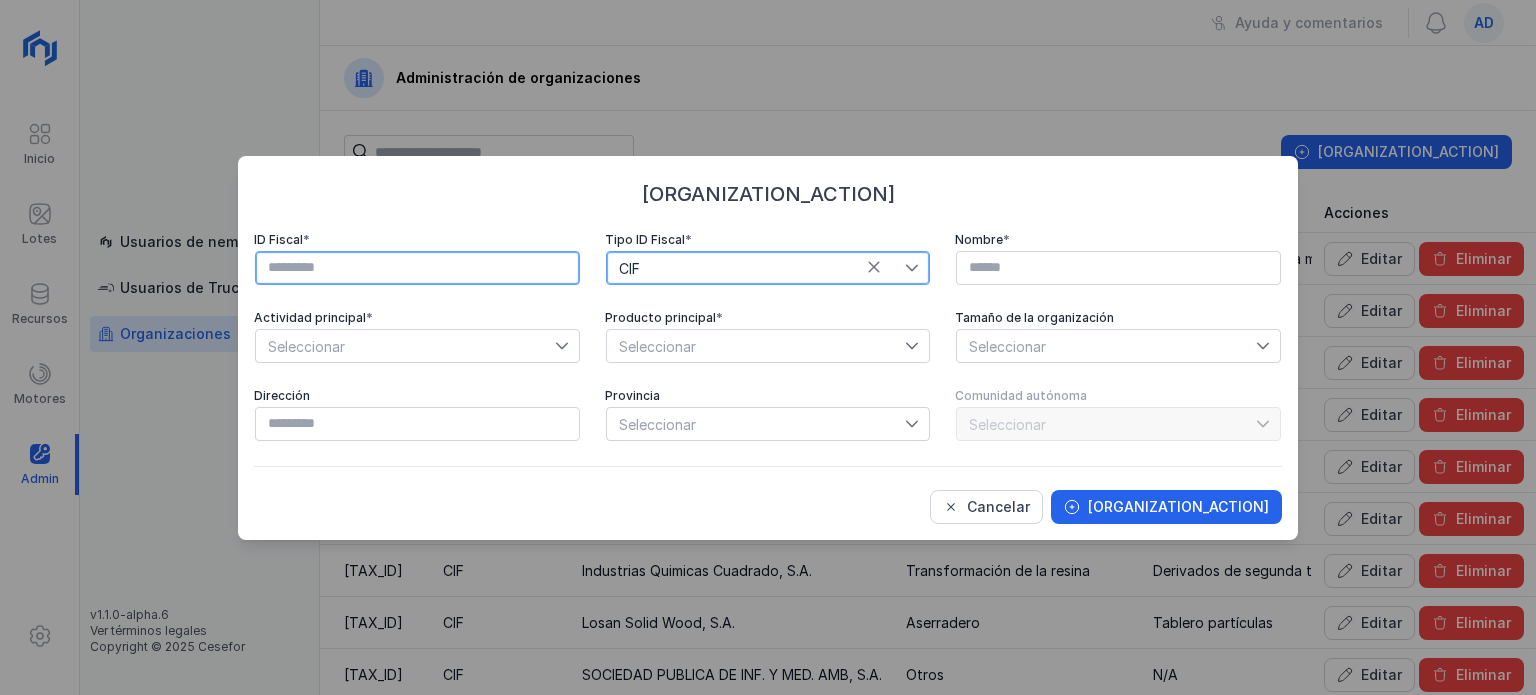click at bounding box center (417, 268) 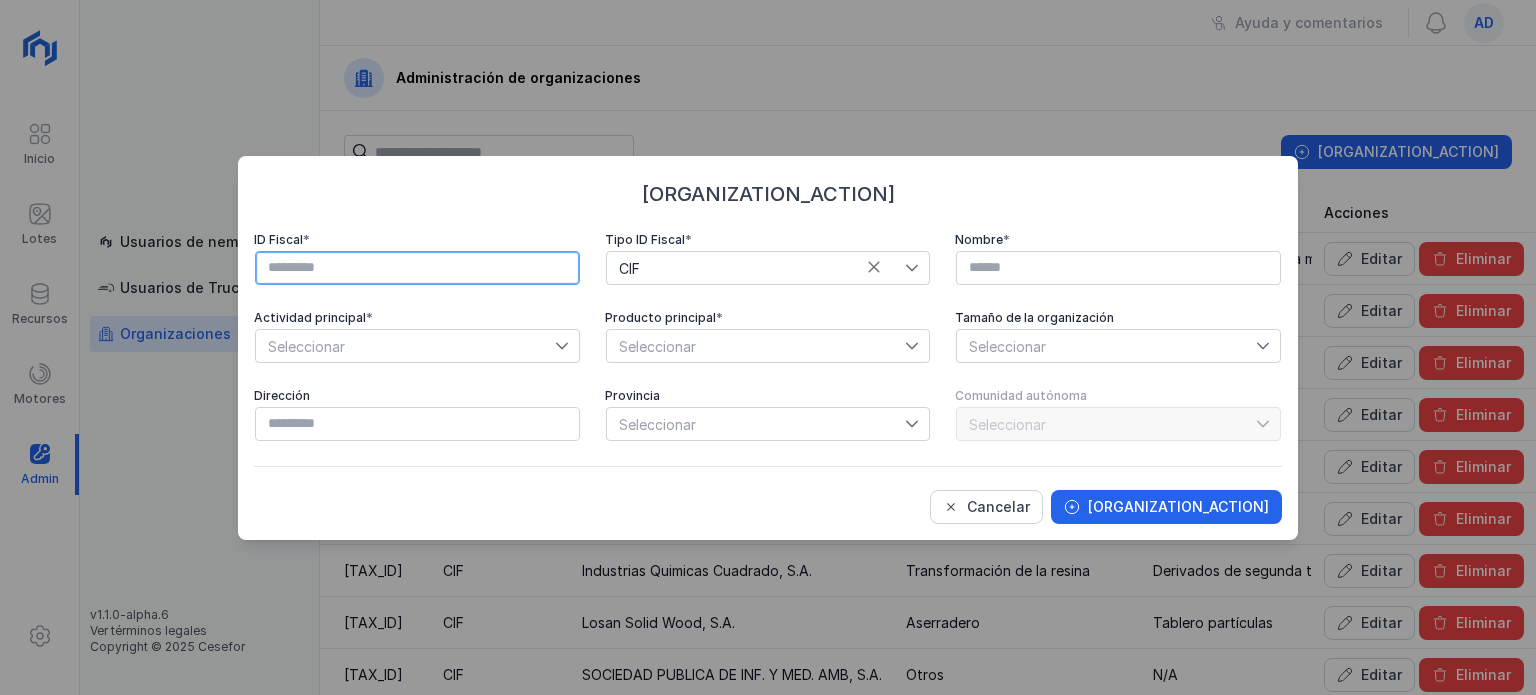 paste on "**********" 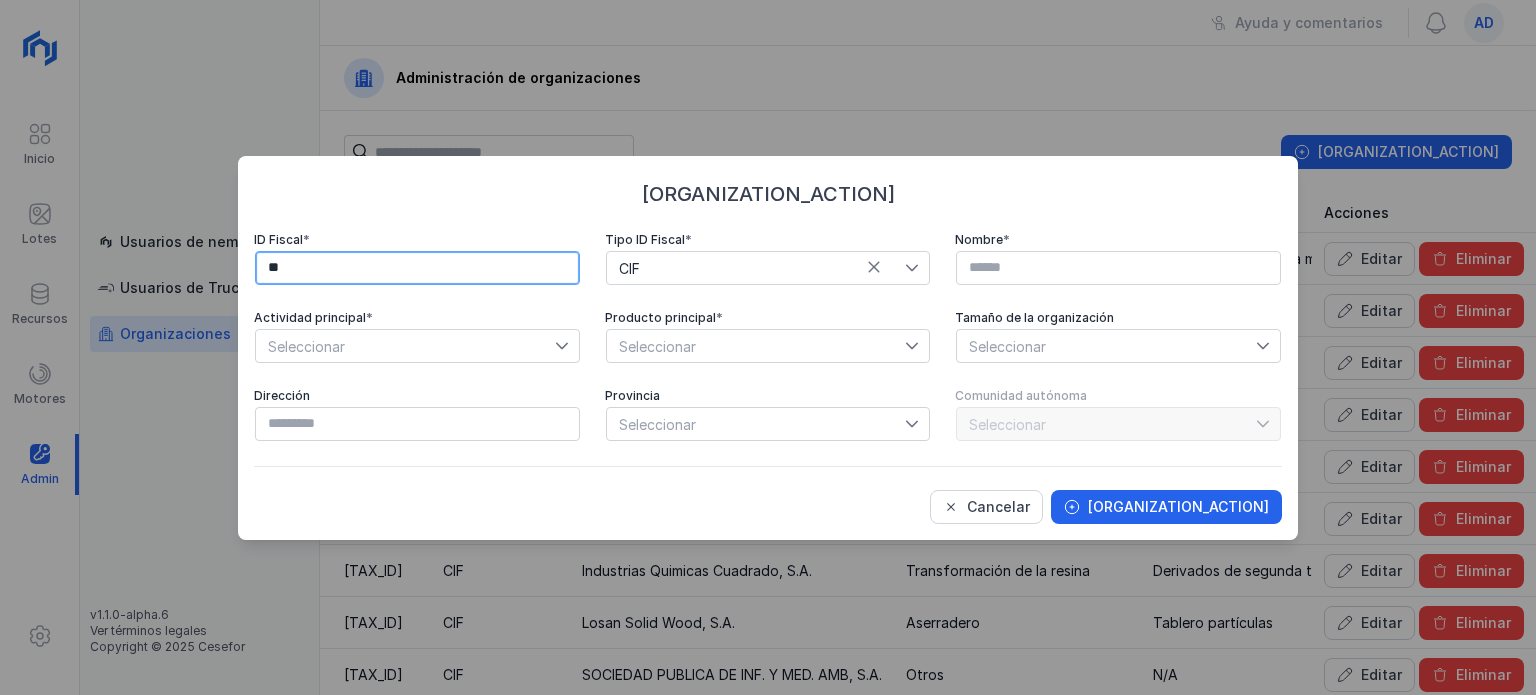 type on "*" 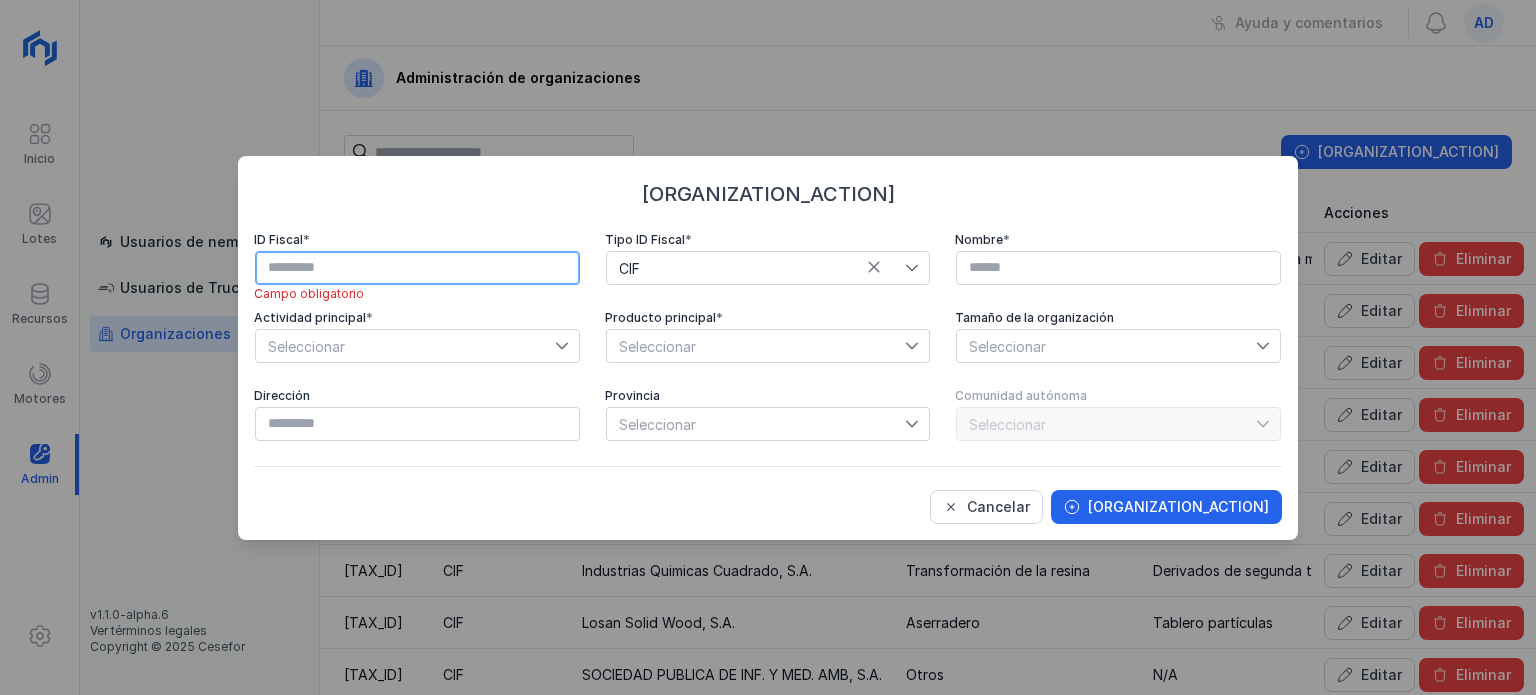 click at bounding box center (417, 268) 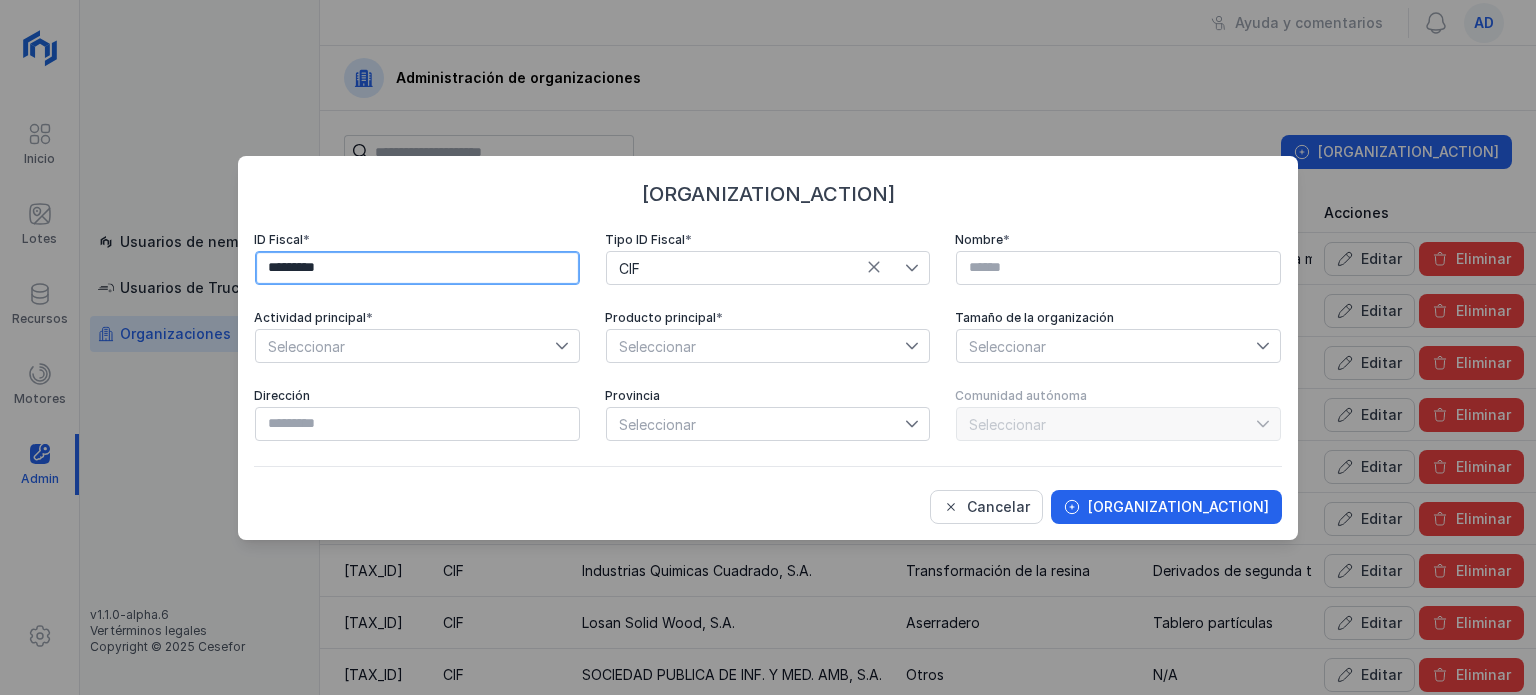 type on "*********" 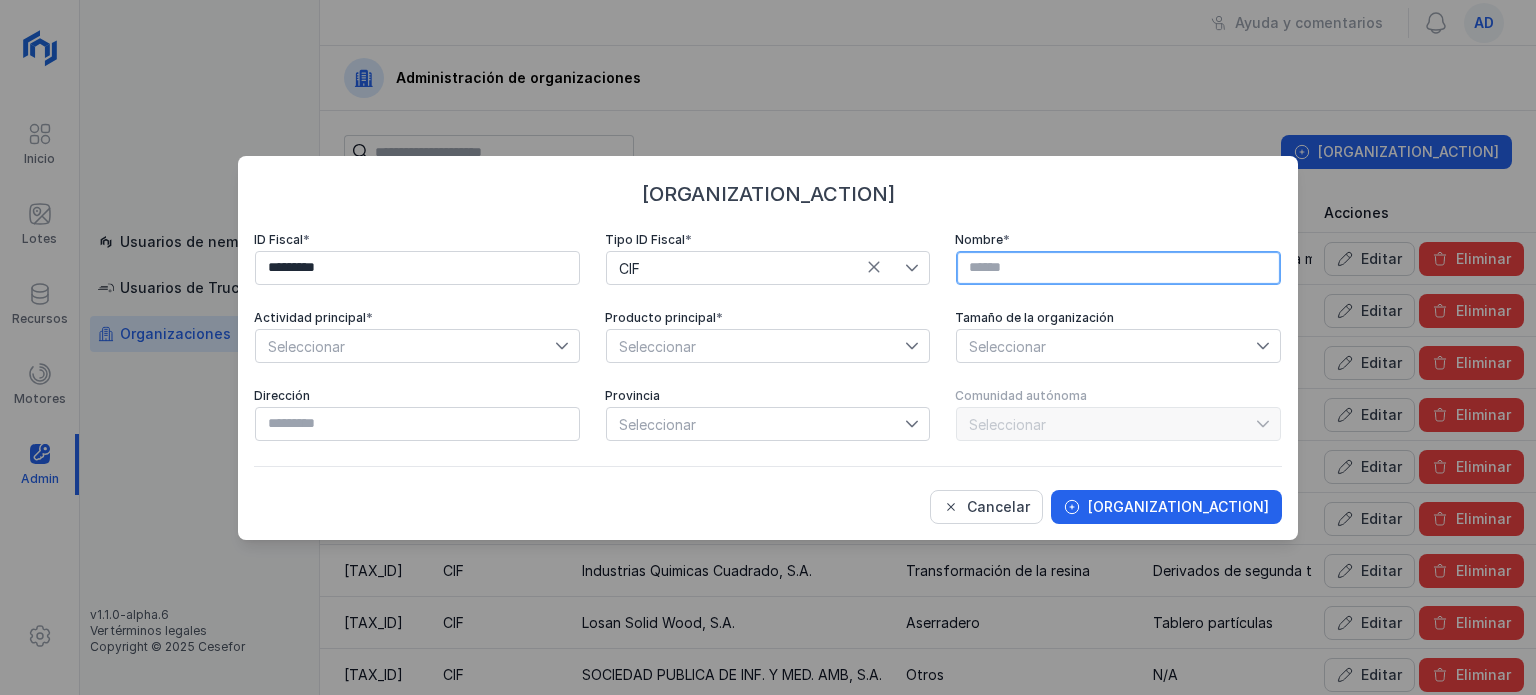 click at bounding box center (1118, 268) 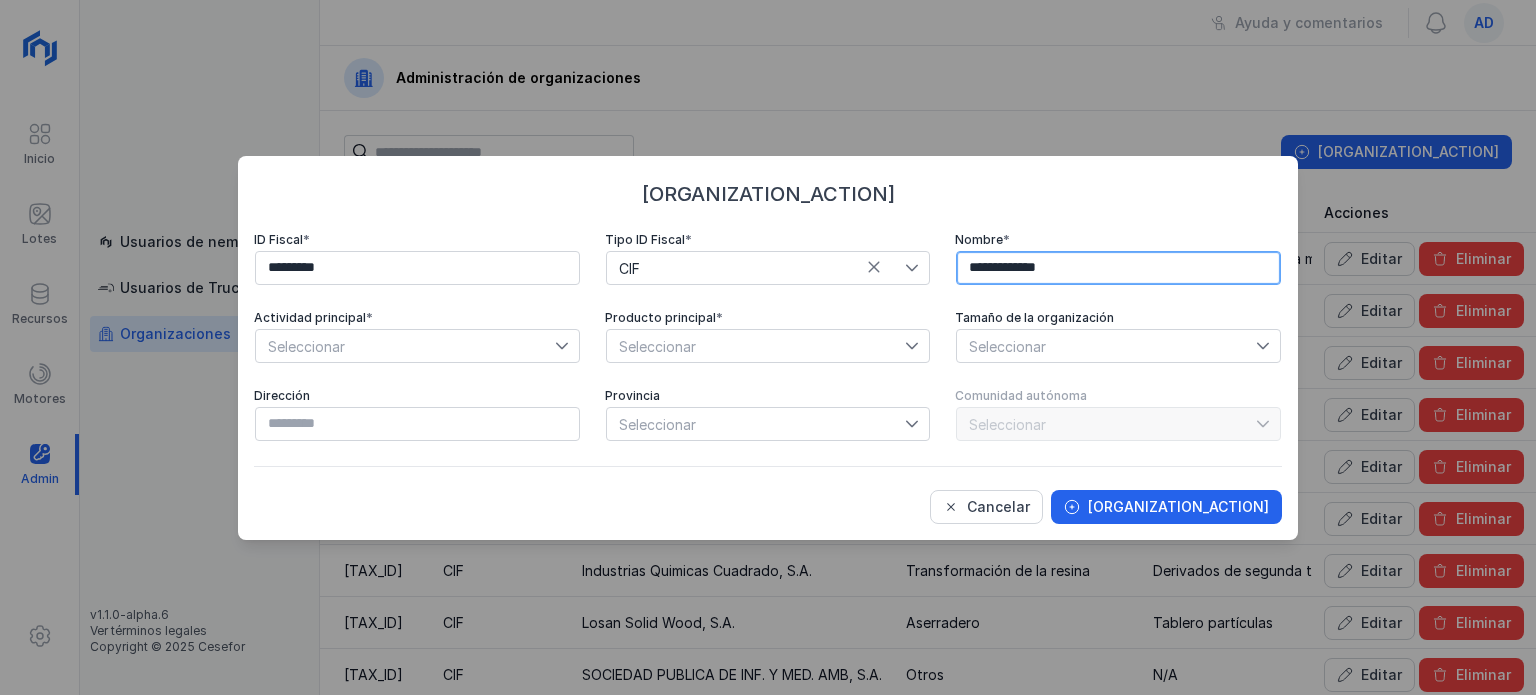 type on "**********" 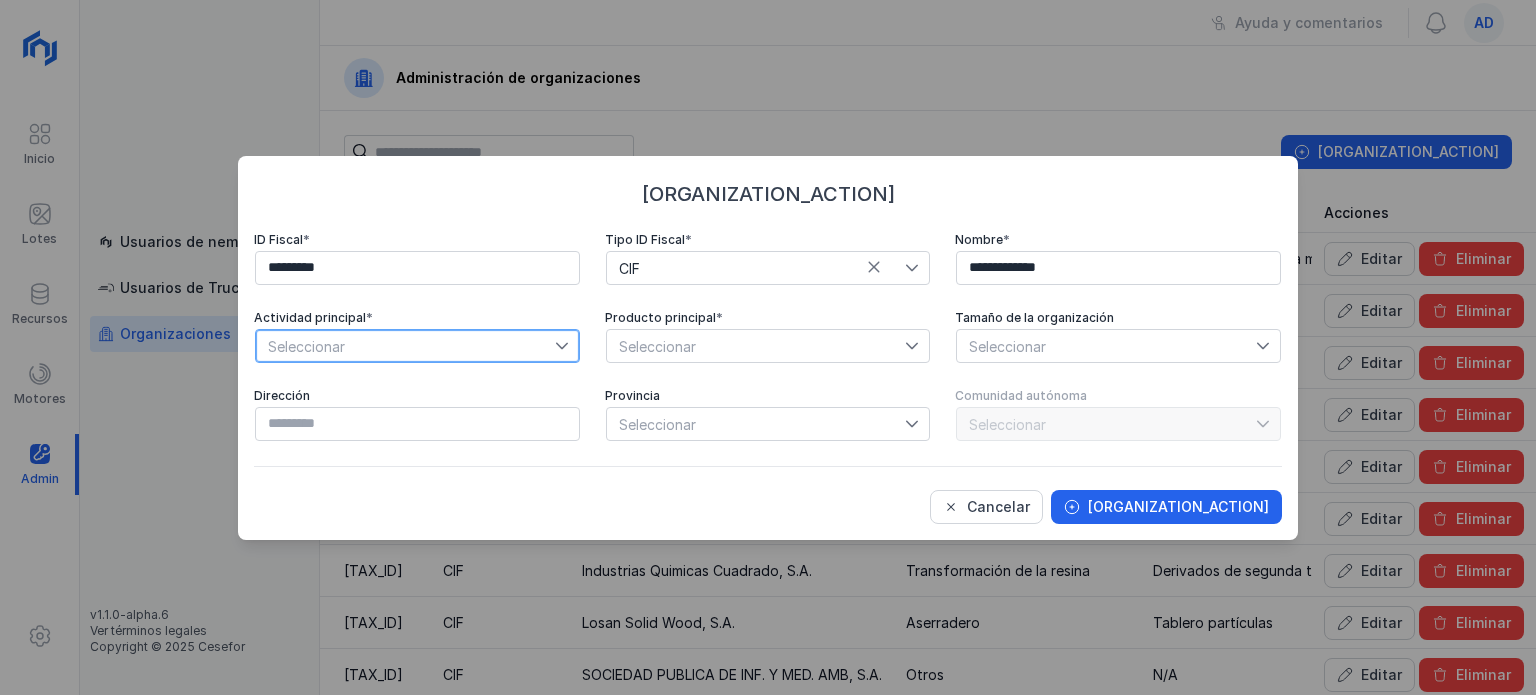 click on "Seleccionar" at bounding box center [405, 346] 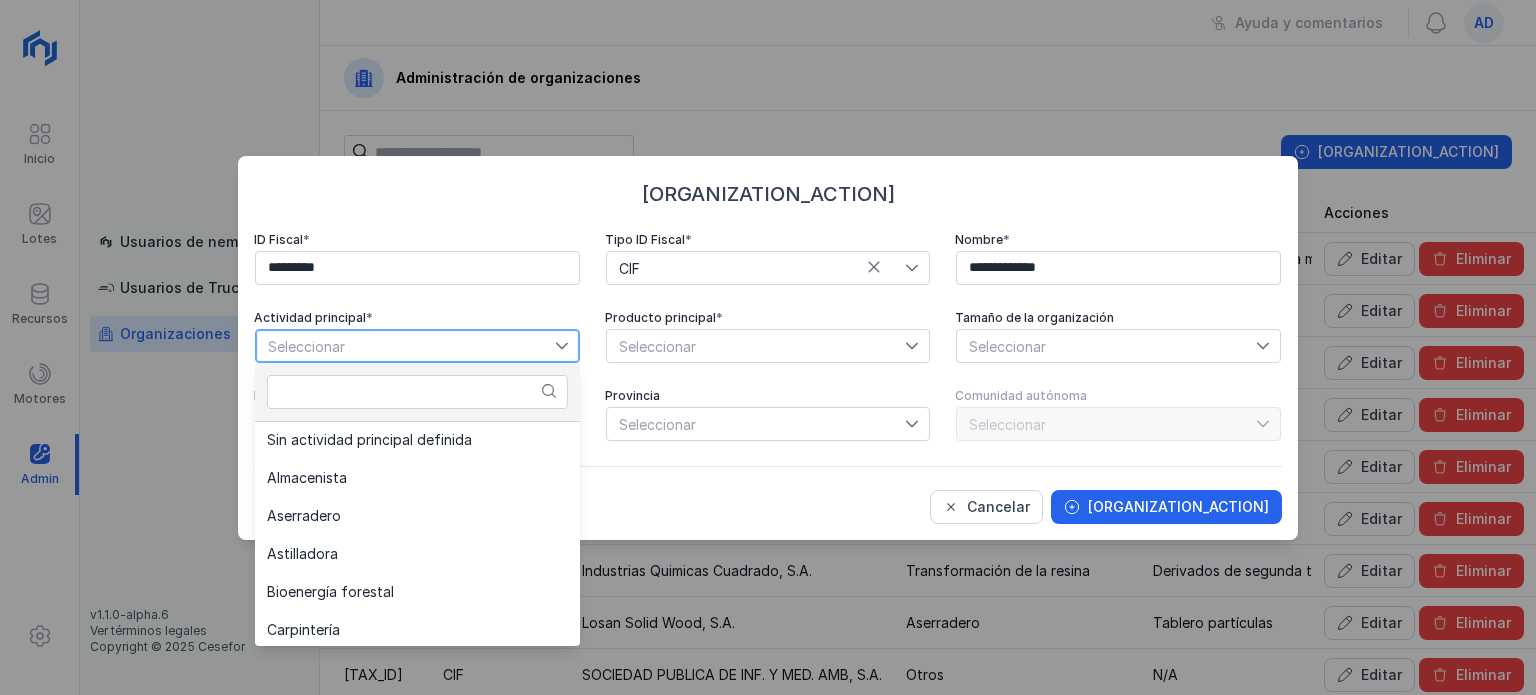 scroll, scrollTop: 0, scrollLeft: 0, axis: both 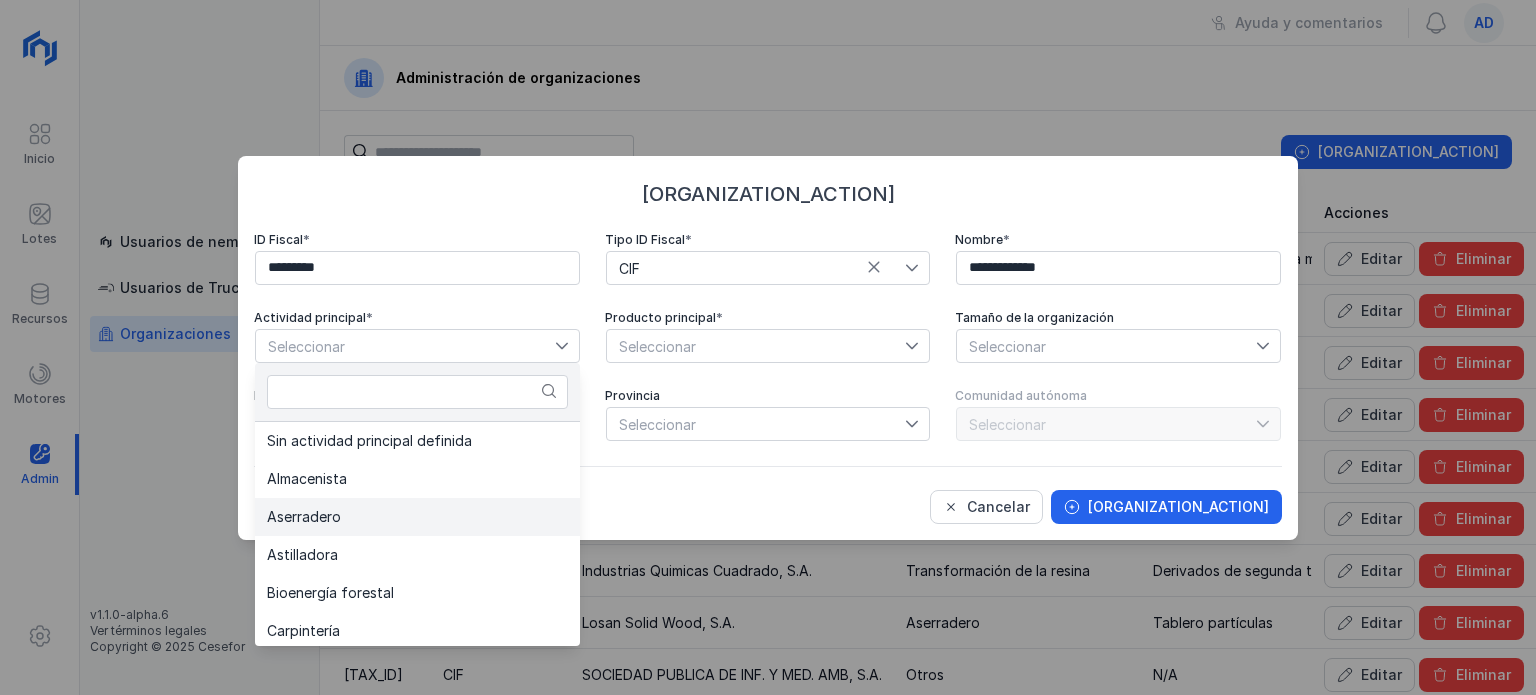 click on "Aserradero" 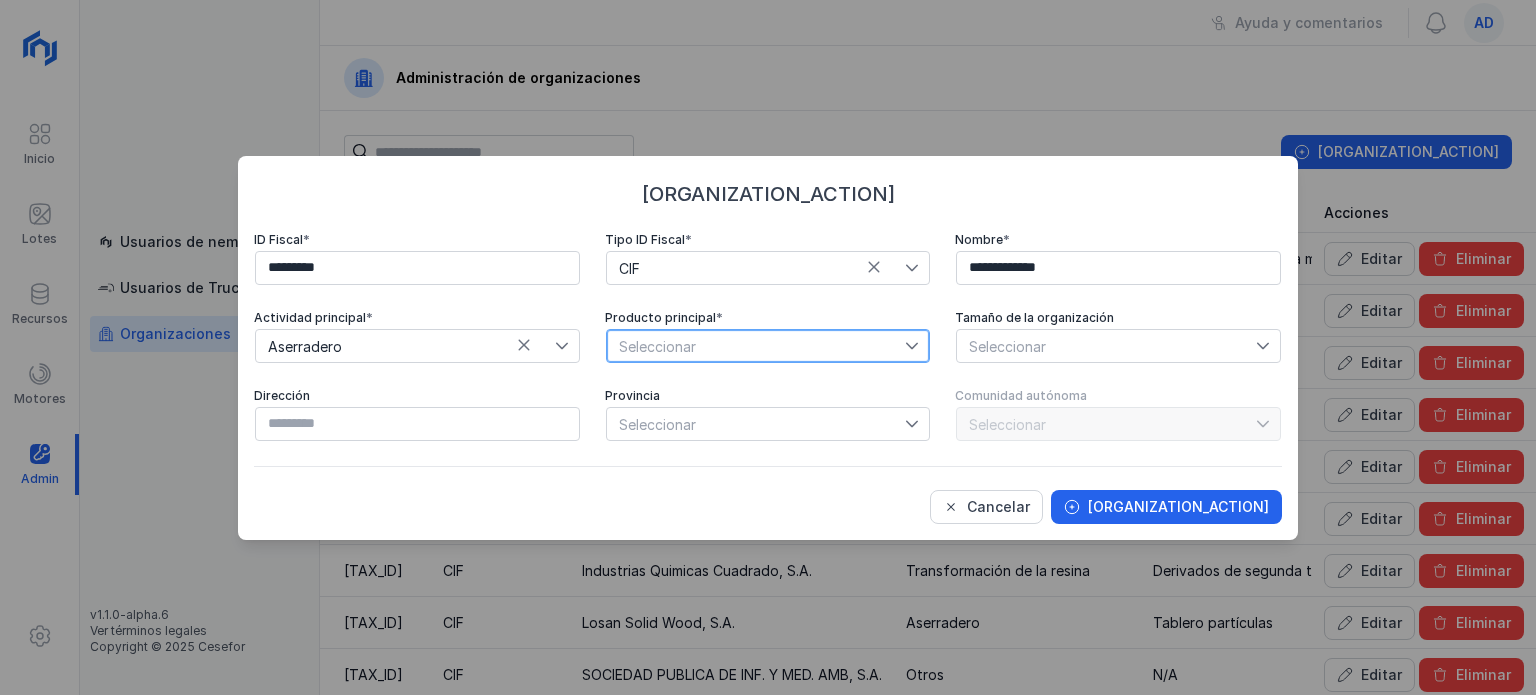 click on "Seleccionar" at bounding box center (756, 346) 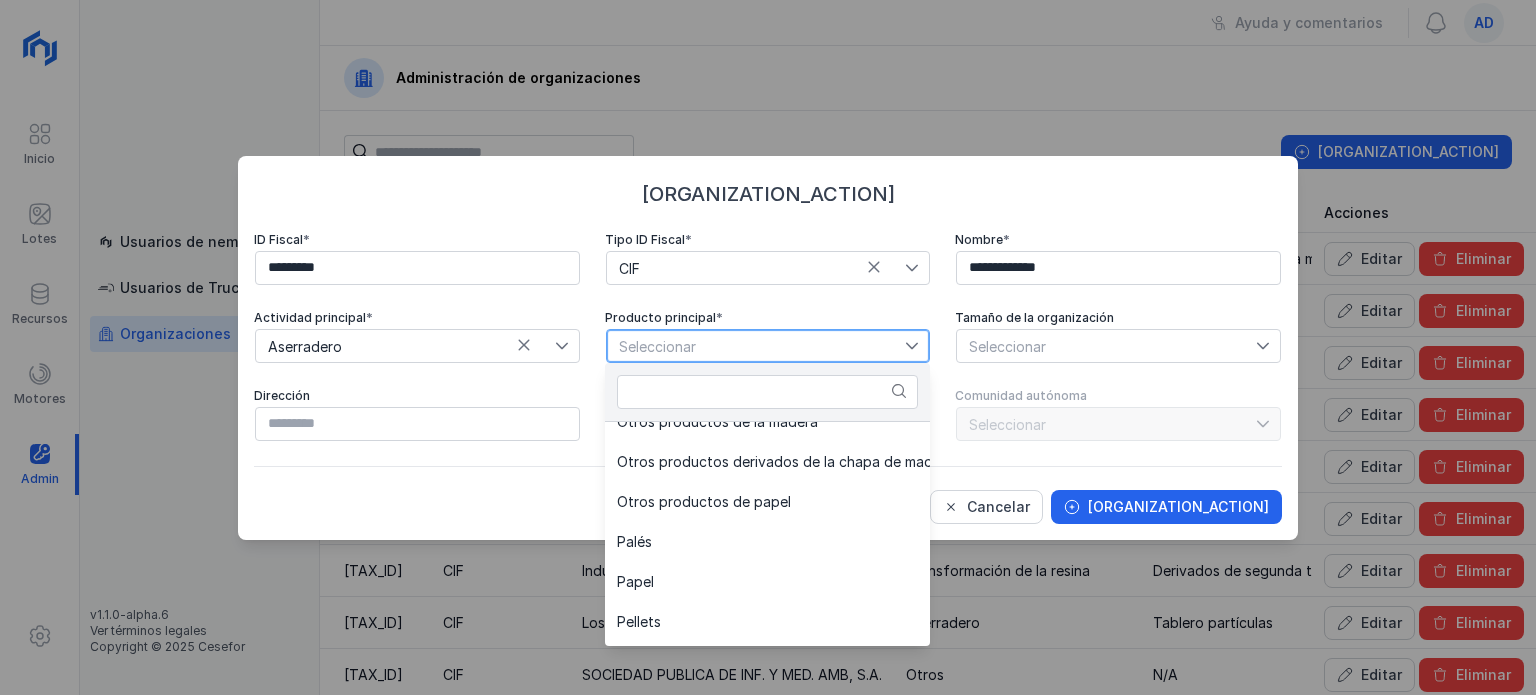 scroll, scrollTop: 1000, scrollLeft: 0, axis: vertical 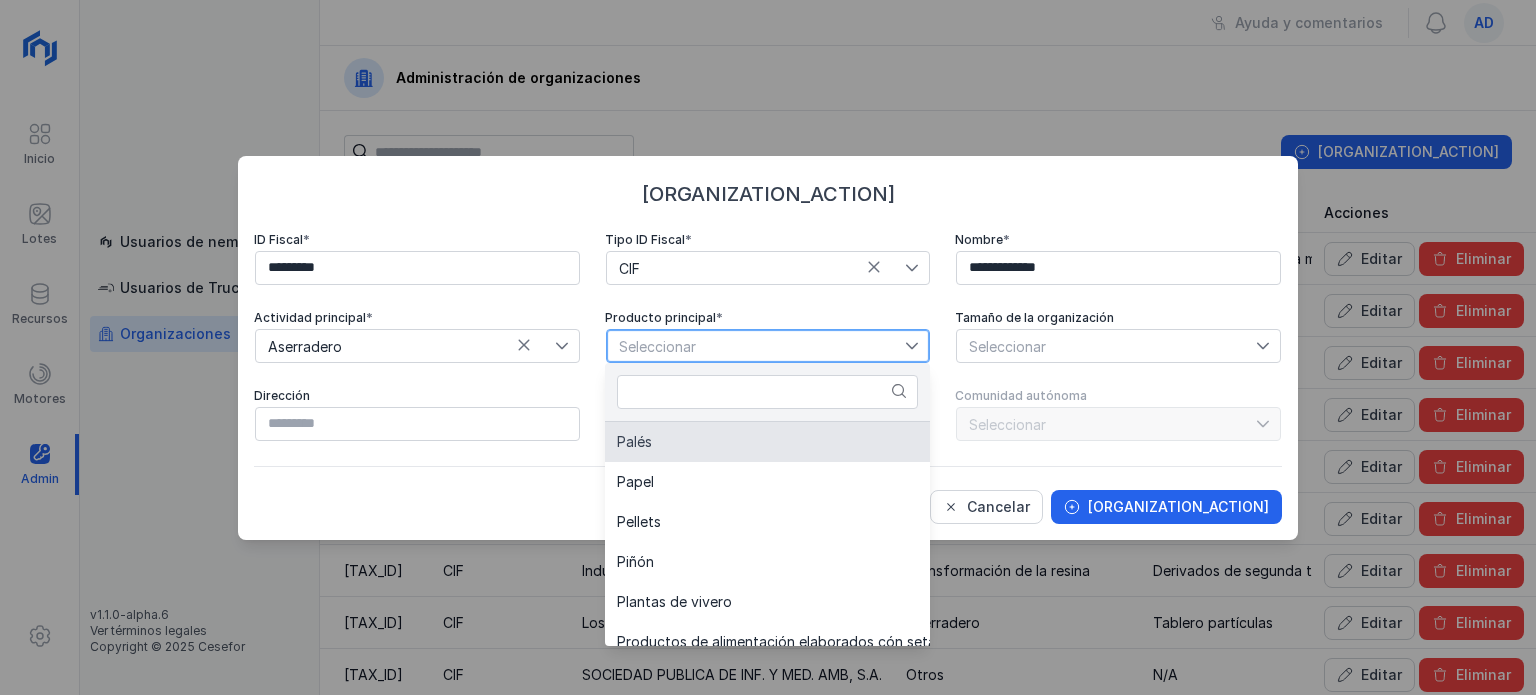 click on "Palés" 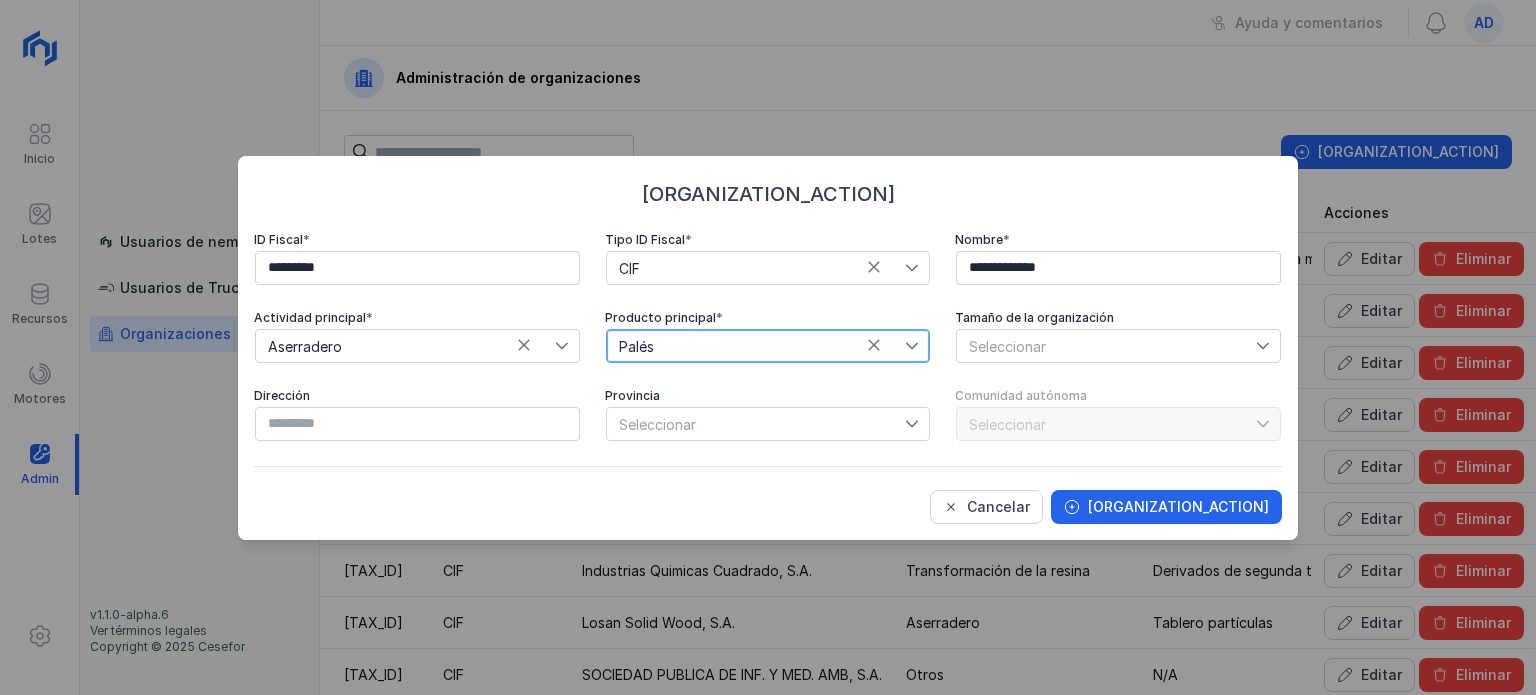 click on "Seleccionar" at bounding box center [1106, 346] 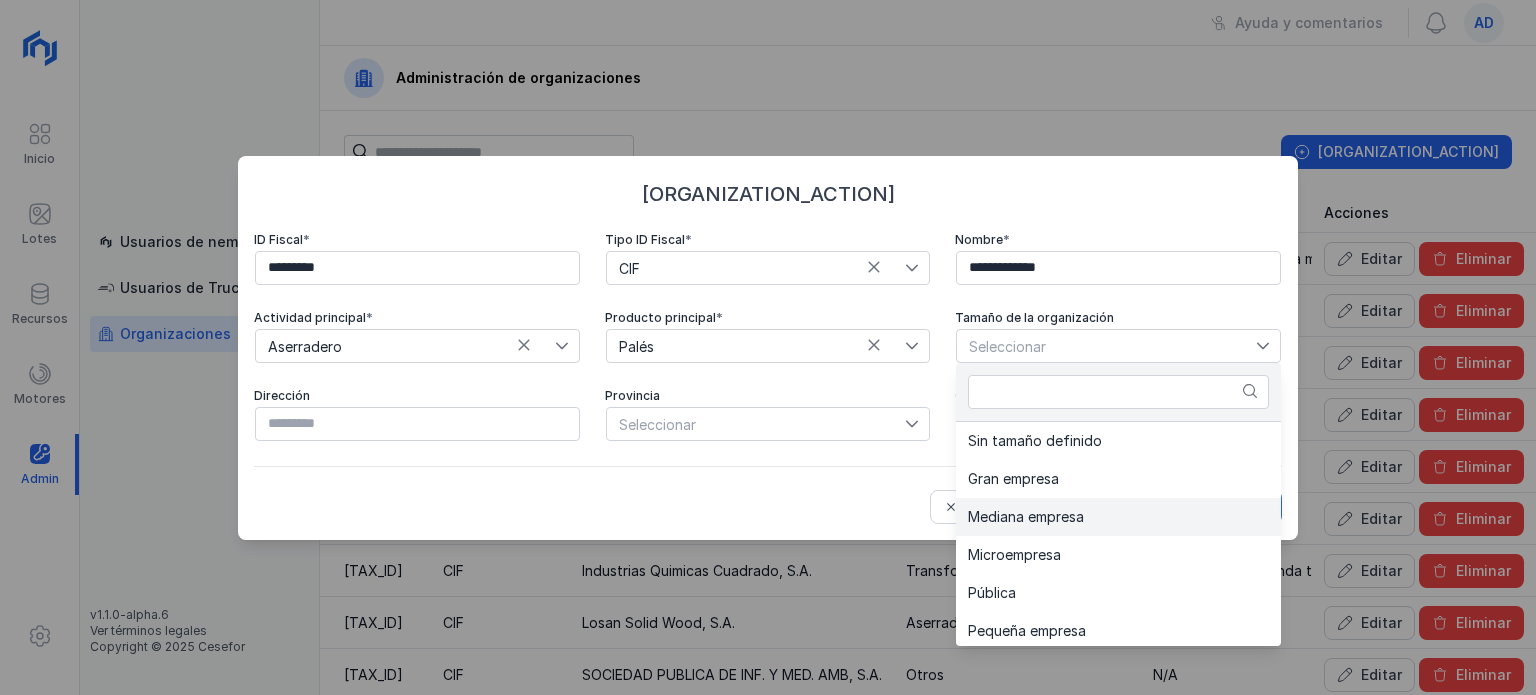 click on "Mediana empresa" 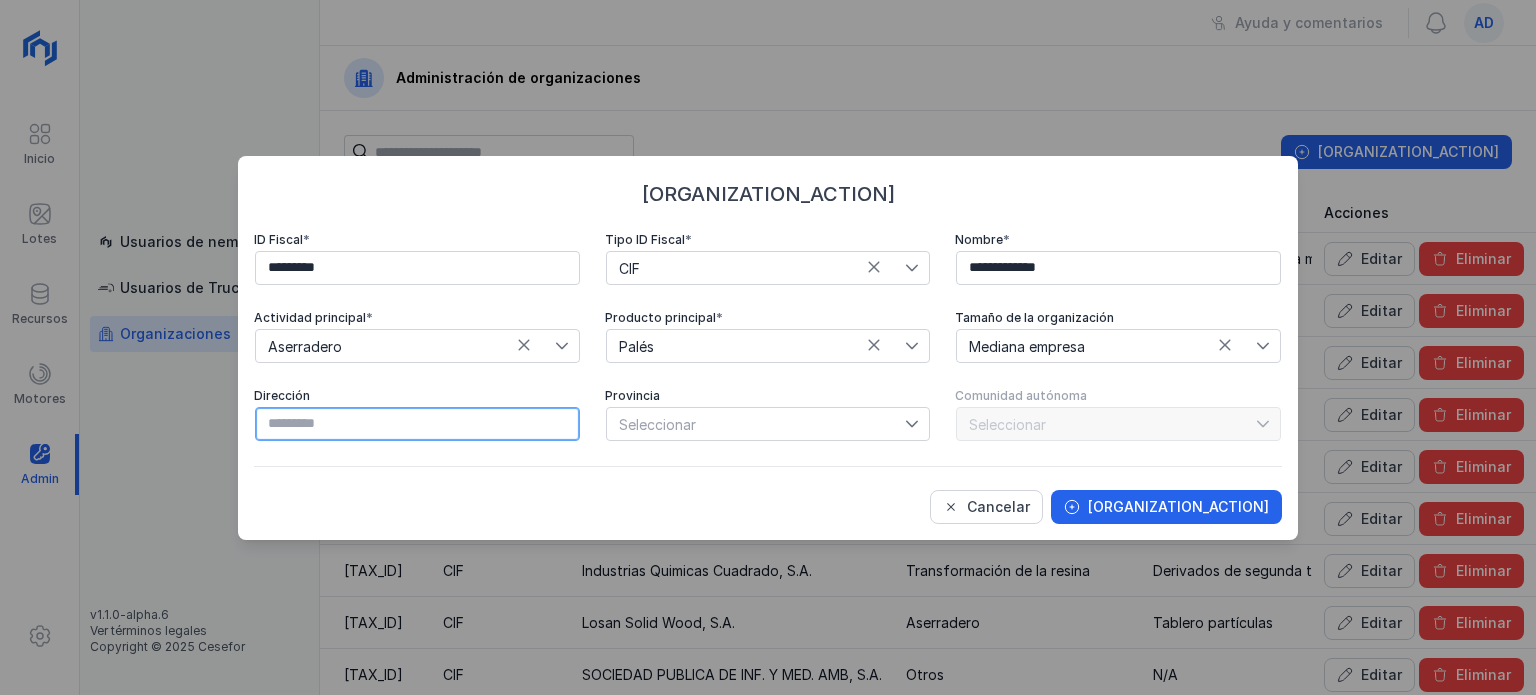 click at bounding box center [417, 424] 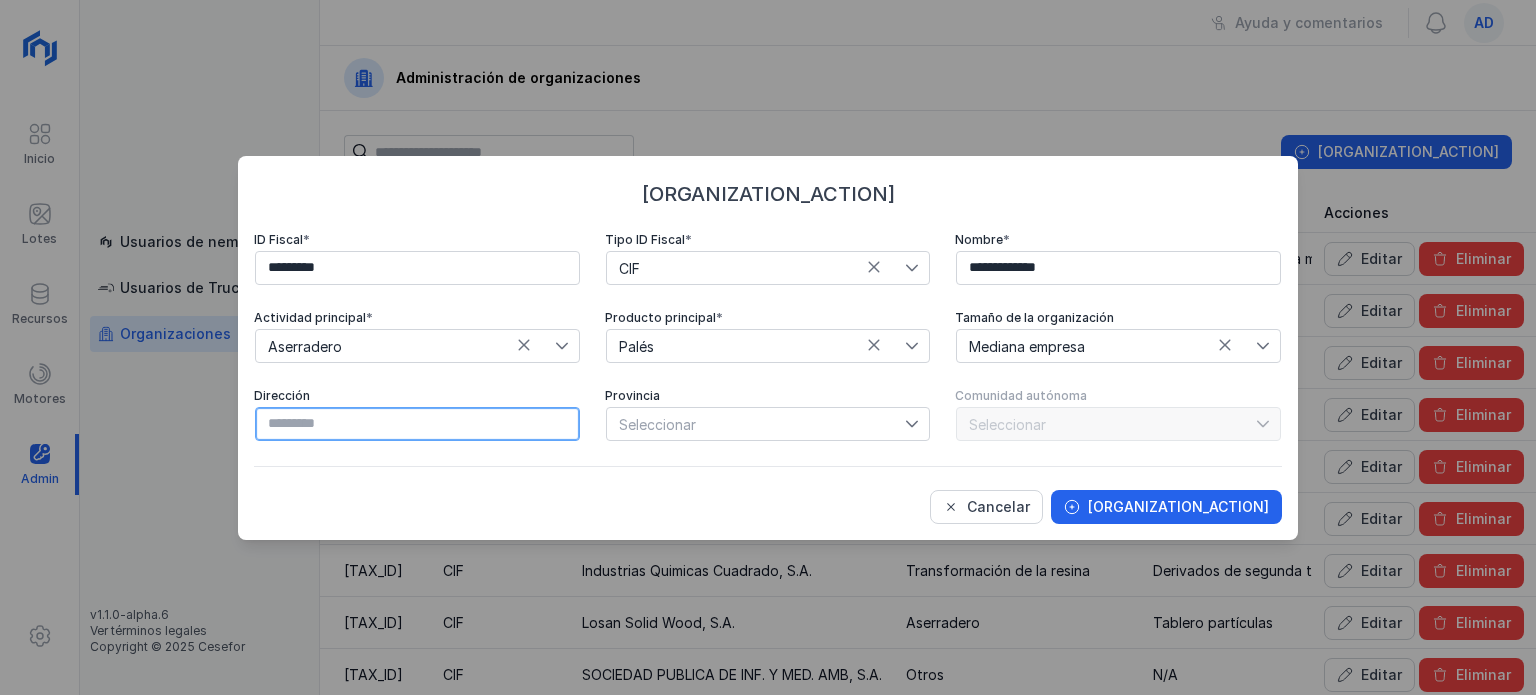 click at bounding box center [417, 424] 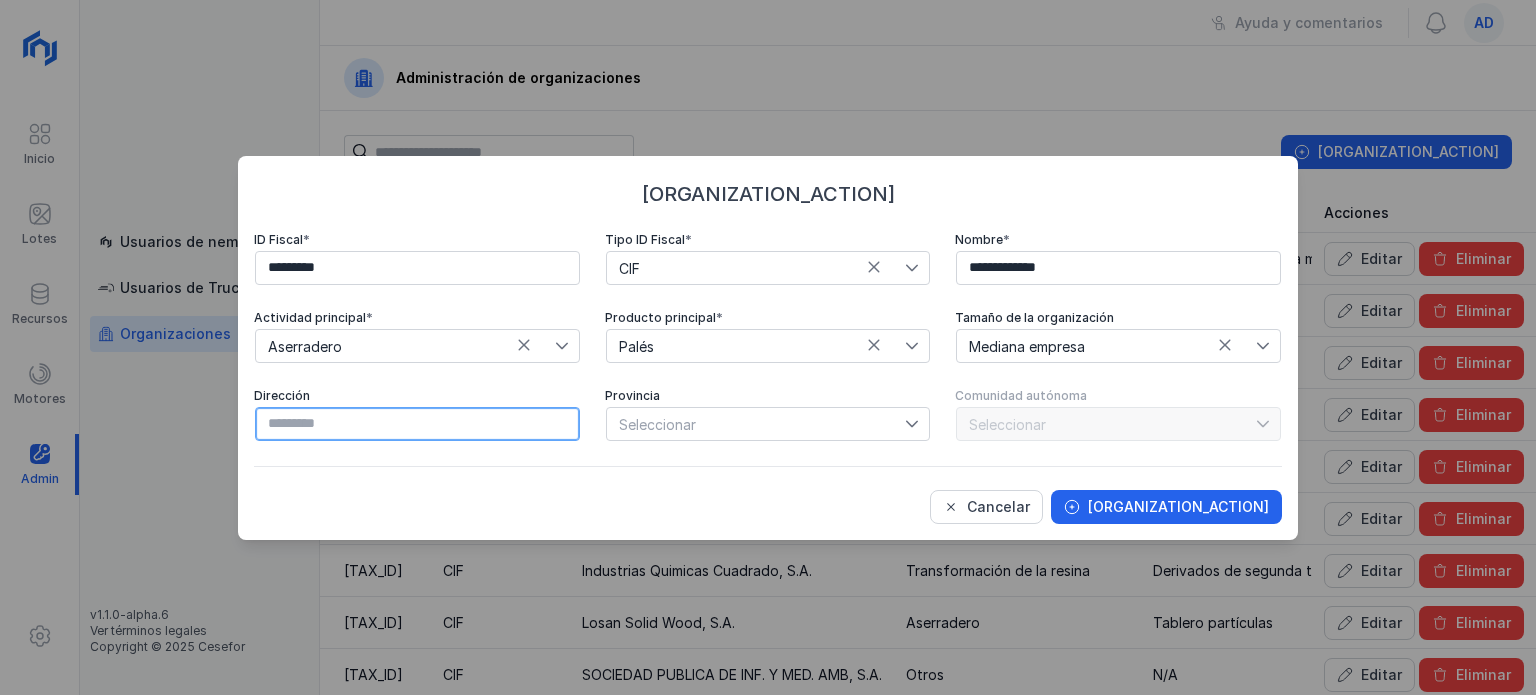 paste on "**********" 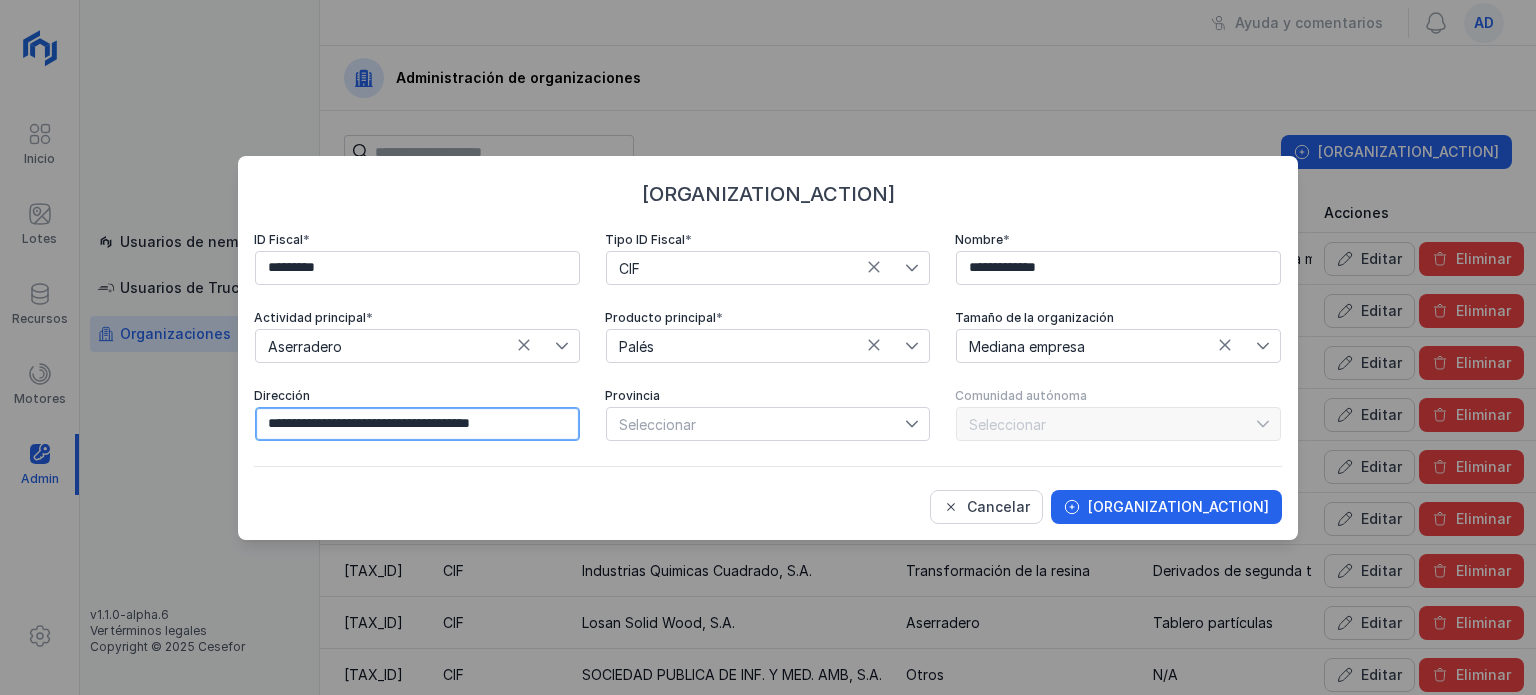 paste on "******" 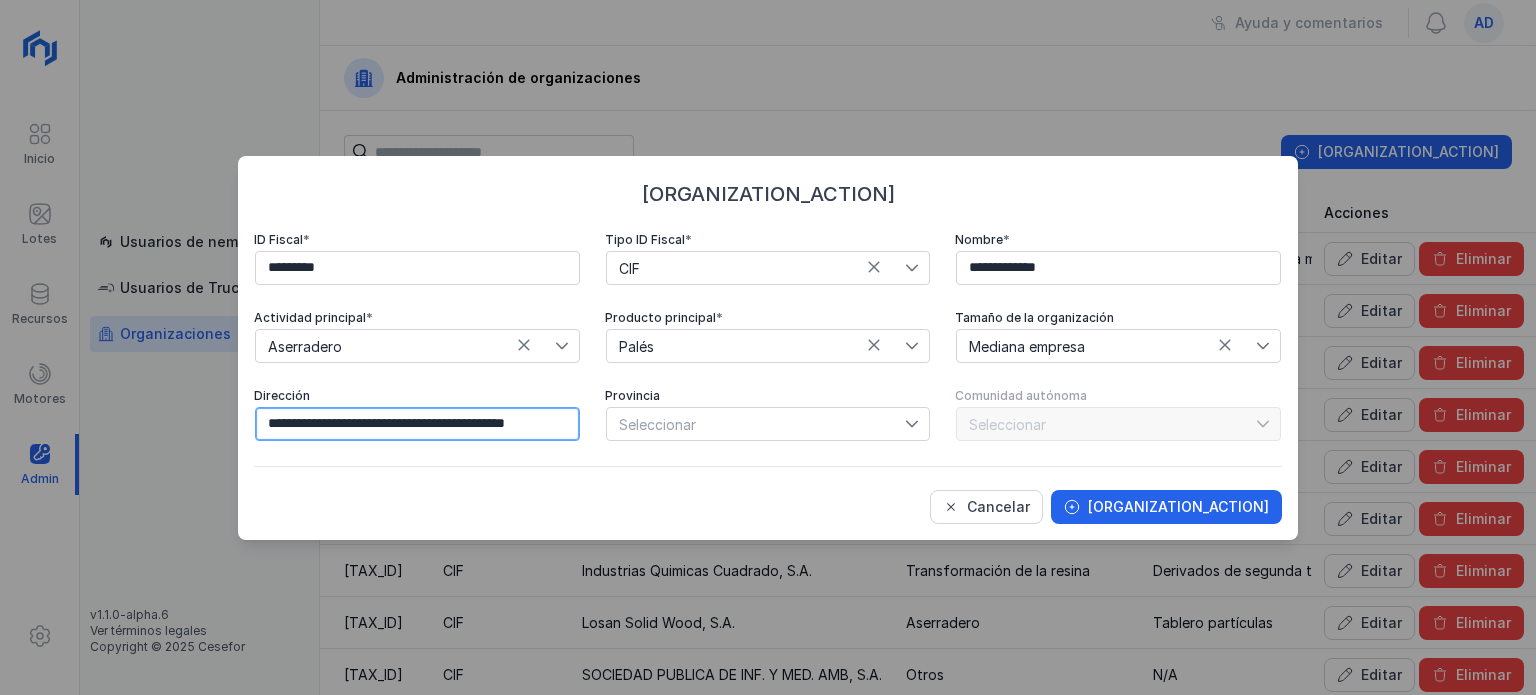 scroll, scrollTop: 0, scrollLeft: 5, axis: horizontal 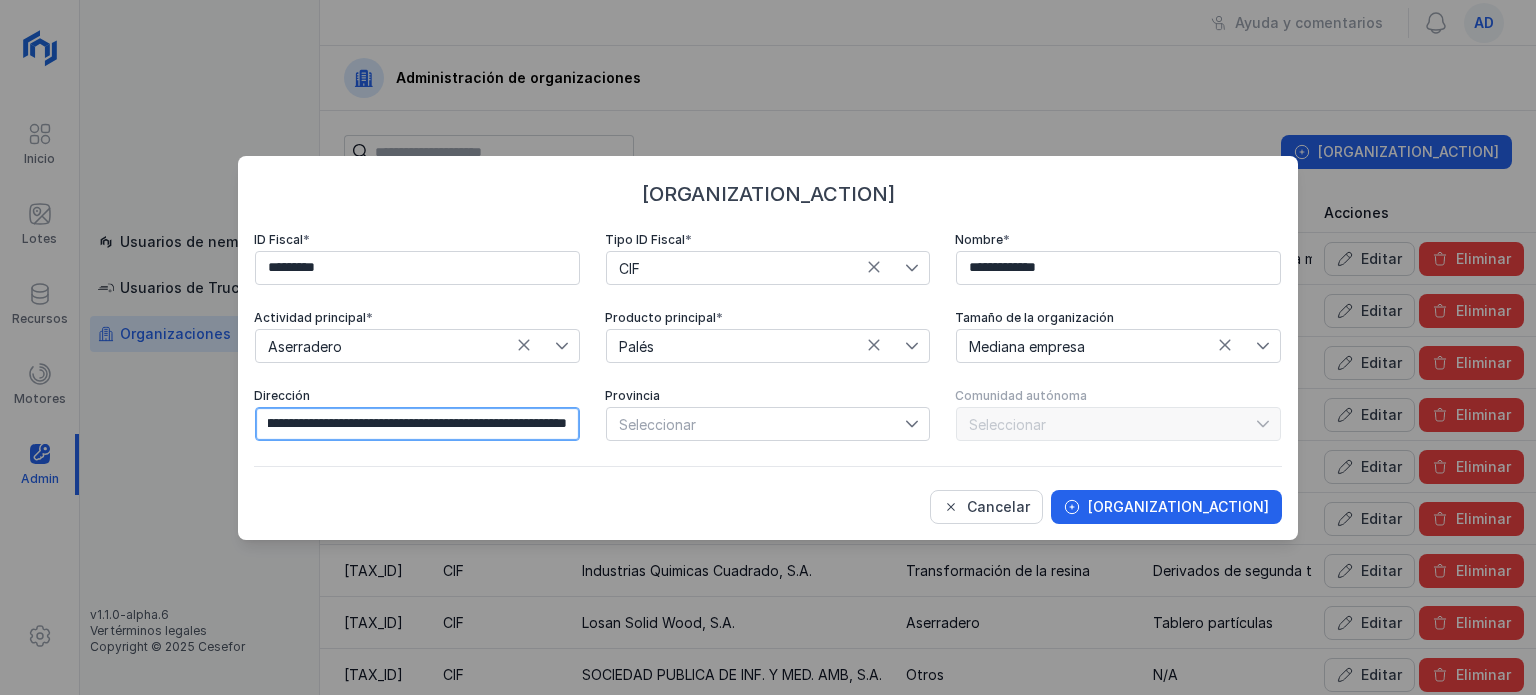 type on "**********" 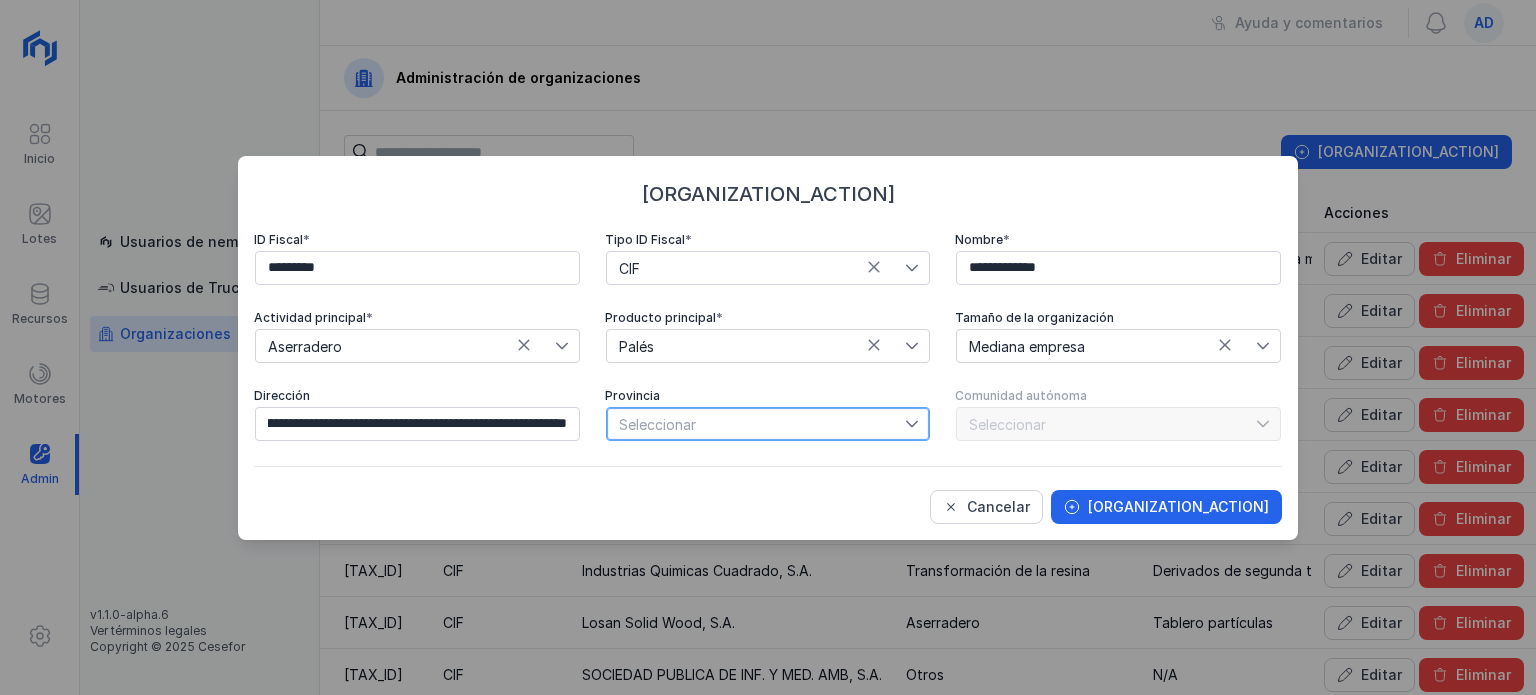 click on "Seleccionar" at bounding box center [756, 424] 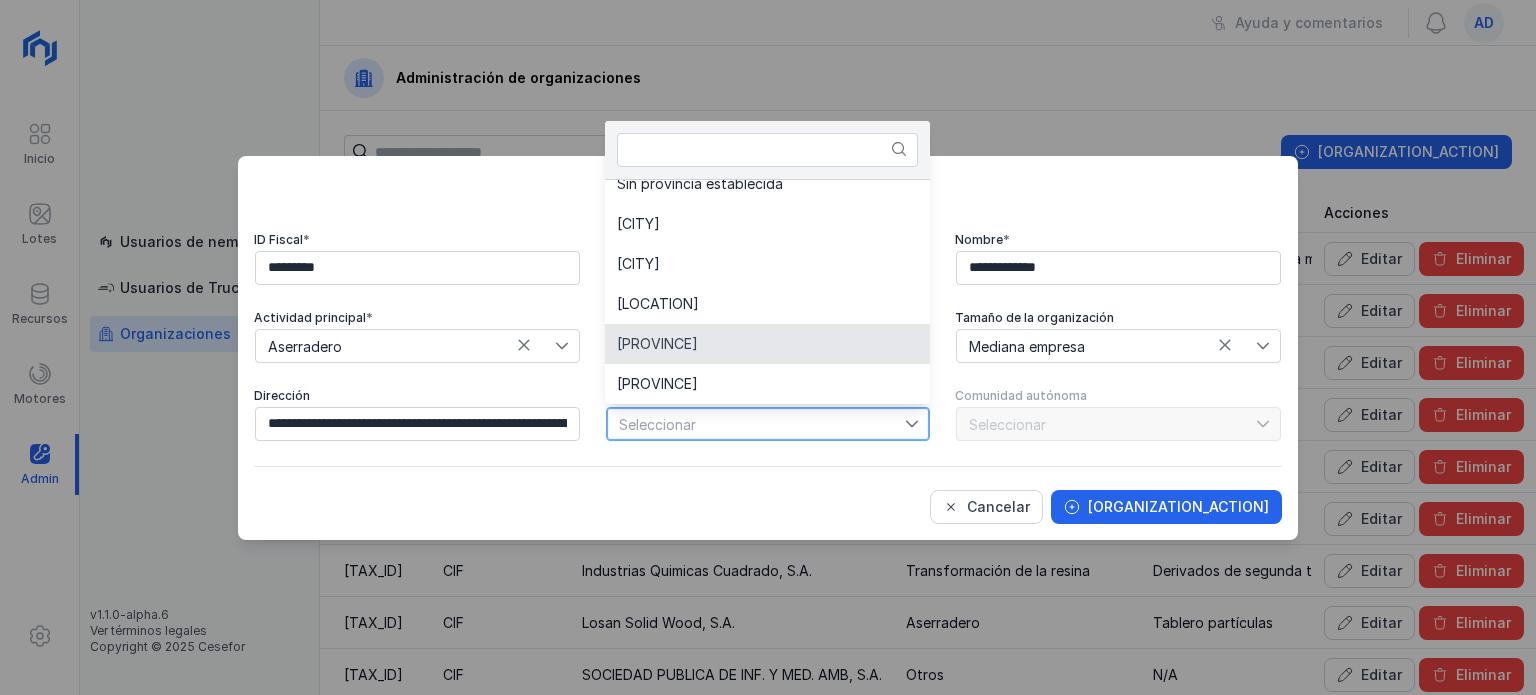 scroll, scrollTop: 1640, scrollLeft: 0, axis: vertical 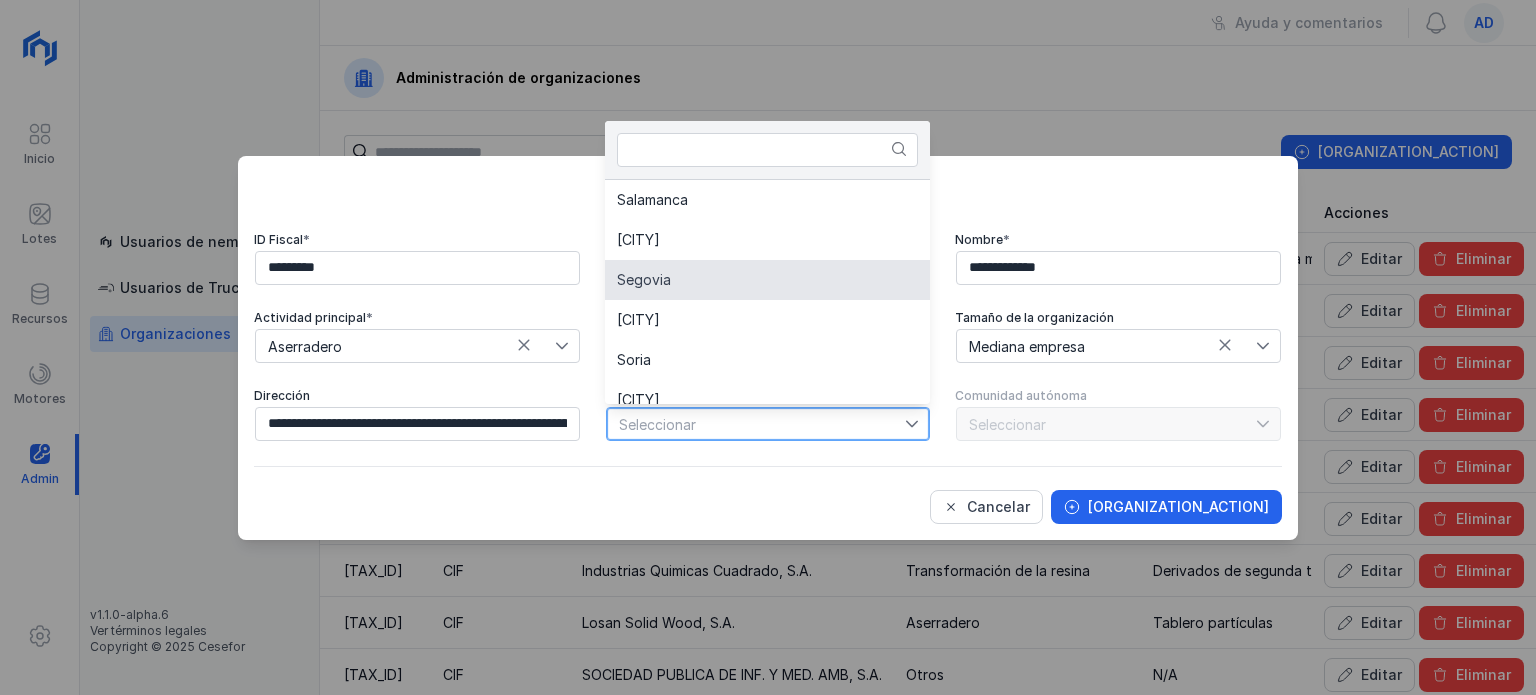 click on "Segovia" 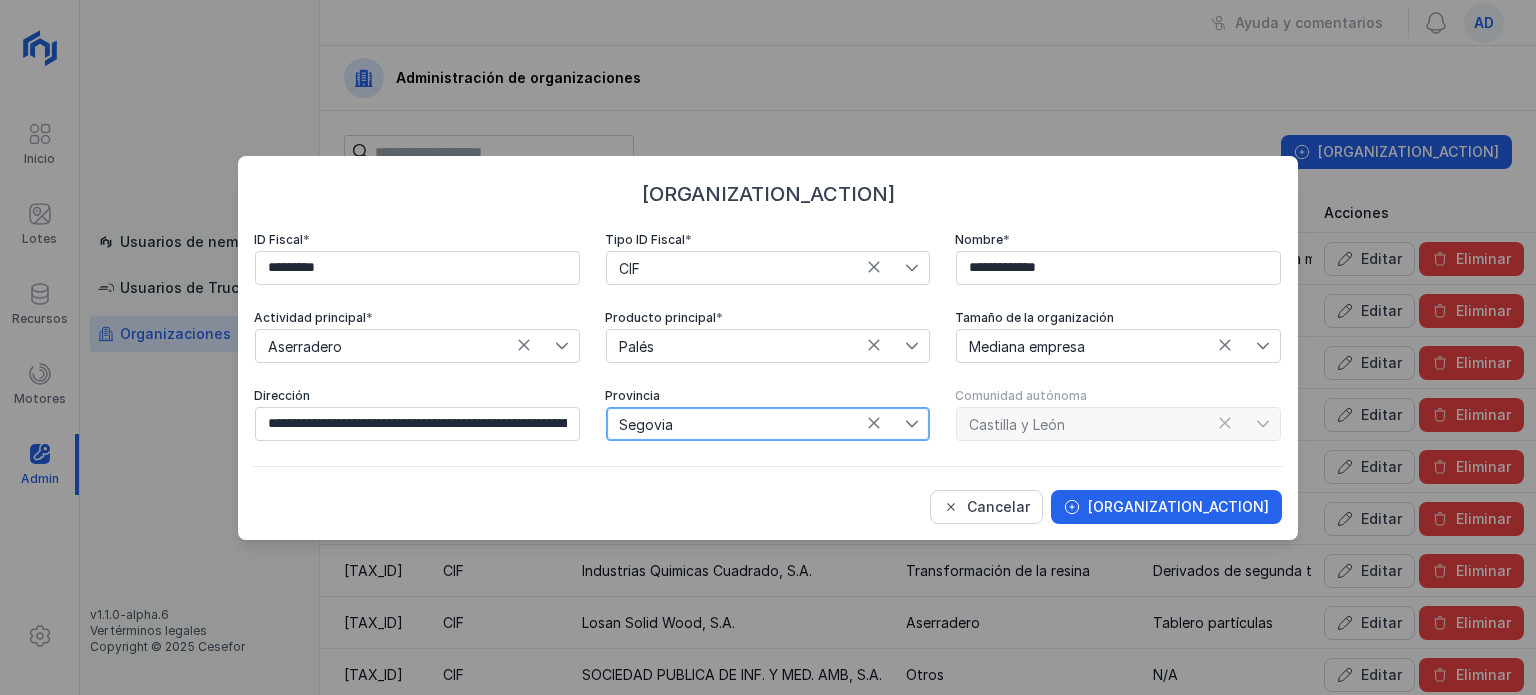 click on "Castilla y León" at bounding box center (1118, 424) 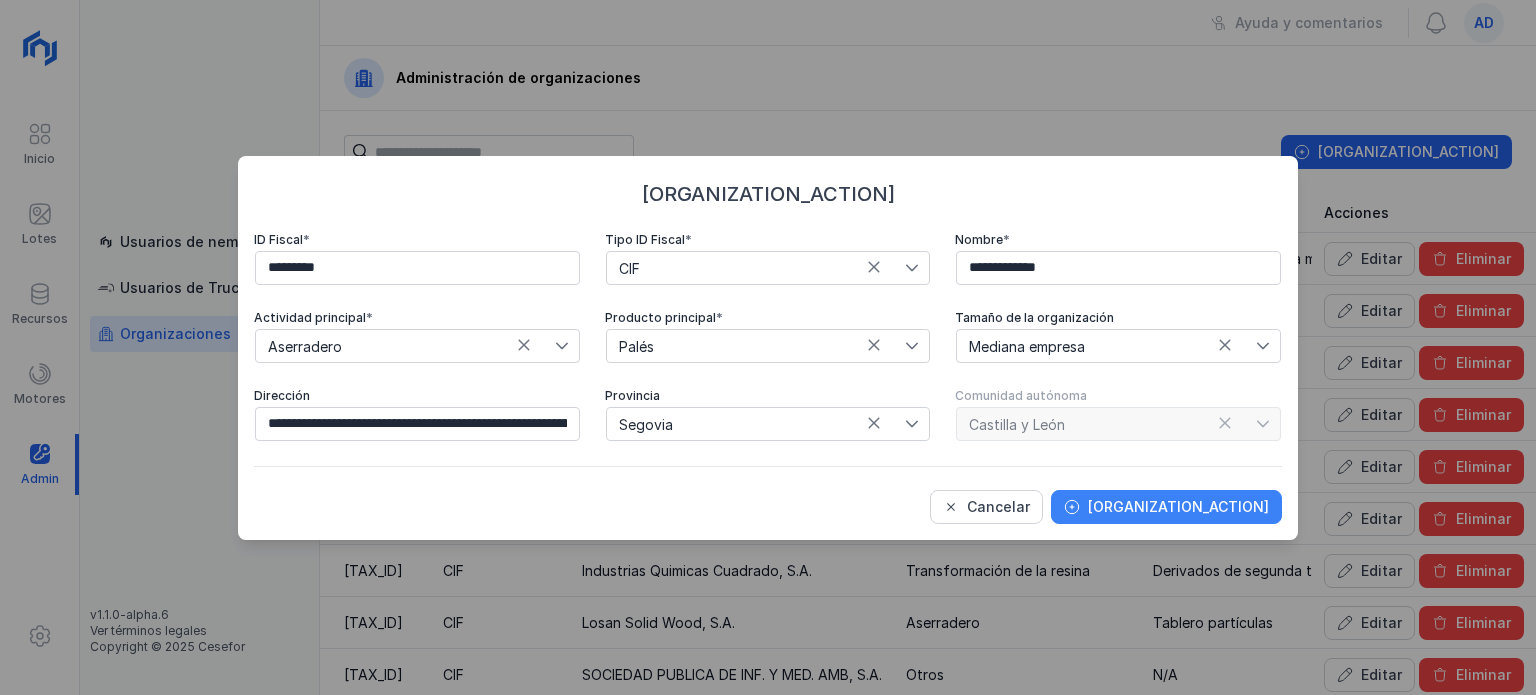 click on "Crear organización" 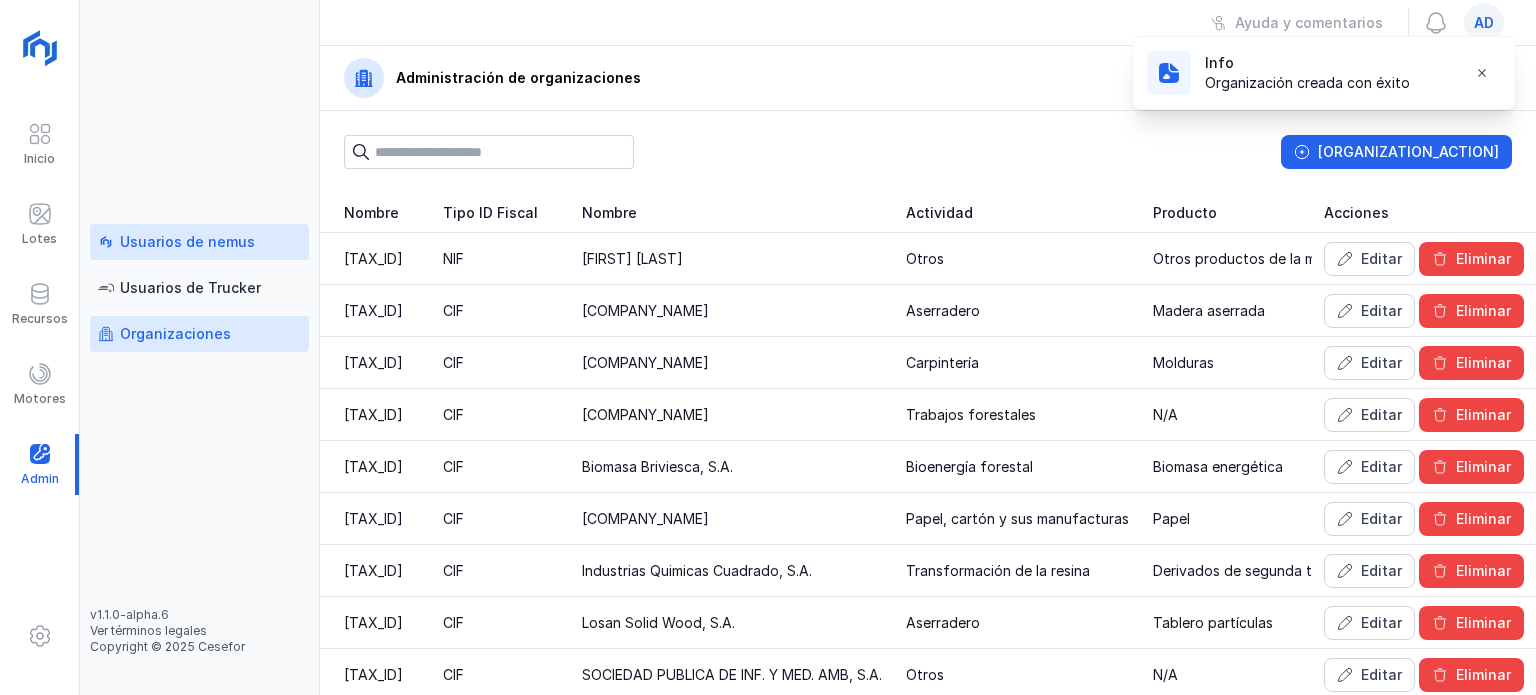 click on "Usuarios de nemus" at bounding box center (187, 242) 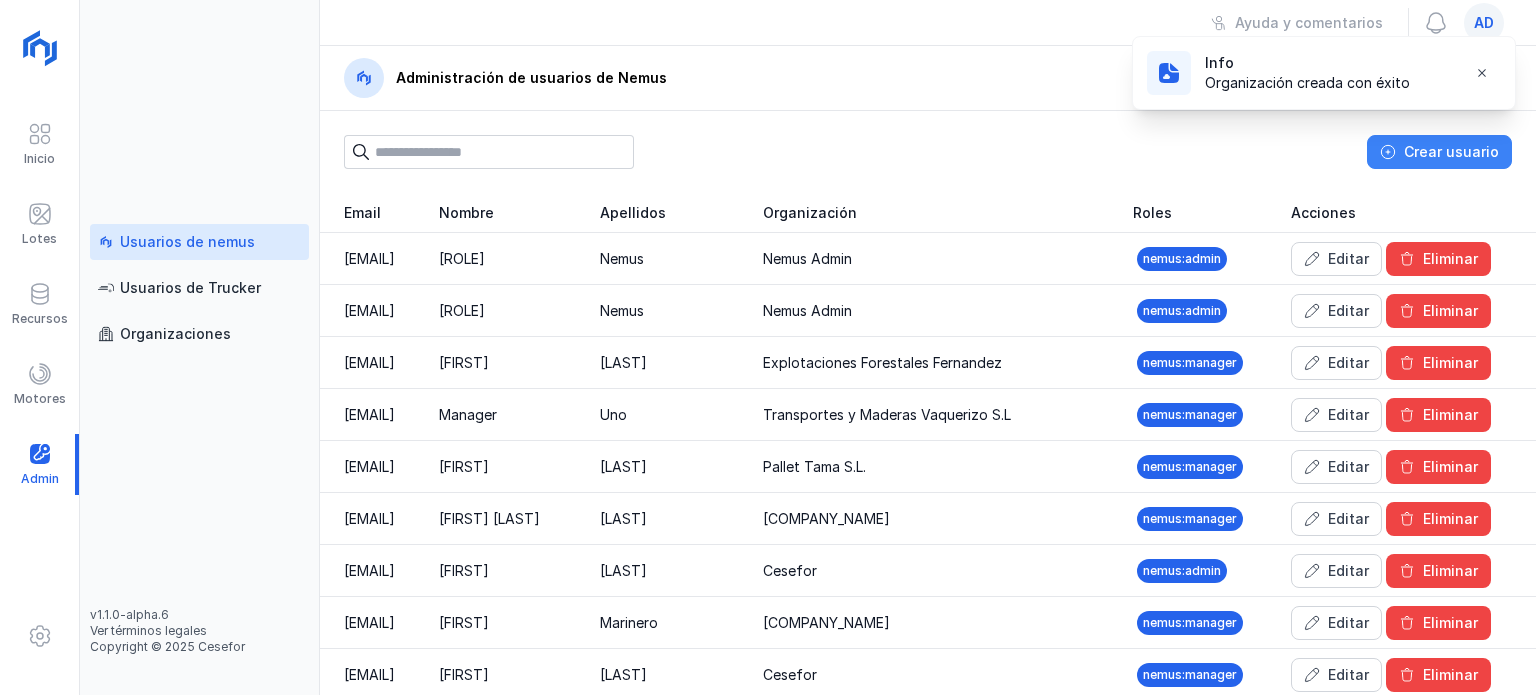 click on "Crear usuario" 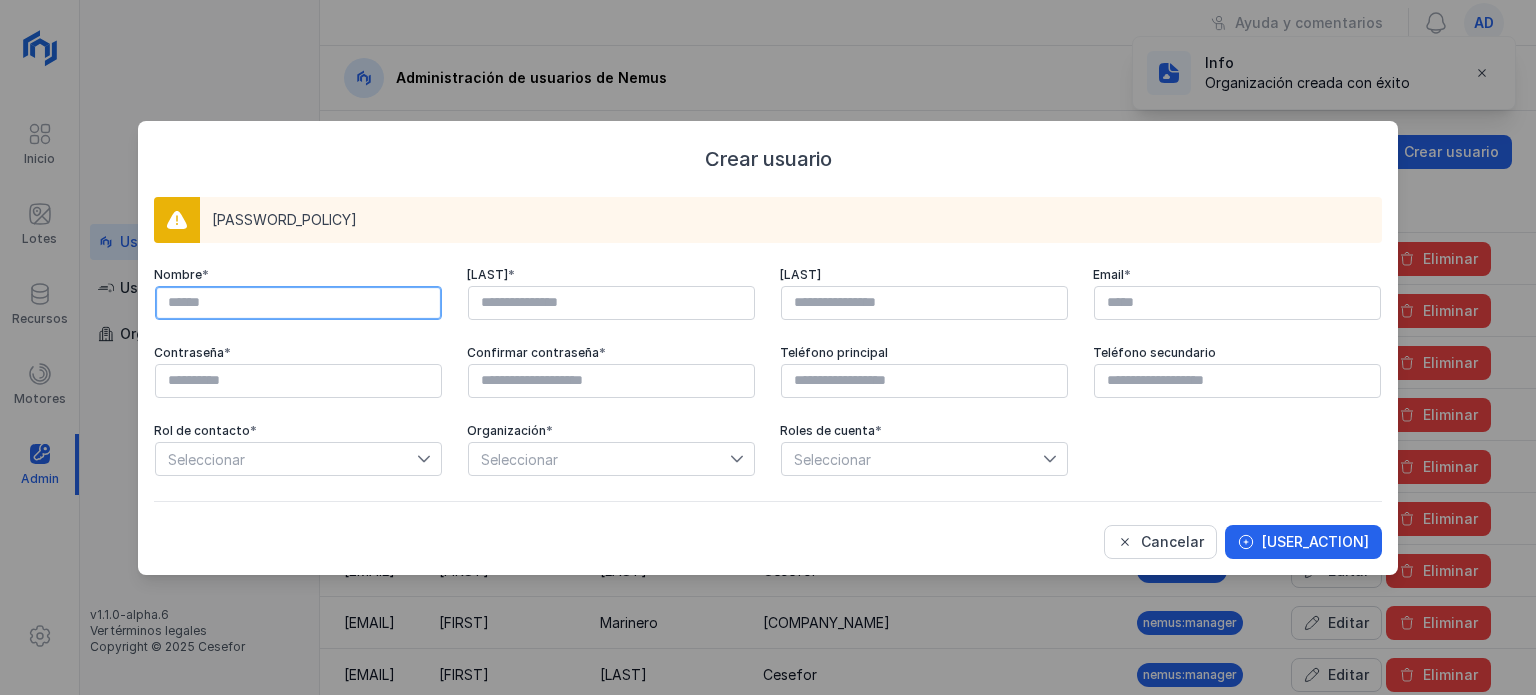 click at bounding box center (298, 303) 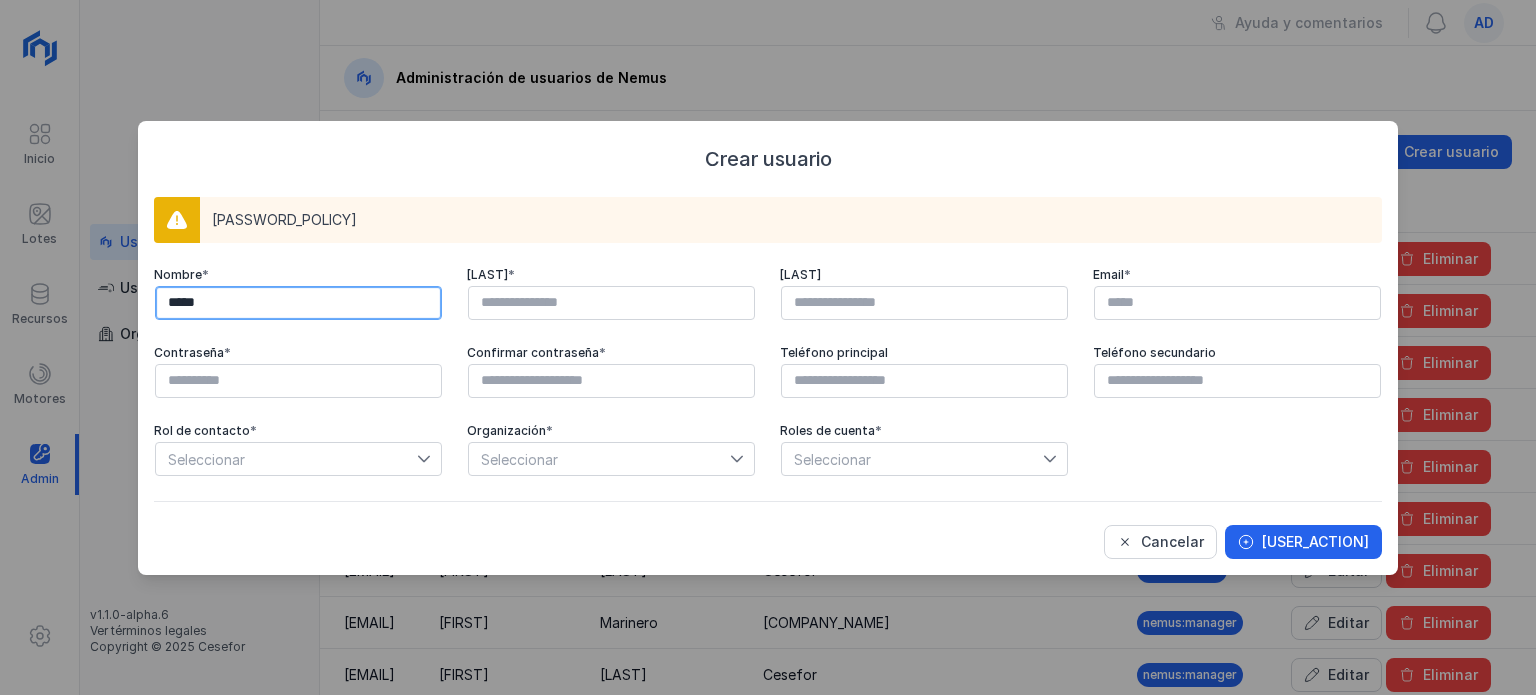 type on "*****" 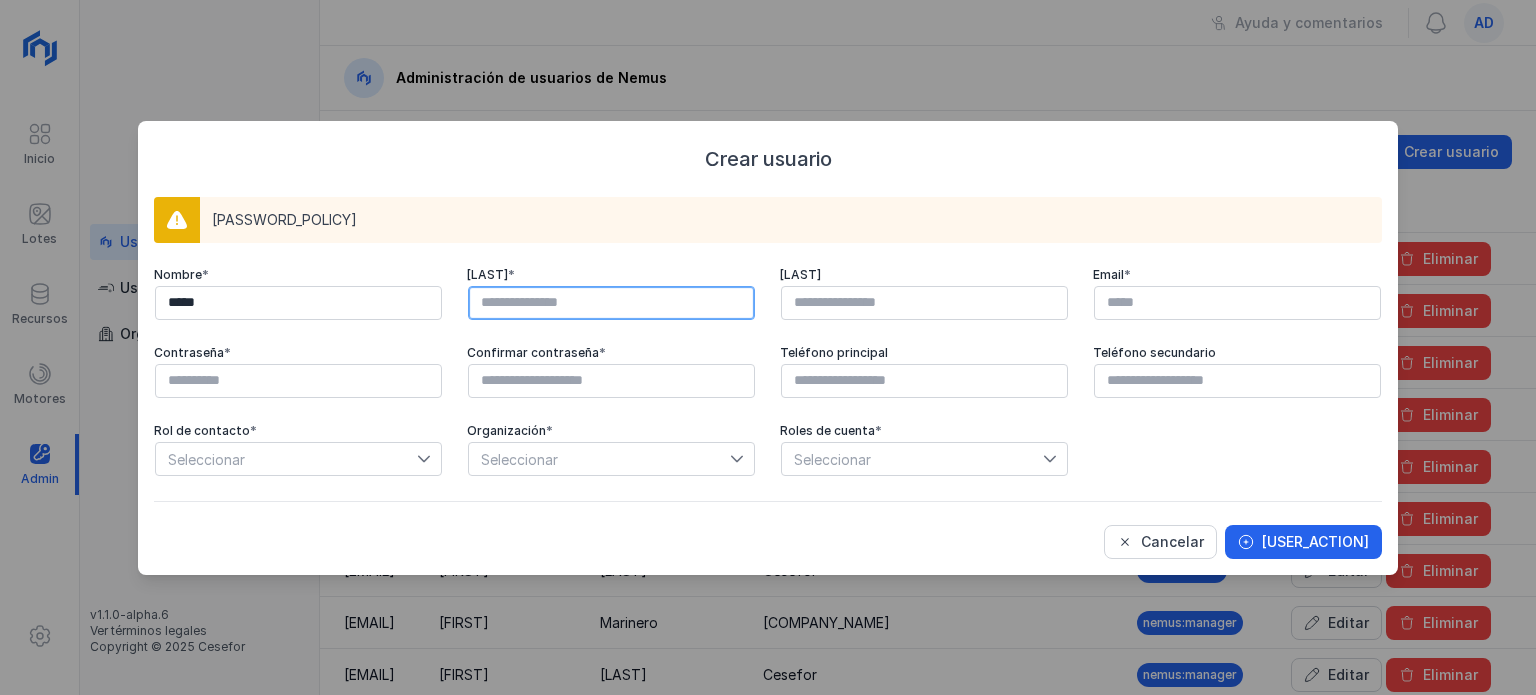 click at bounding box center (611, 303) 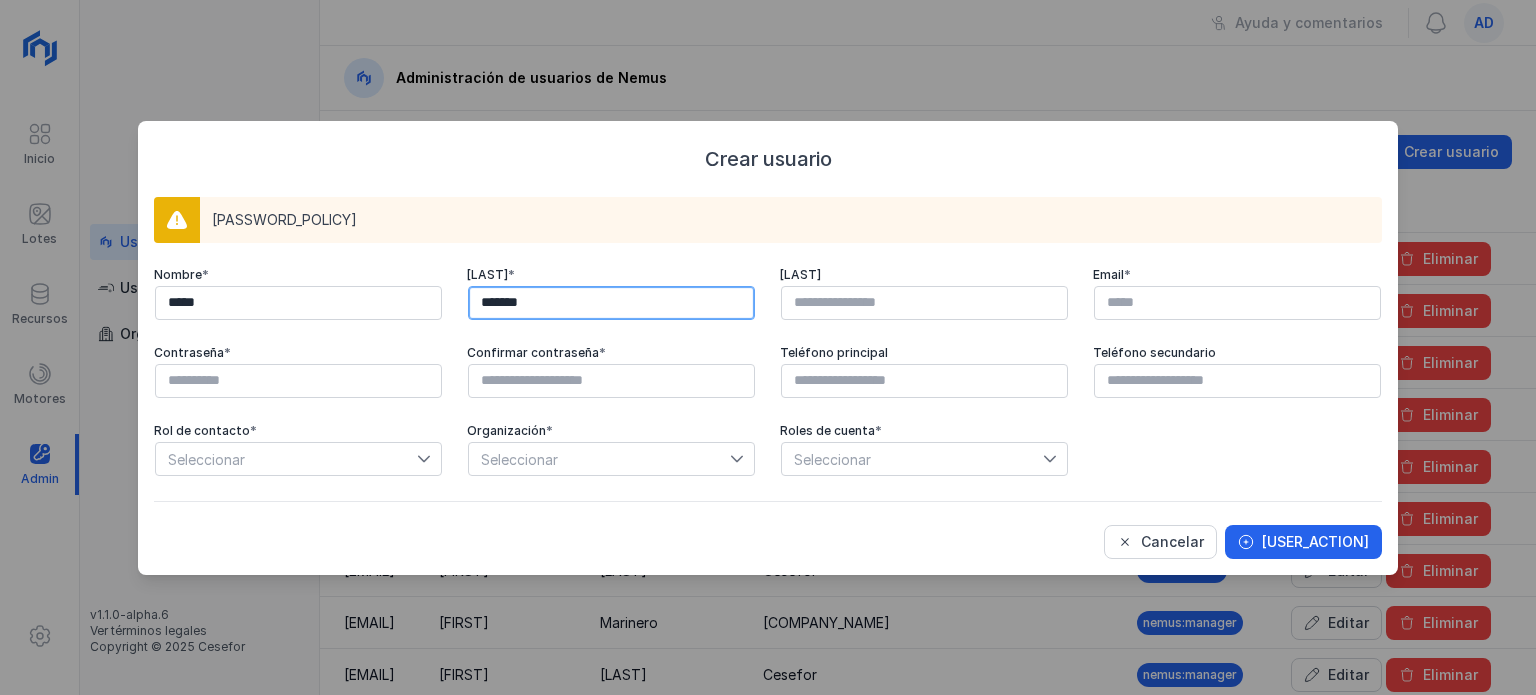 type on "*******" 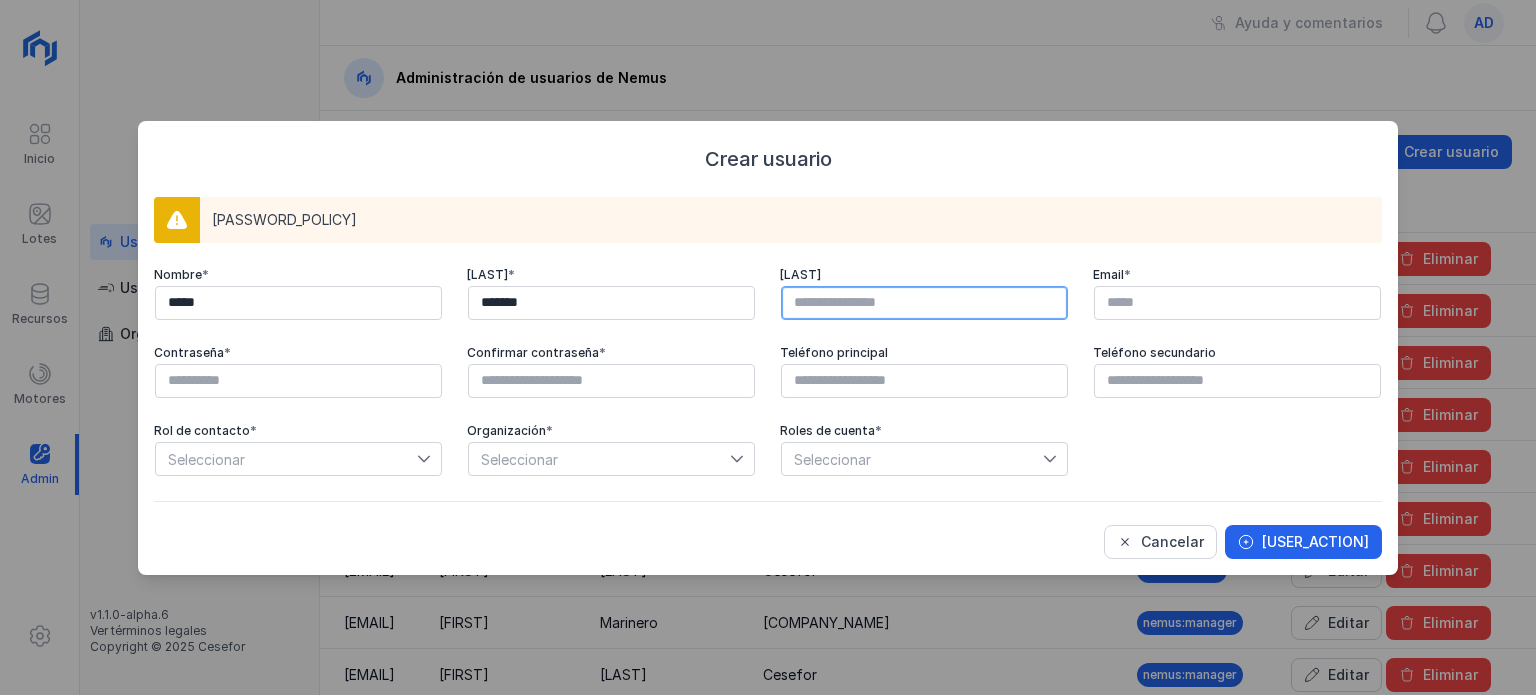 click at bounding box center [924, 303] 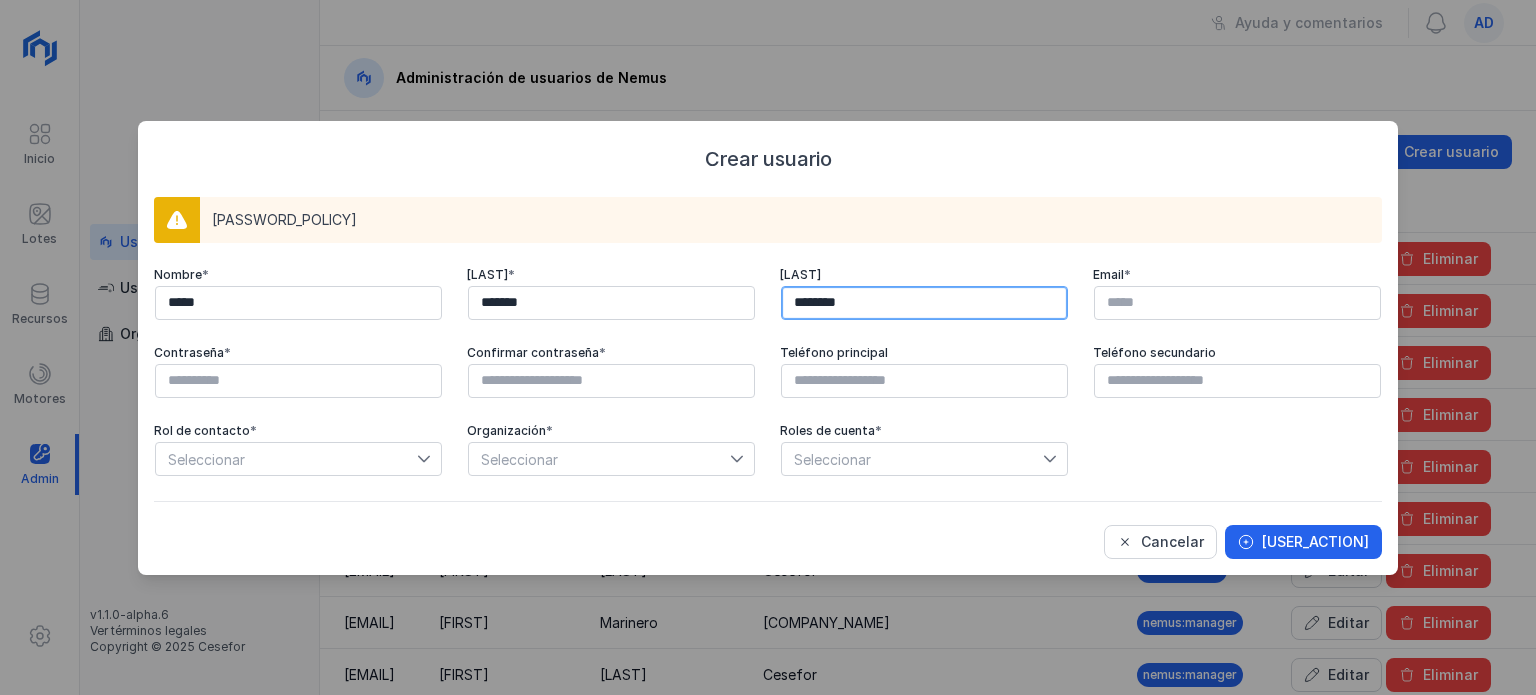 type on "********" 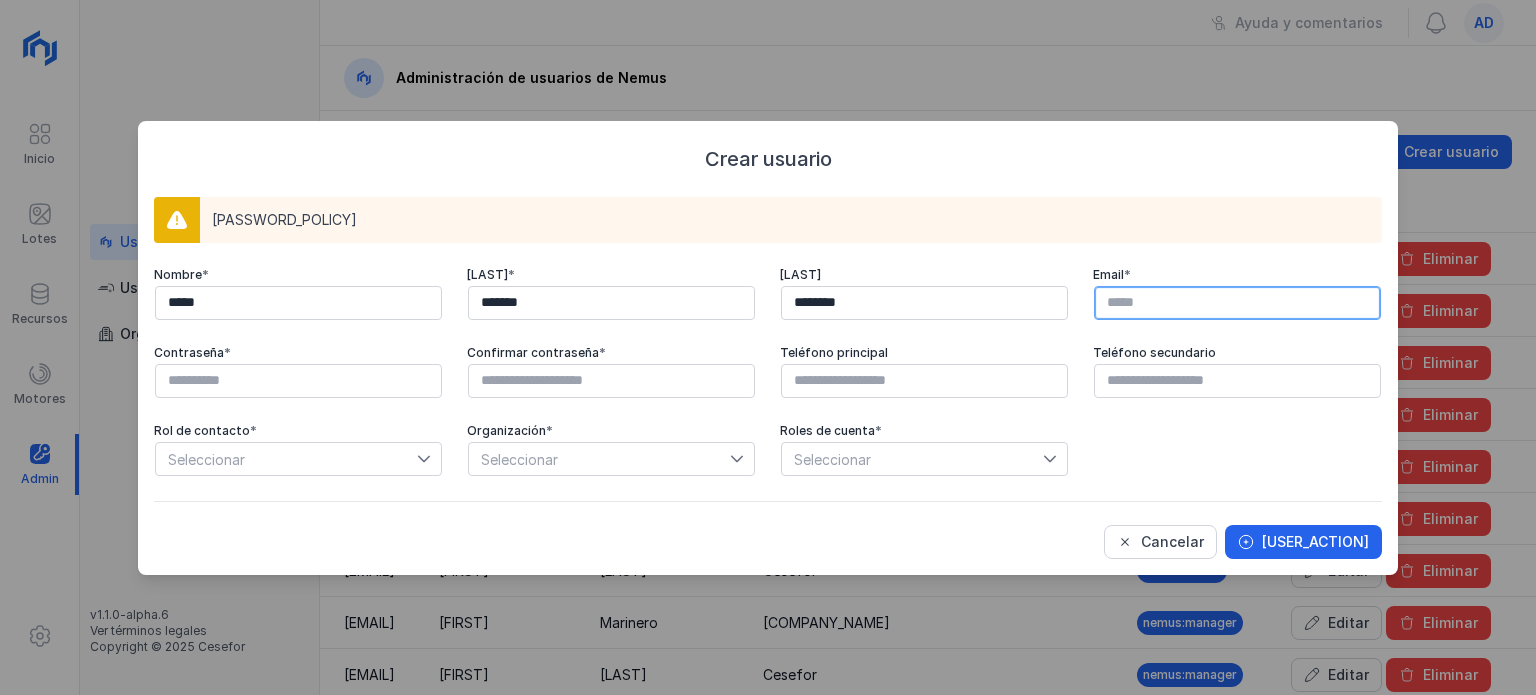 click at bounding box center (1237, 303) 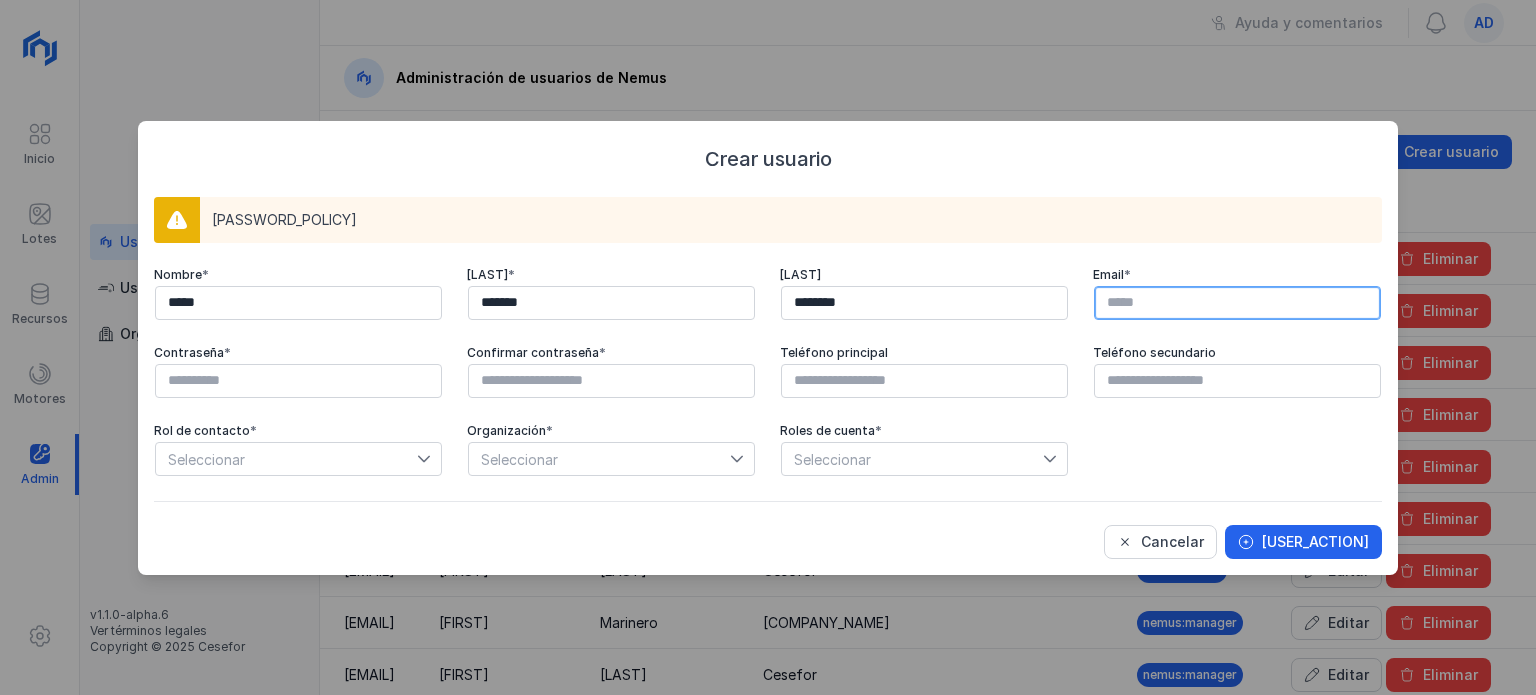 paste on "**********" 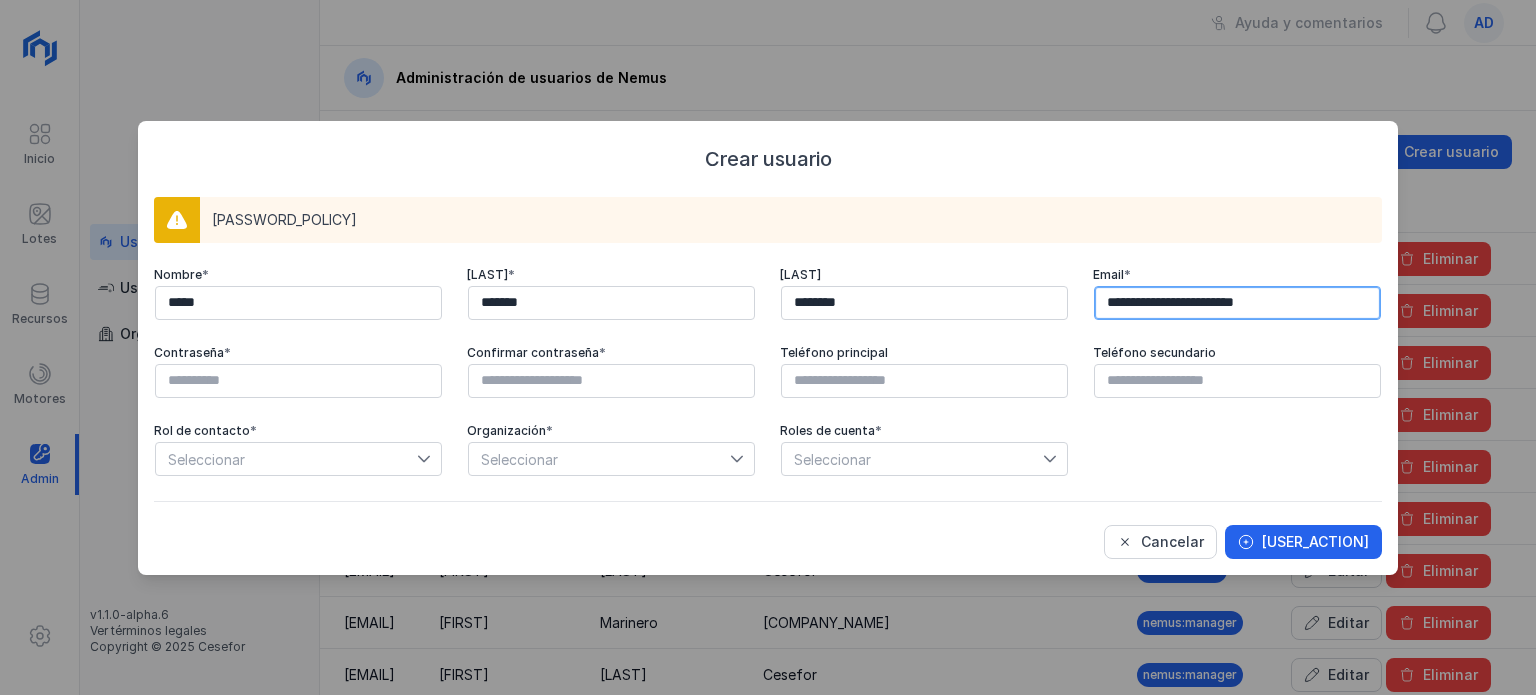 type on "**********" 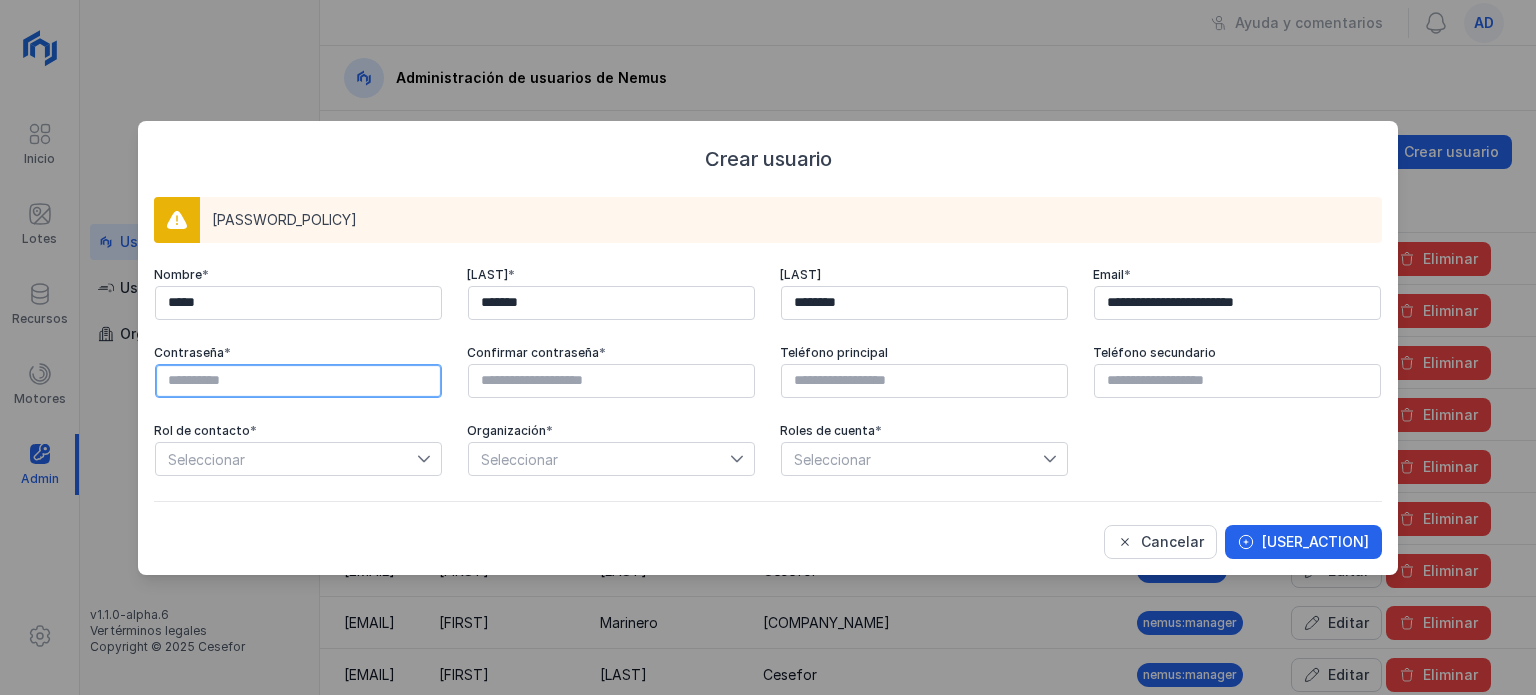click at bounding box center [298, 381] 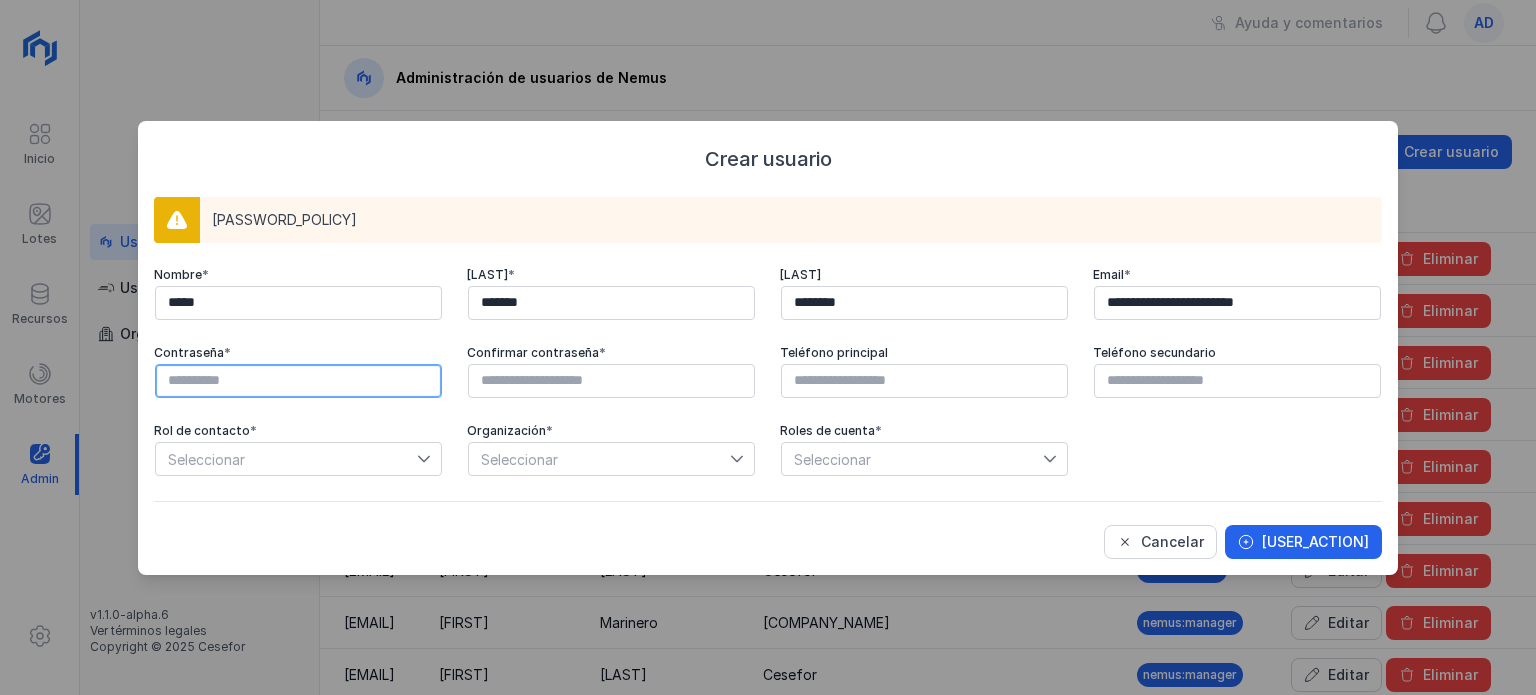 type on "*" 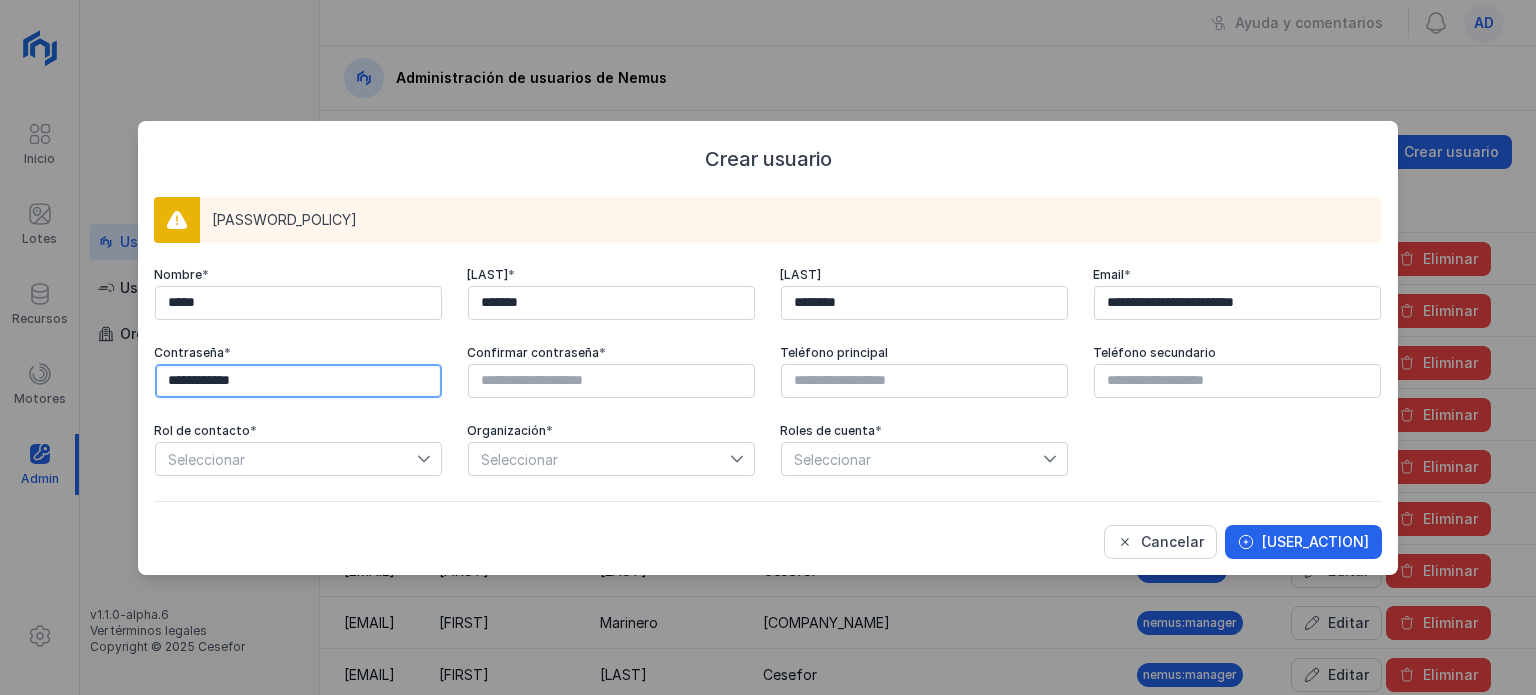 type on "**********" 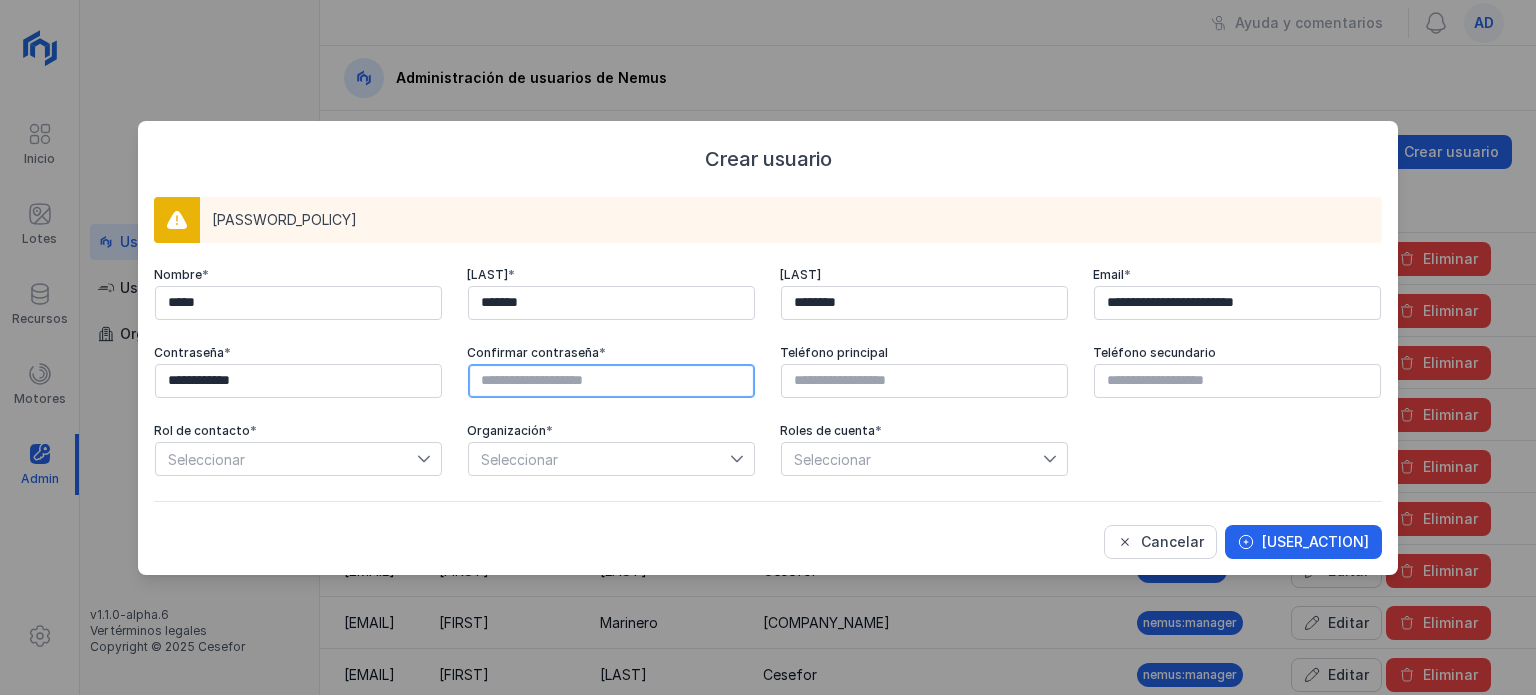 click at bounding box center [611, 381] 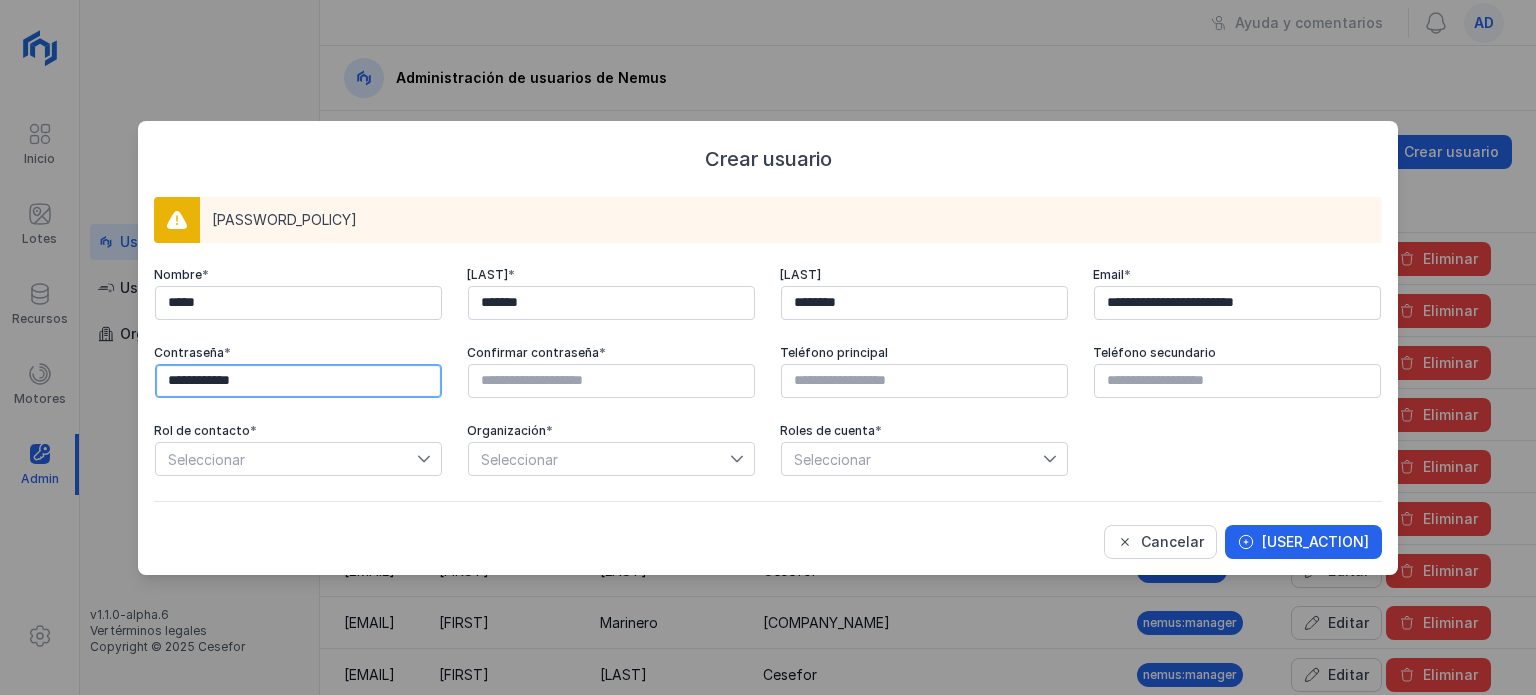 drag, startPoint x: 267, startPoint y: 376, endPoint x: 170, endPoint y: 381, distance: 97.128784 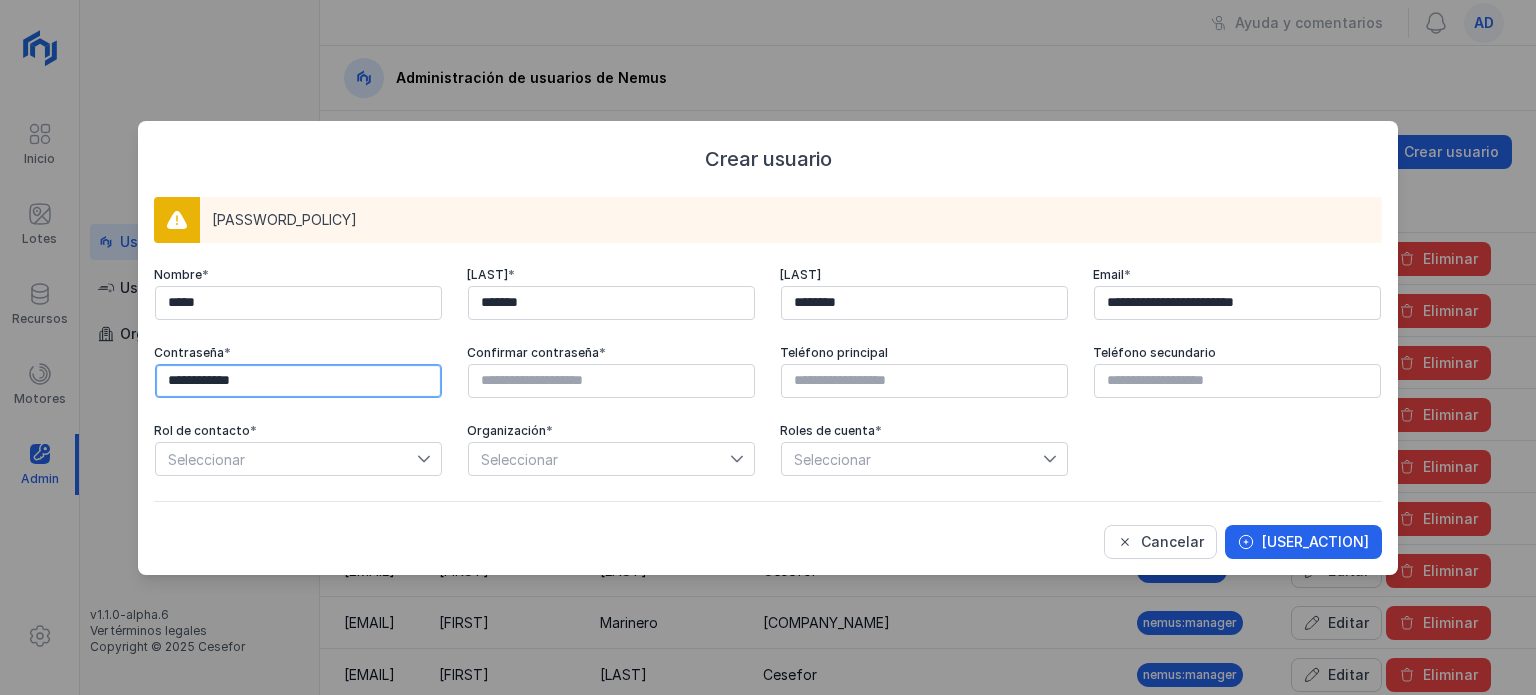 click on "**********" at bounding box center [298, 381] 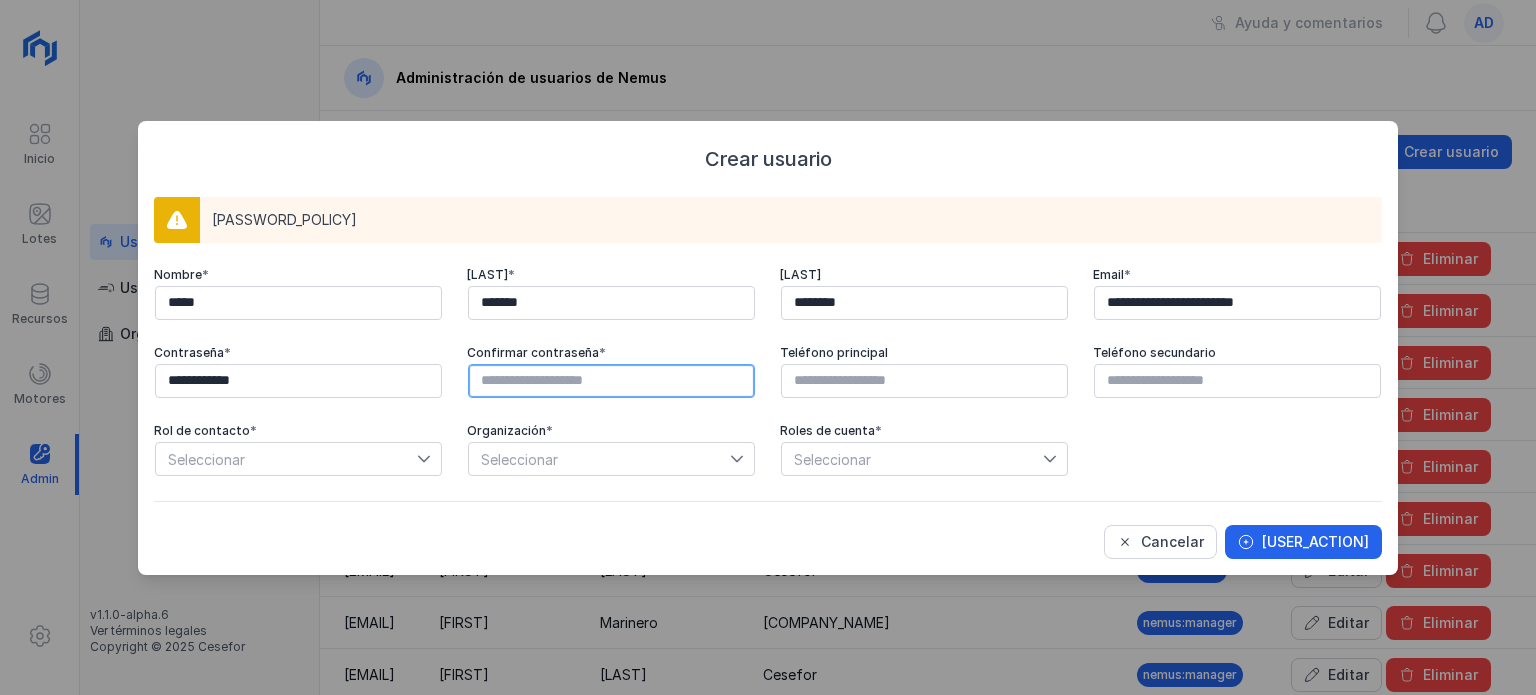 click at bounding box center (611, 381) 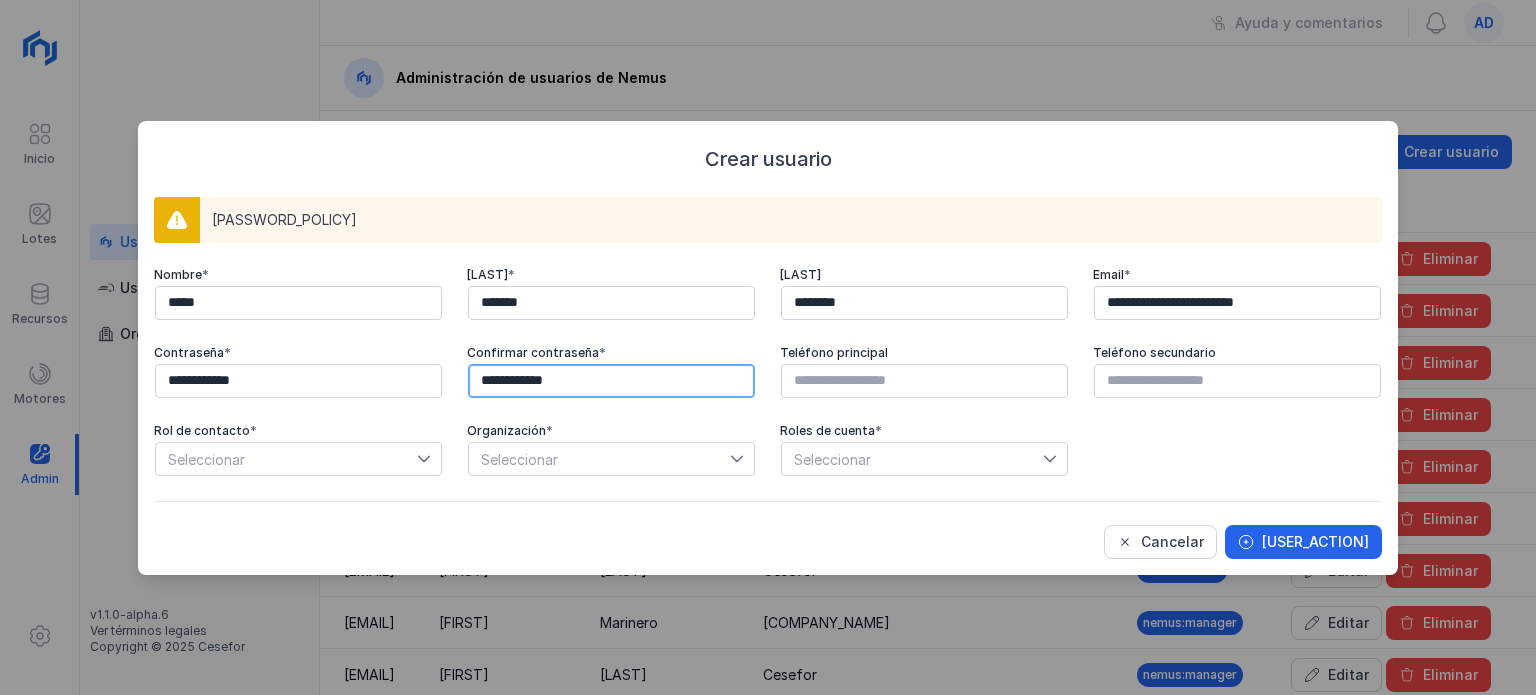 type on "**********" 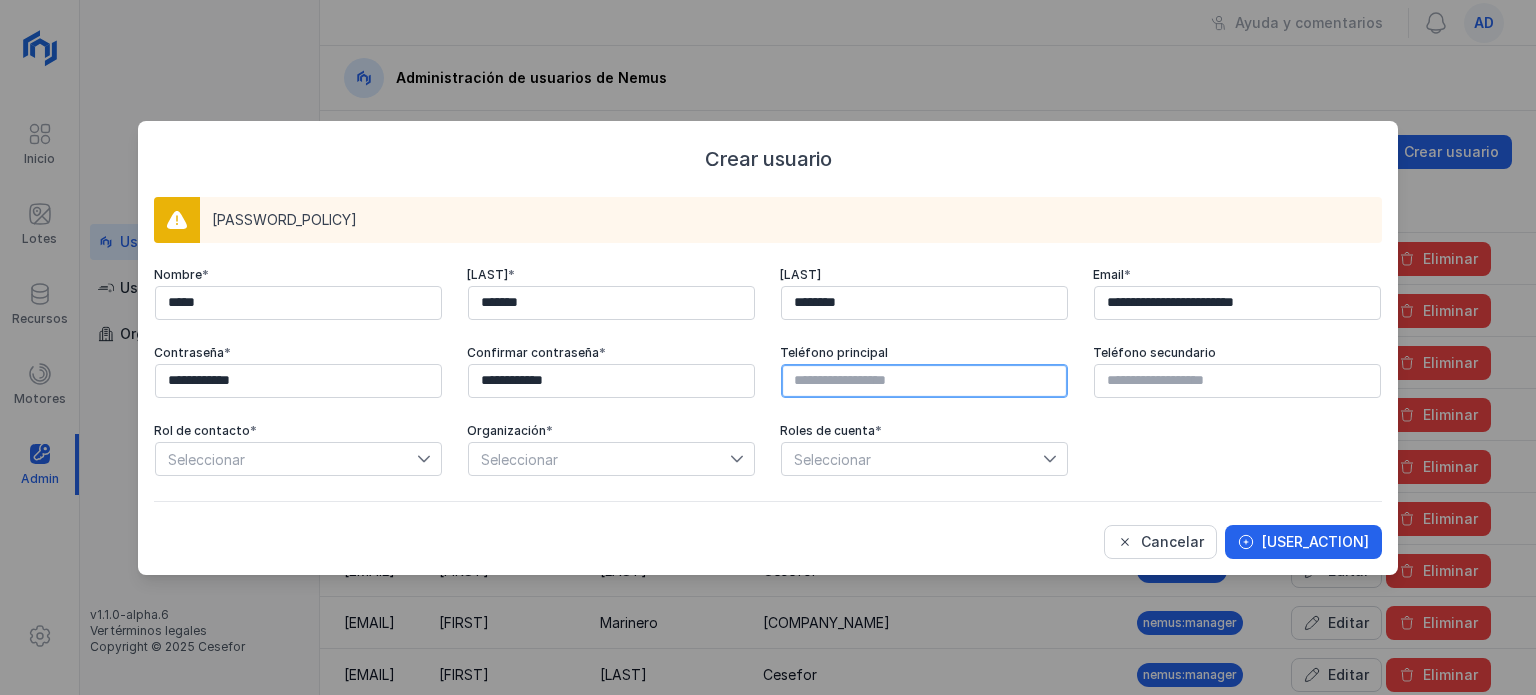 click at bounding box center (924, 381) 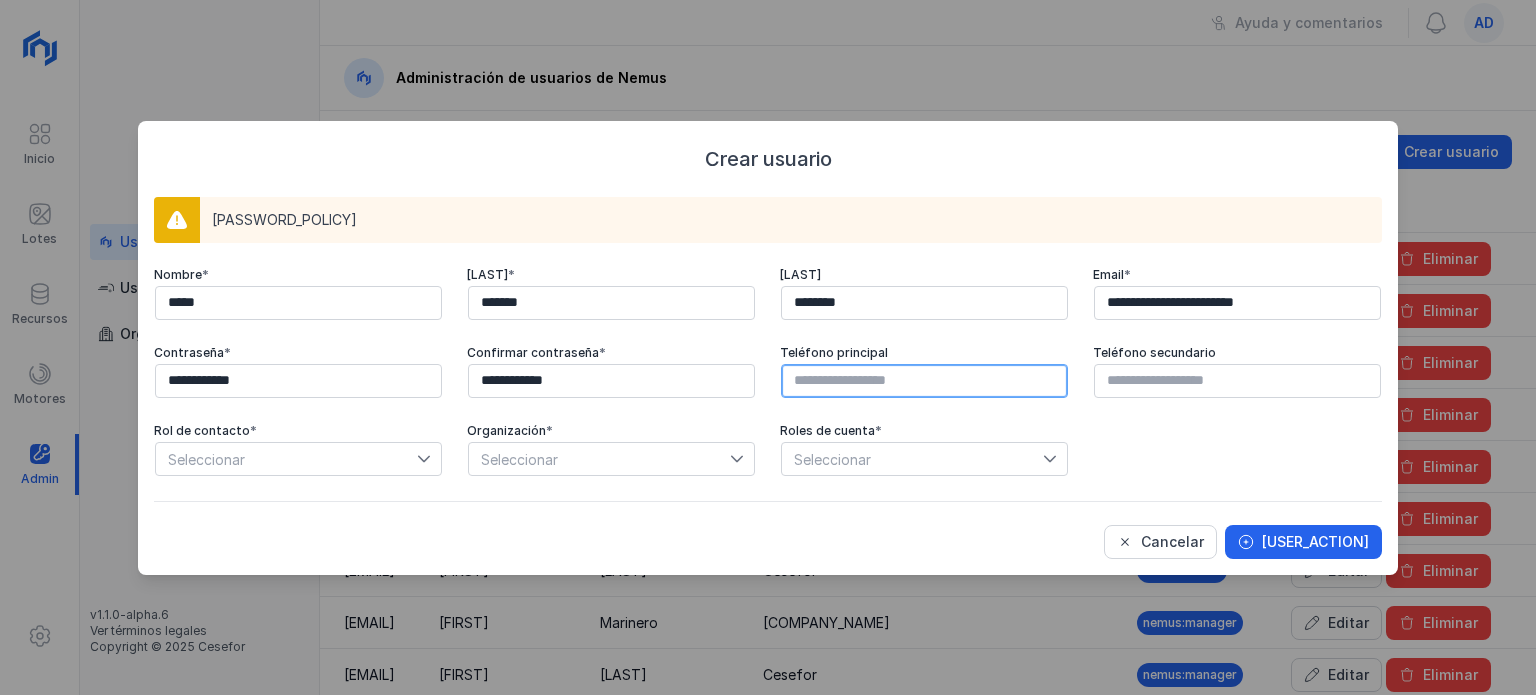 paste on "*********" 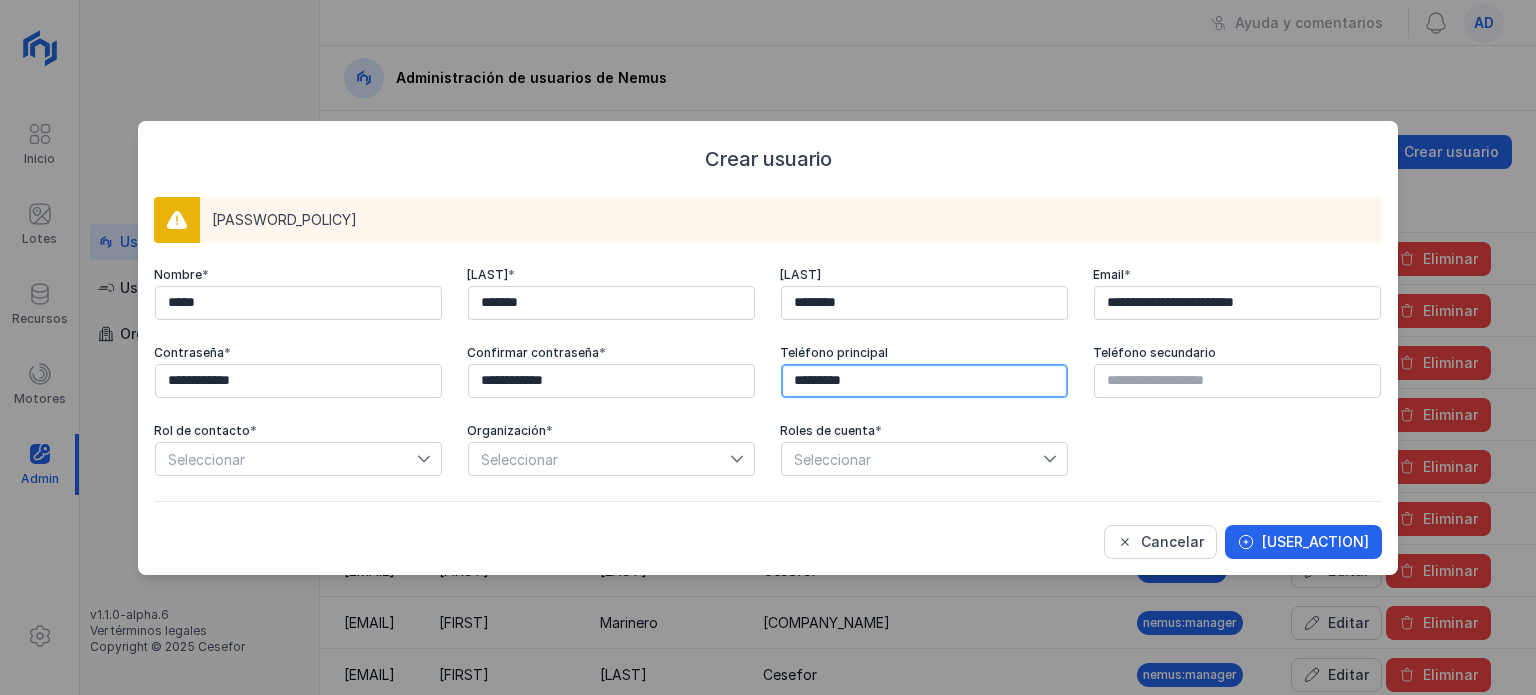 type on "*********" 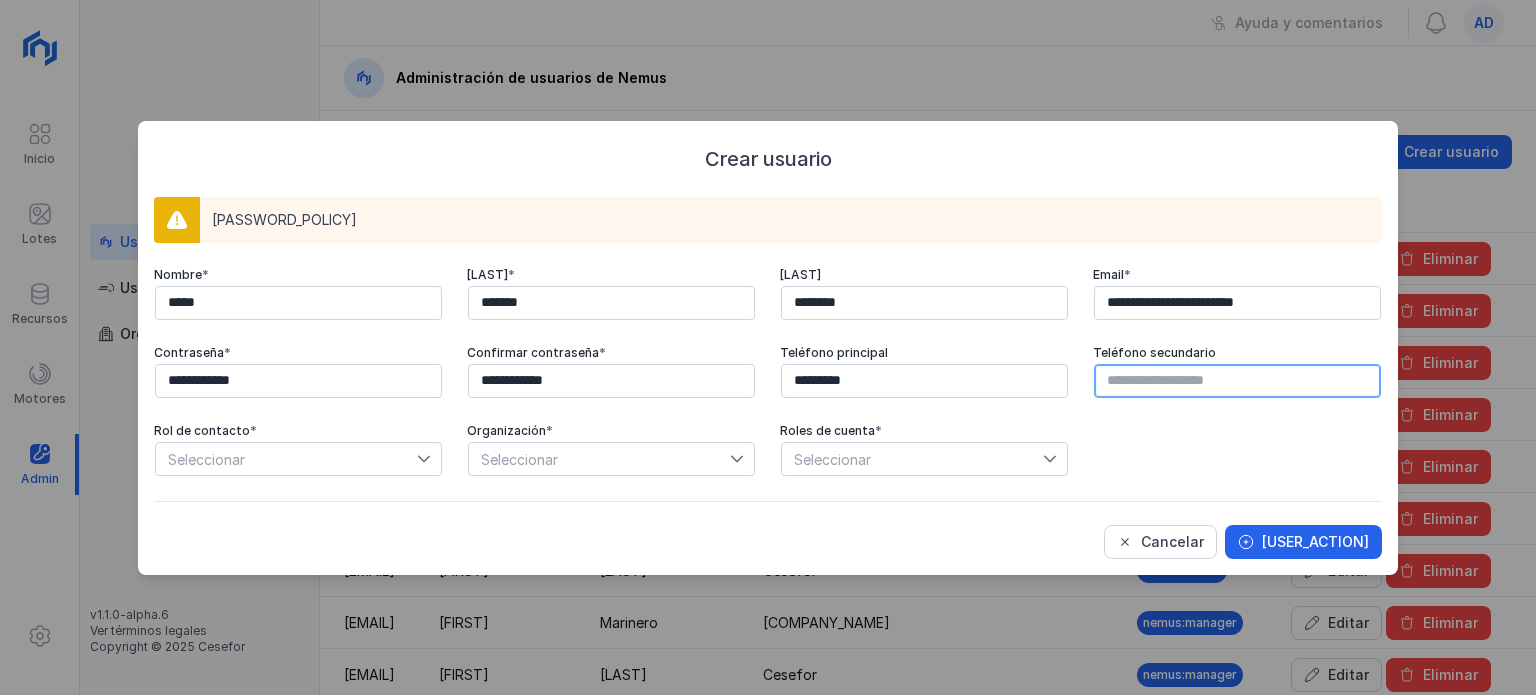 click at bounding box center (1237, 381) 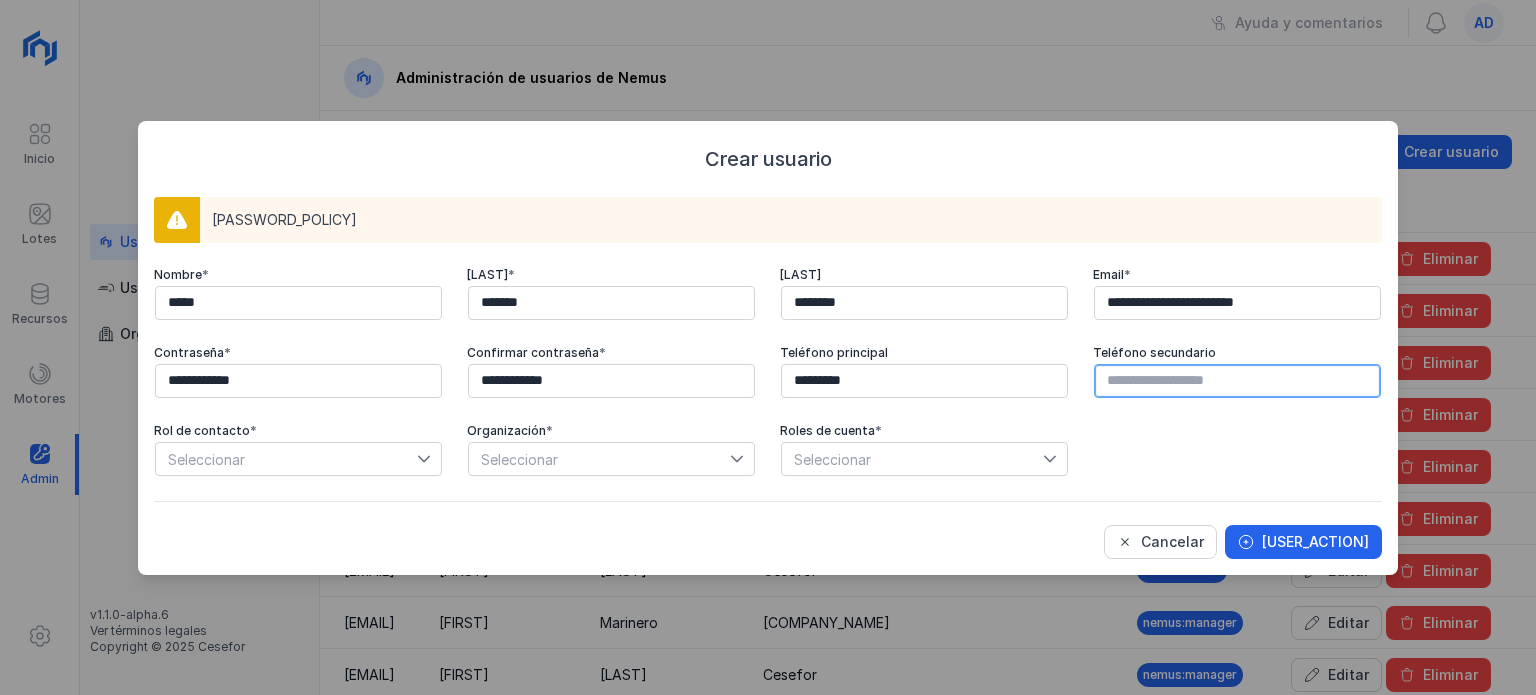 paste on "**********" 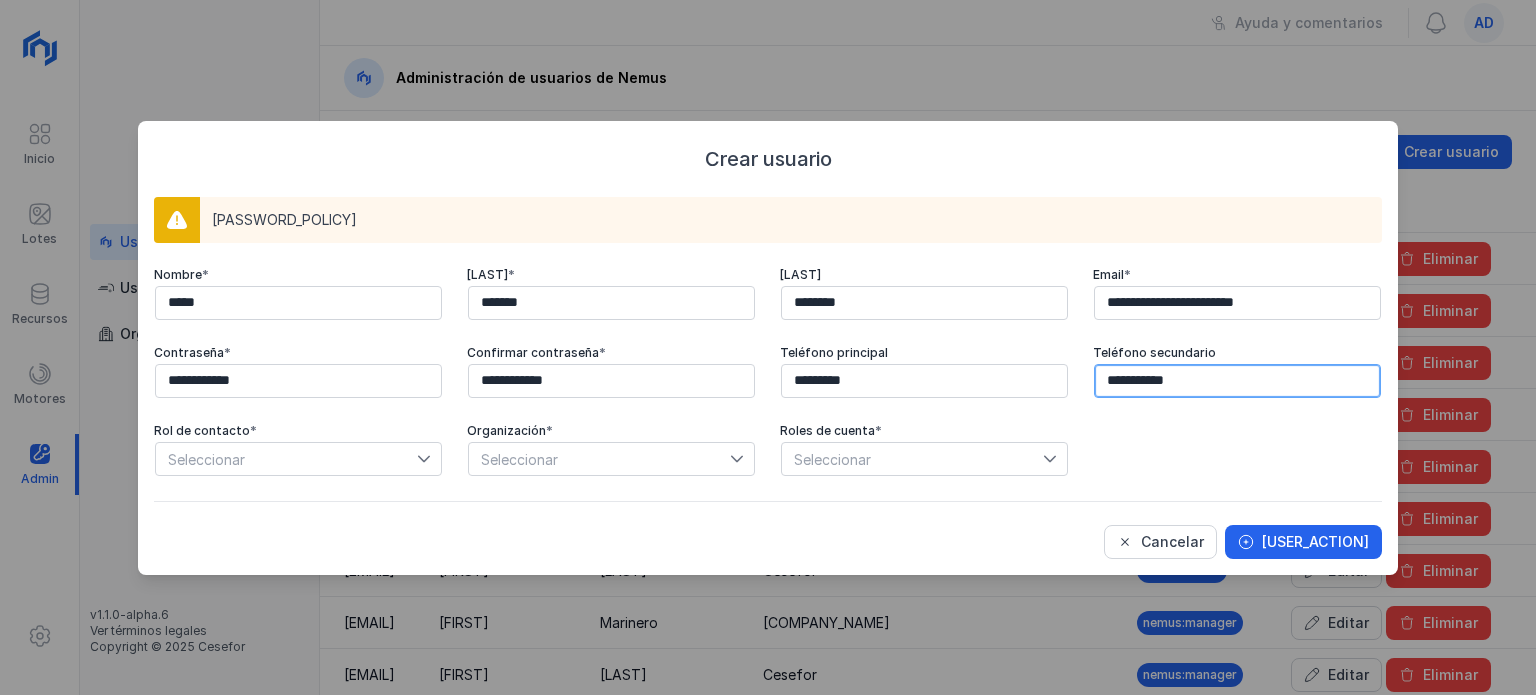 type on "**********" 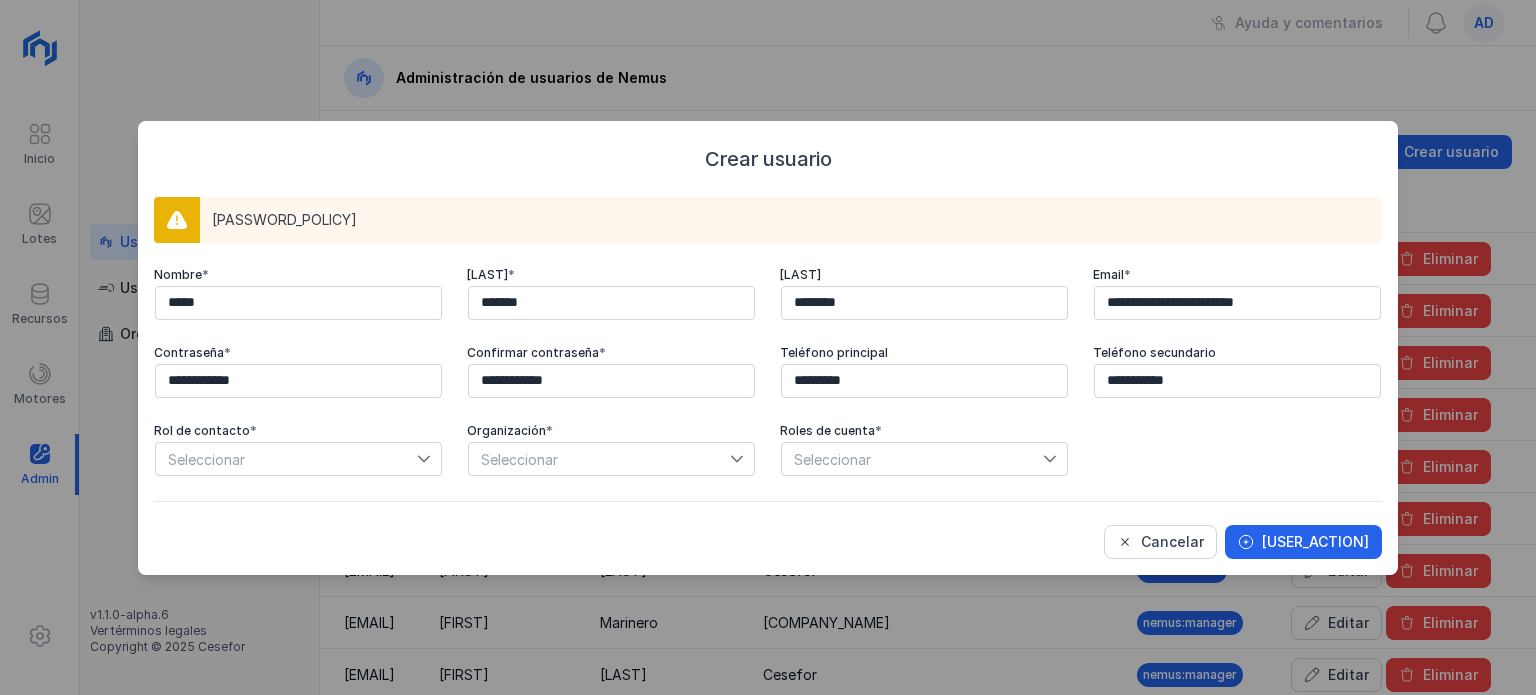 click on "Seleccionar" at bounding box center (286, 459) 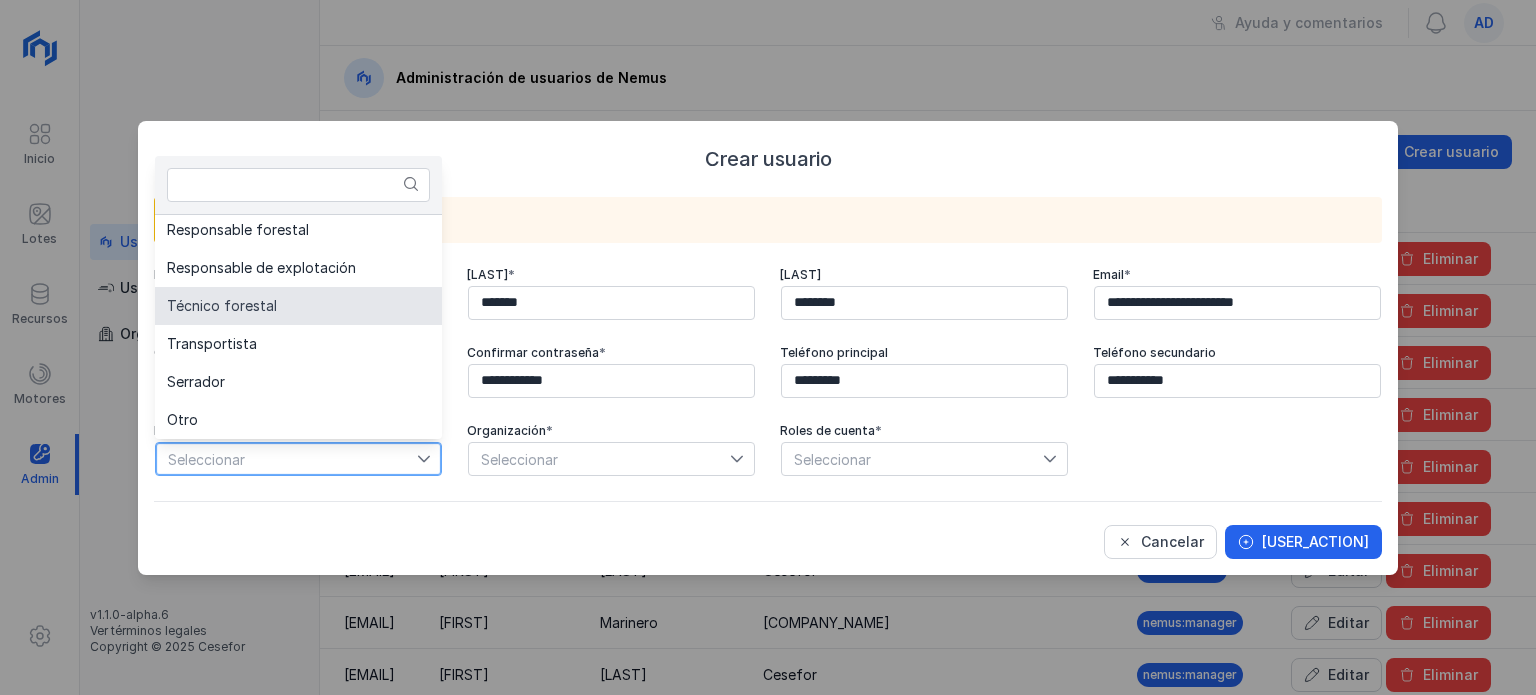 scroll, scrollTop: 0, scrollLeft: 0, axis: both 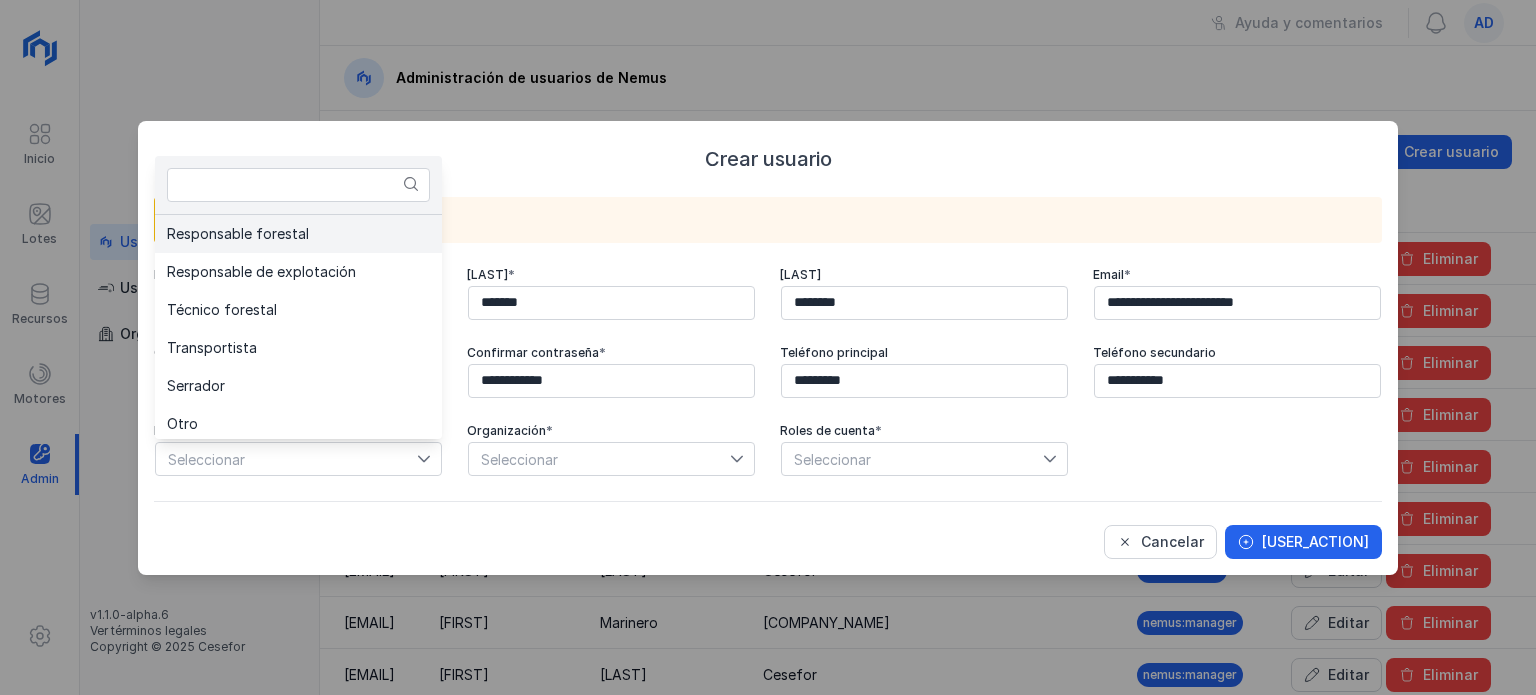 click on "Responsable forestal" 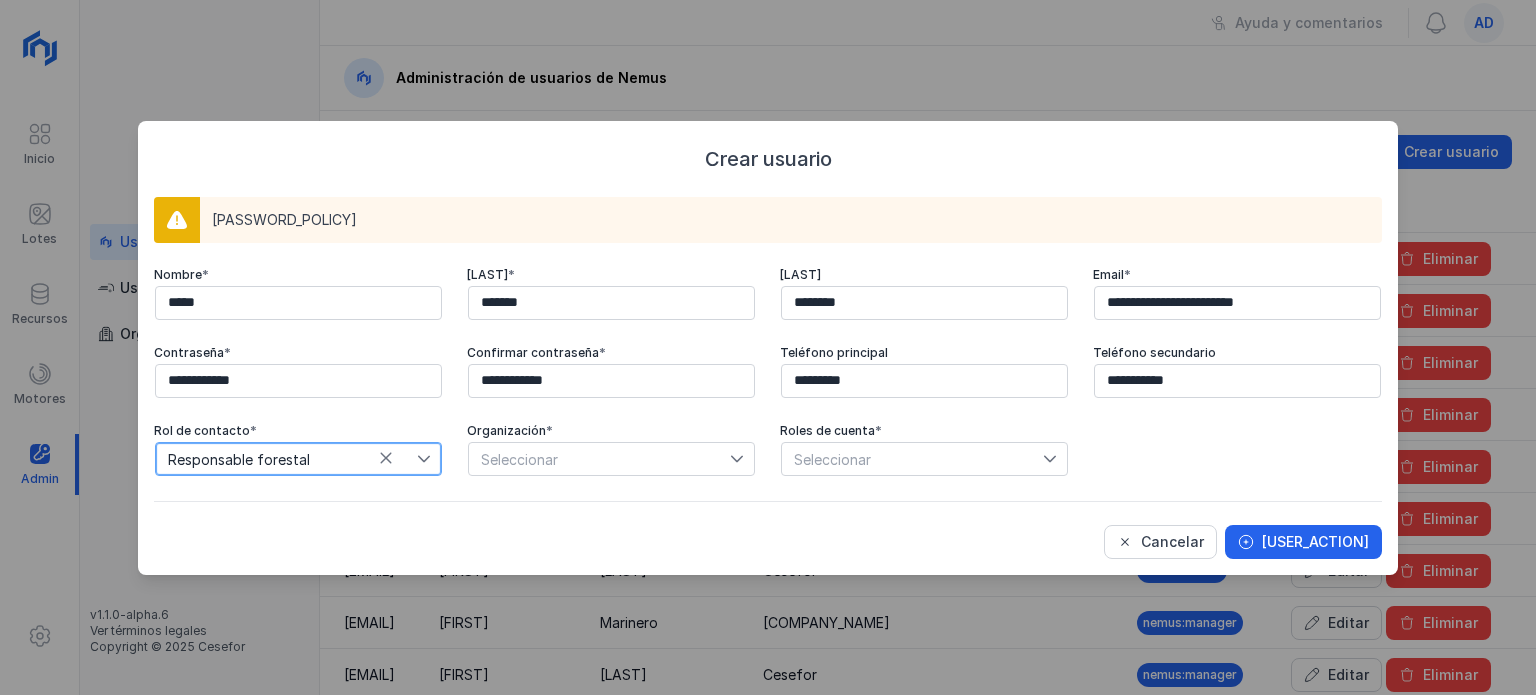 click on "Responsable forestal" at bounding box center (286, 459) 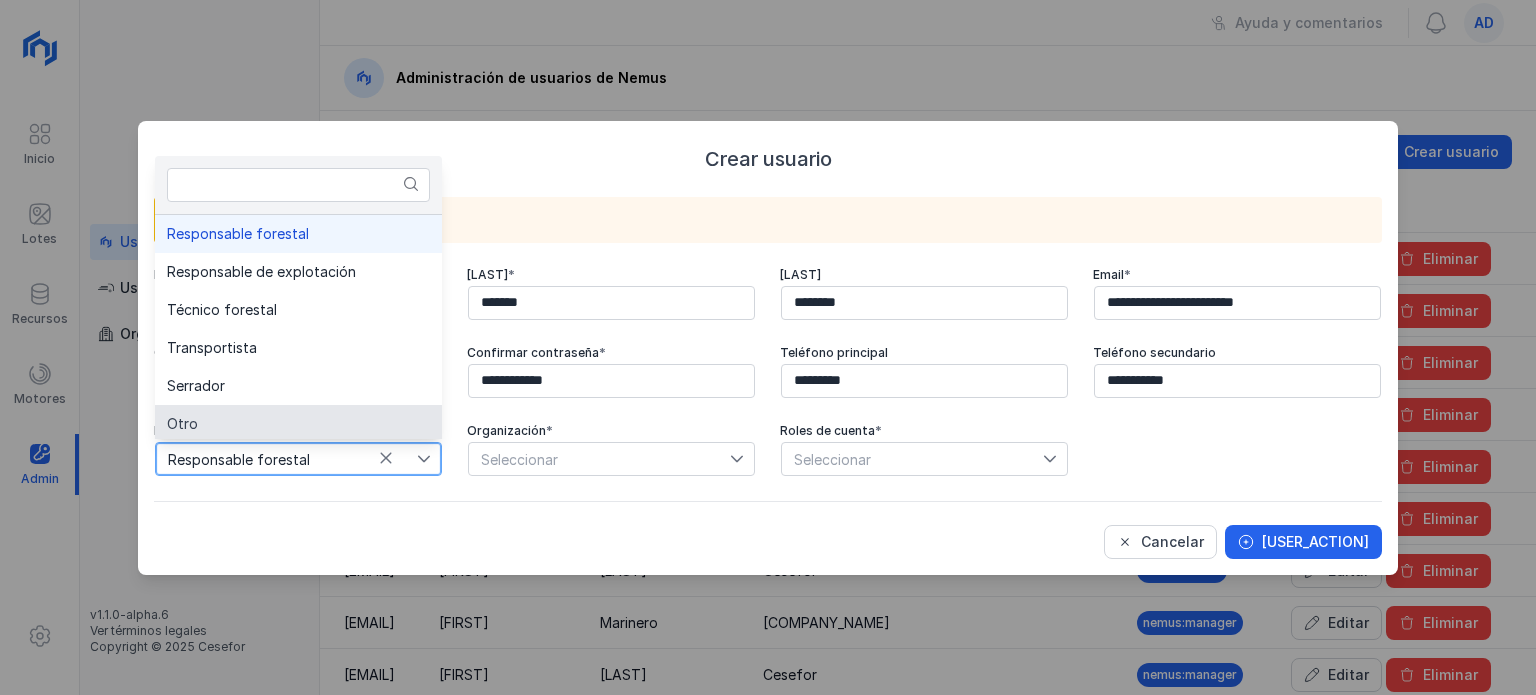 scroll, scrollTop: 4, scrollLeft: 0, axis: vertical 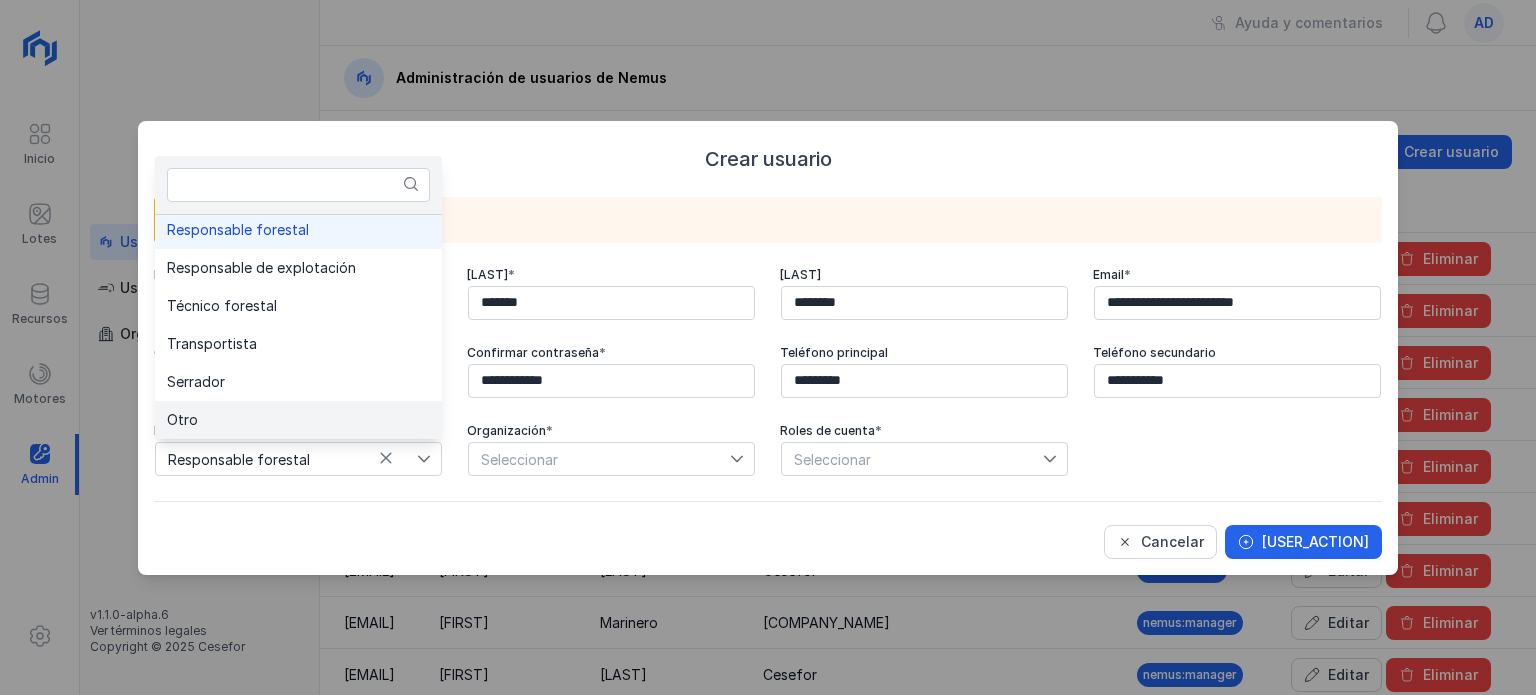 click on "Otro" 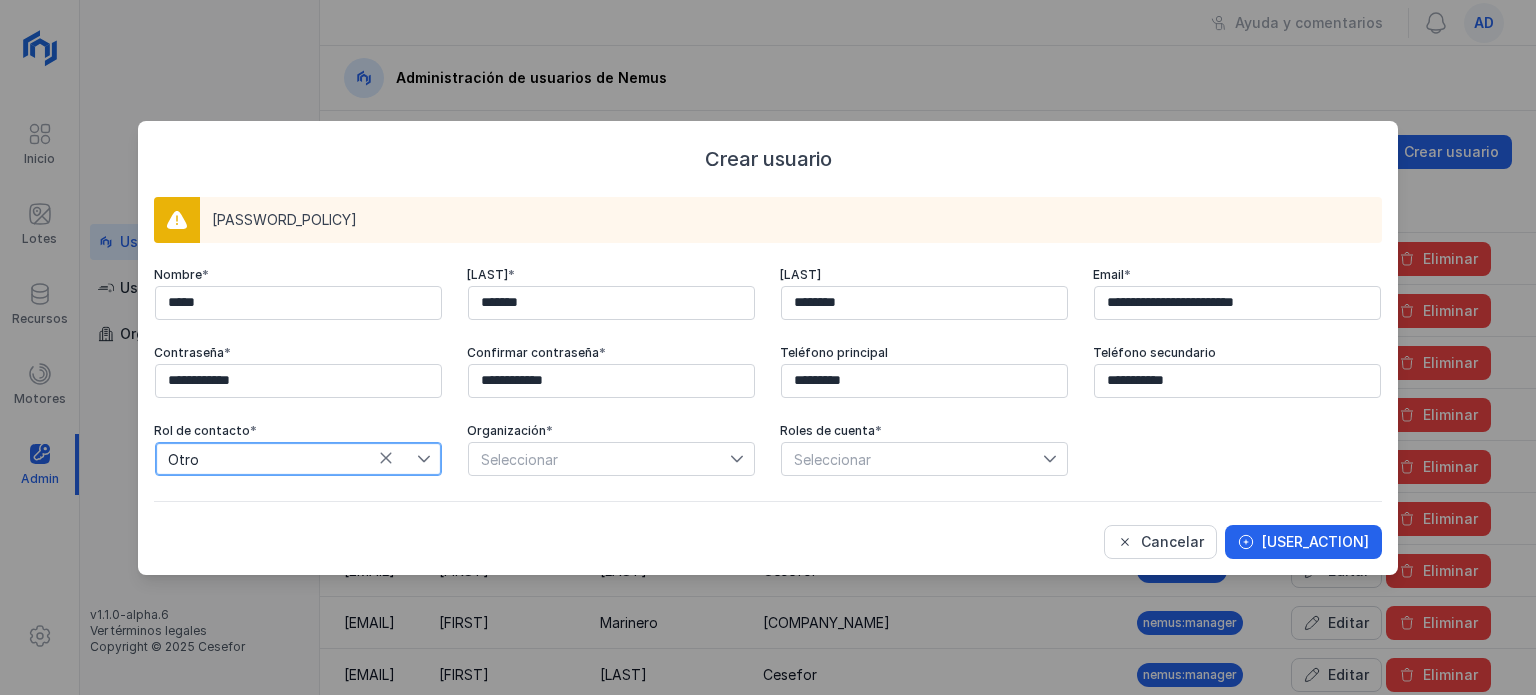 click on "Seleccionar" at bounding box center (599, 459) 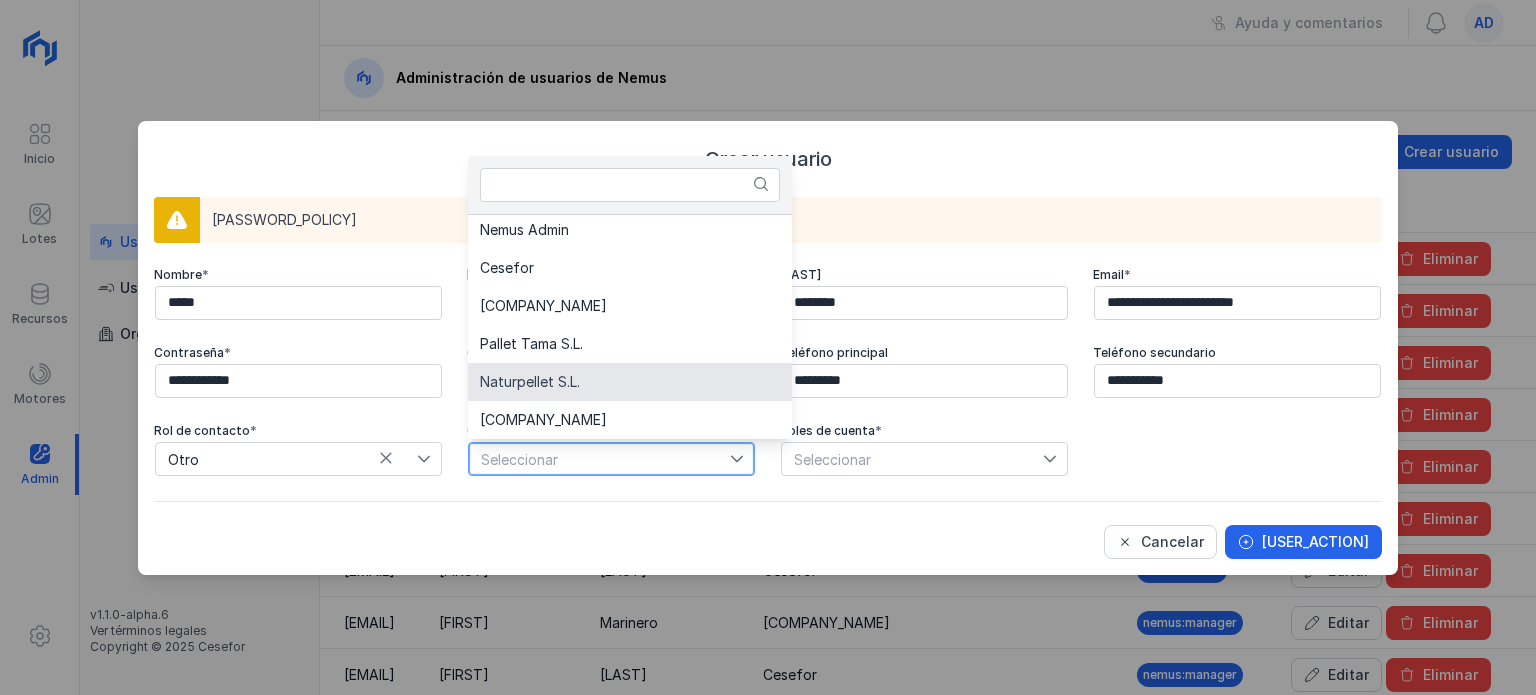 scroll, scrollTop: 1030, scrollLeft: 0, axis: vertical 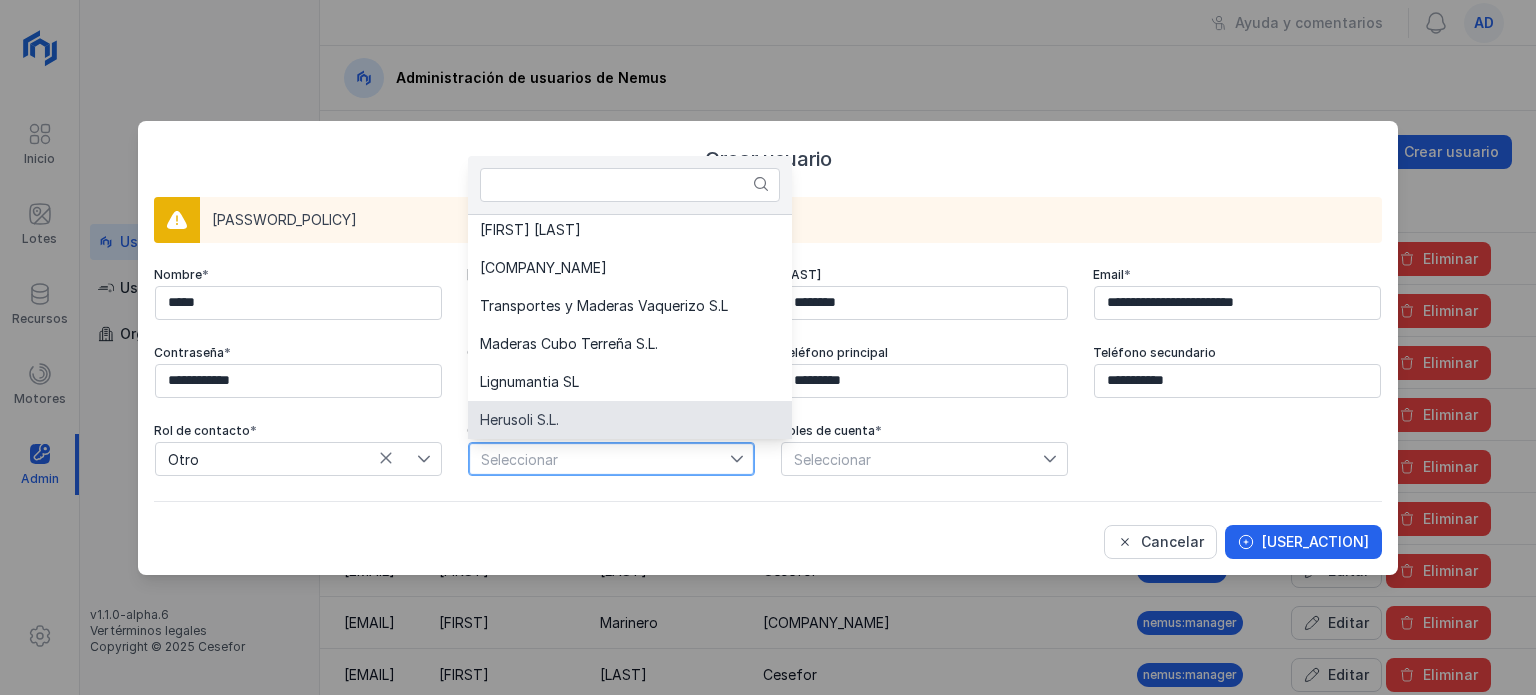 click on "Herusoli S.L." 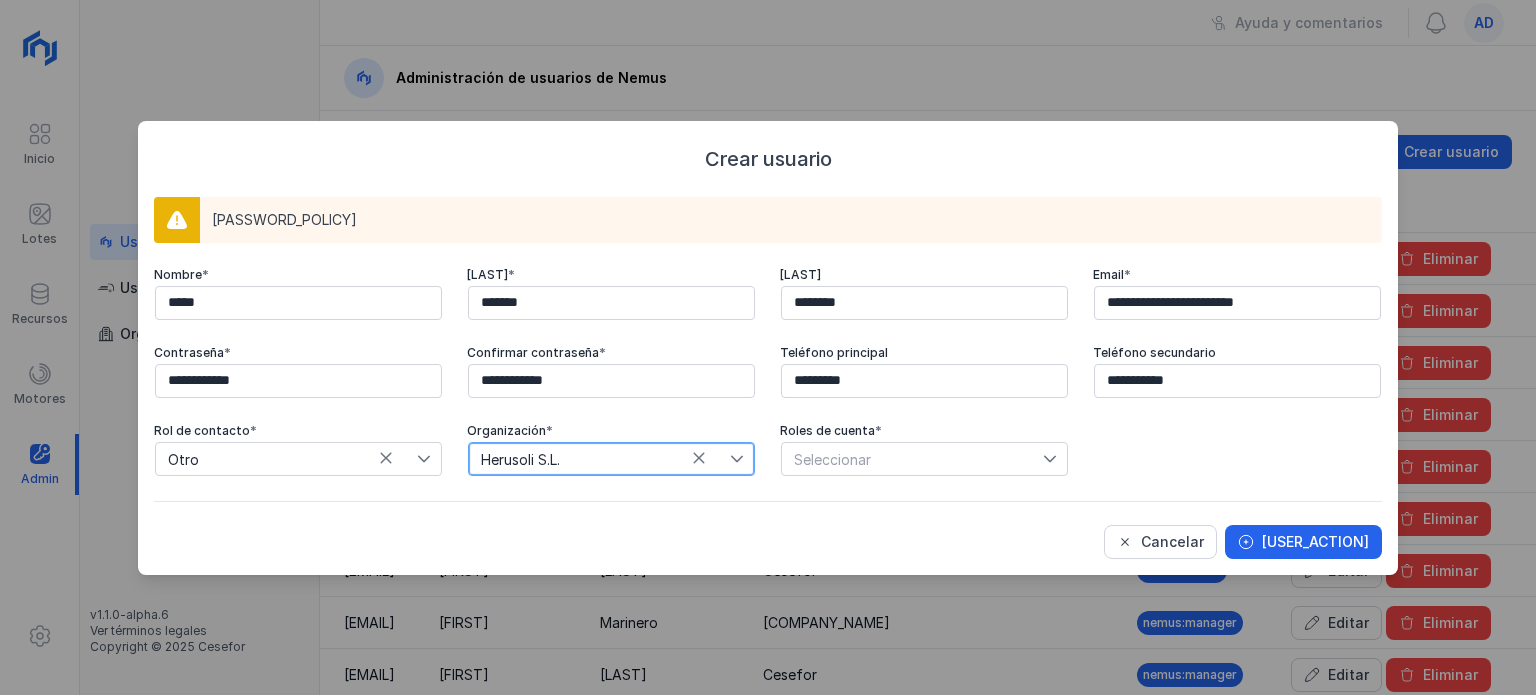 click on "Seleccionar" at bounding box center [912, 459] 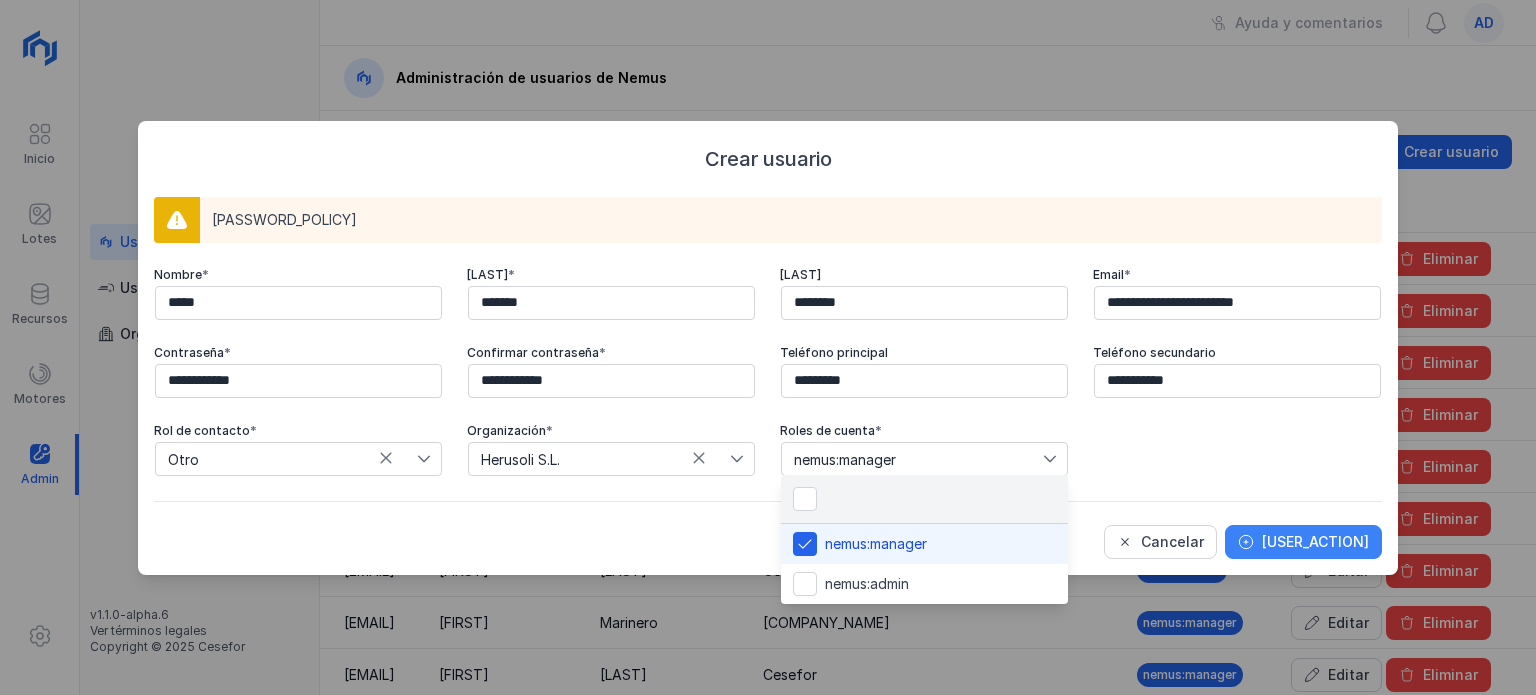 click on "Crear usuario de Nemus" 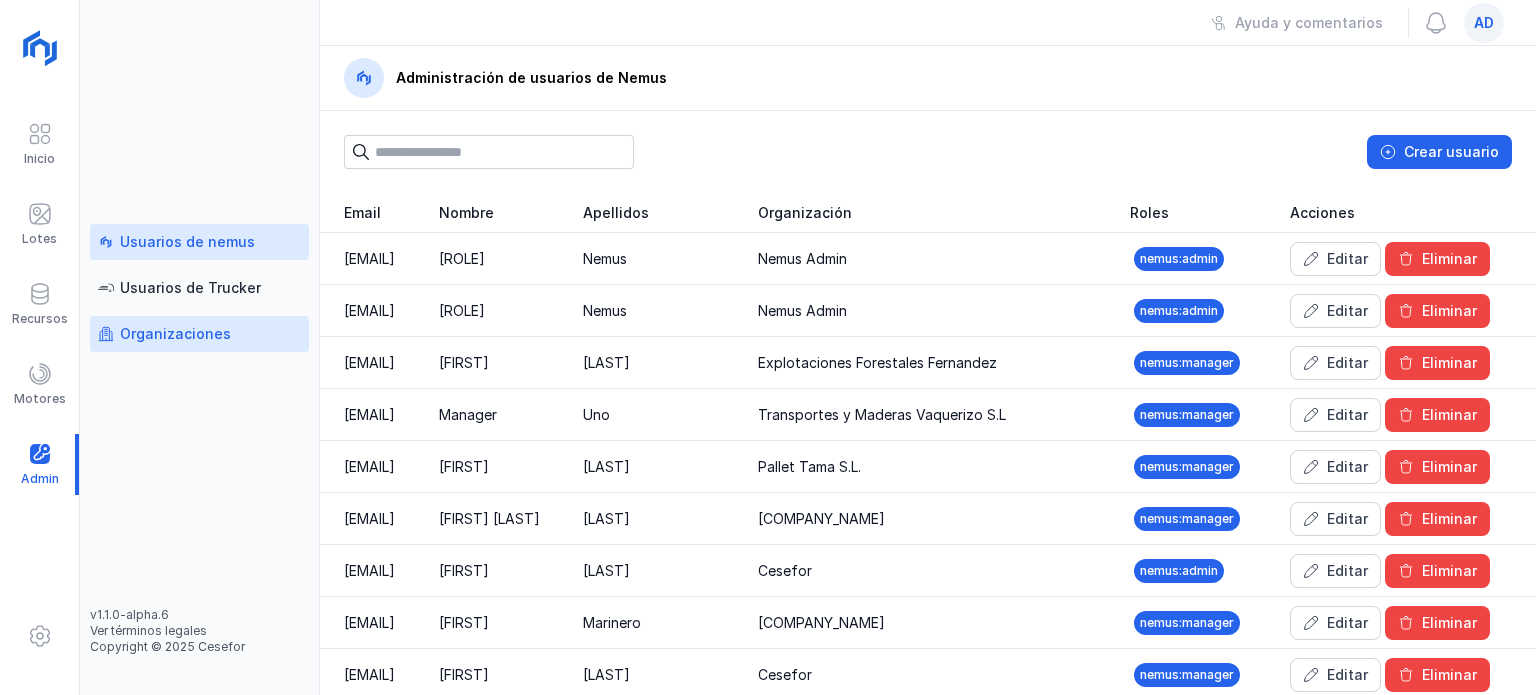 click on "Organizaciones" at bounding box center [175, 334] 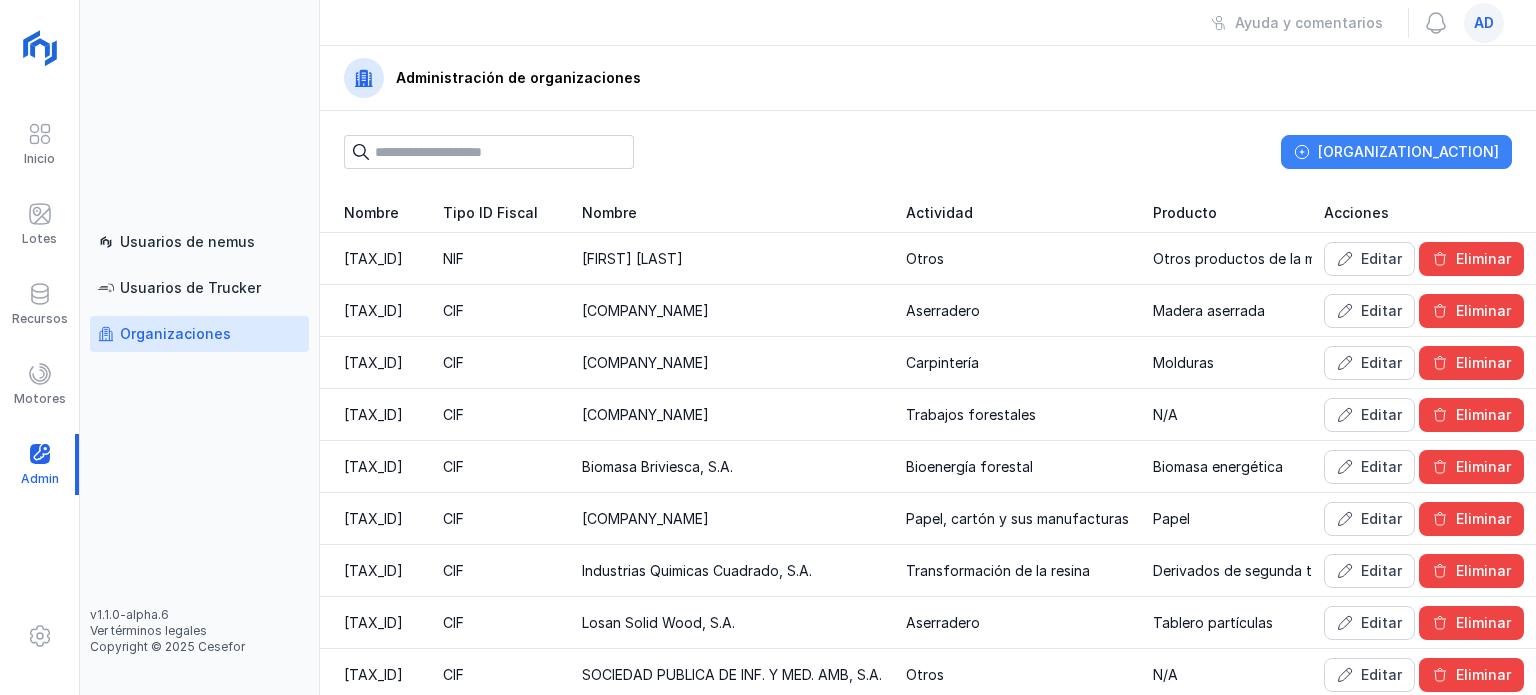 click on "Crear organización" 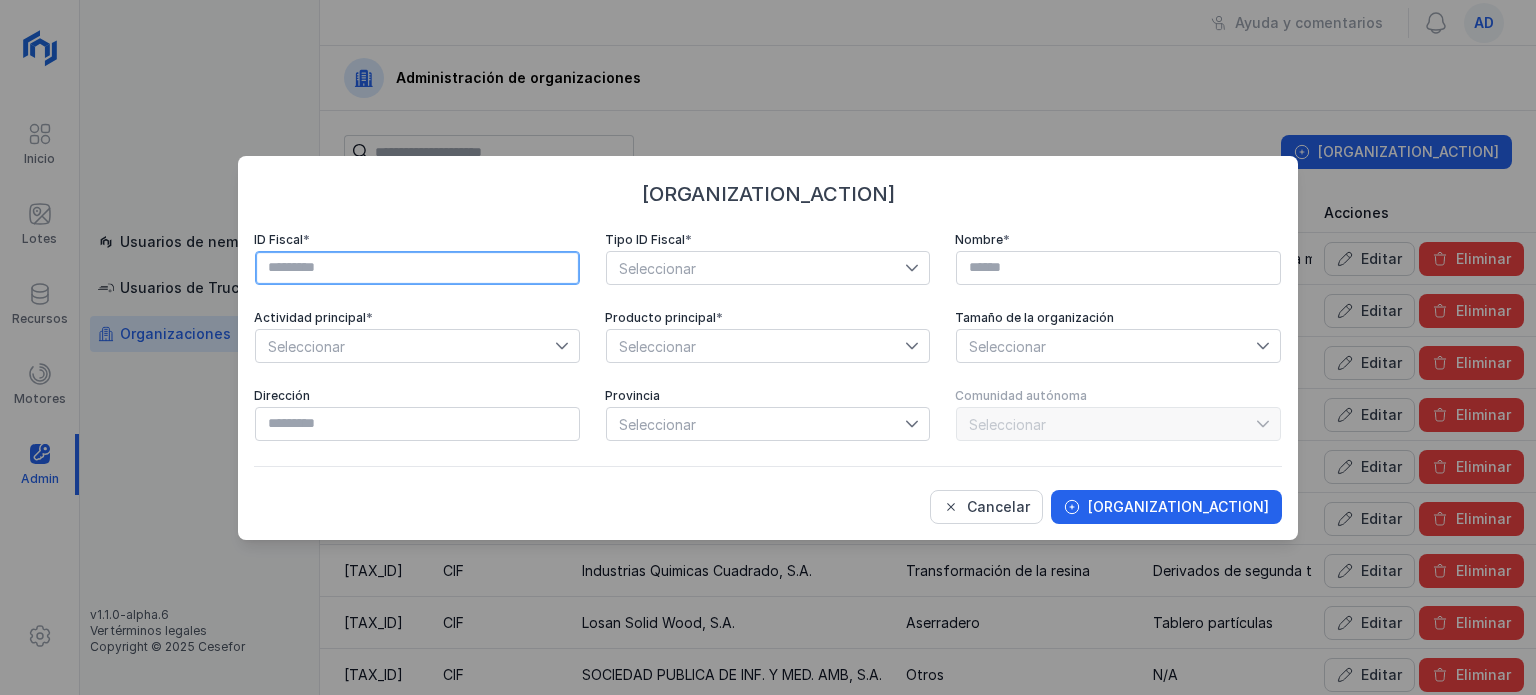 click at bounding box center [417, 268] 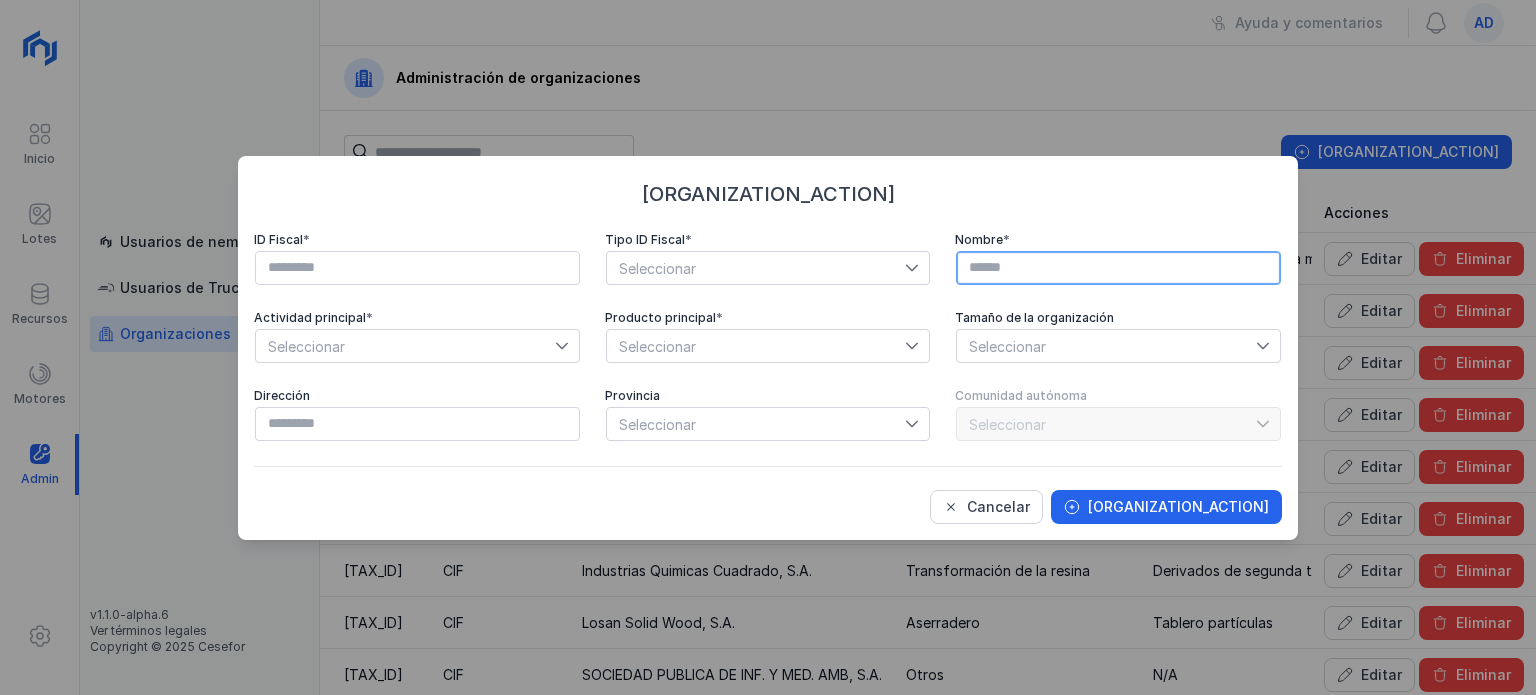 click at bounding box center [1118, 268] 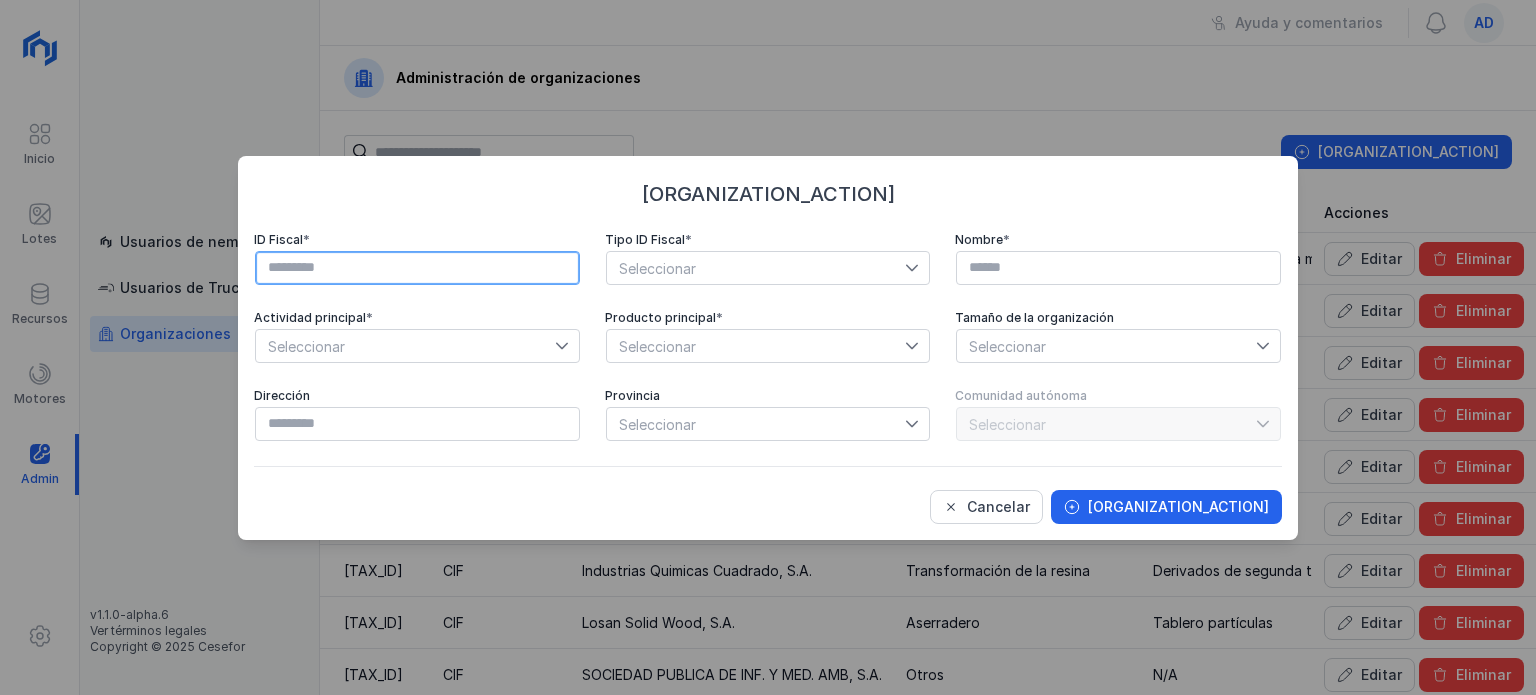 click at bounding box center (417, 268) 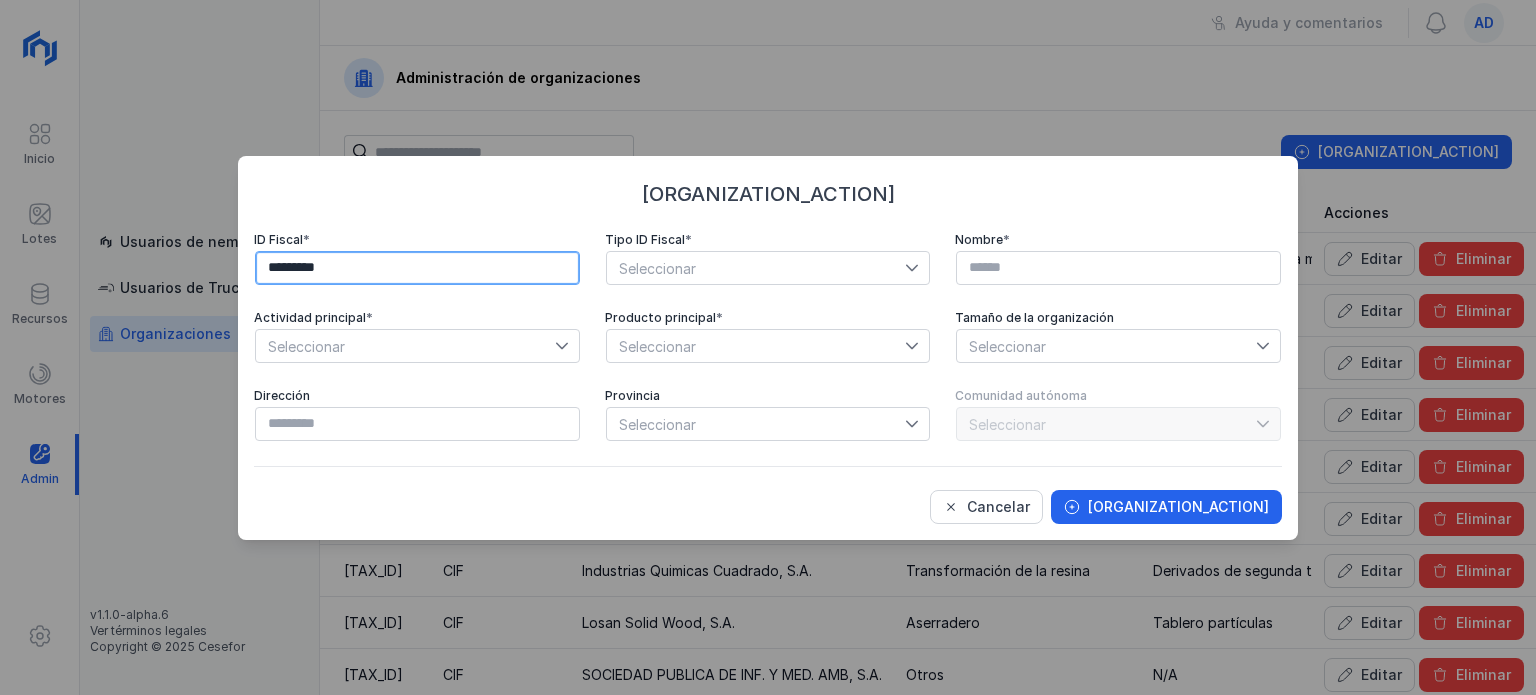 type on "*********" 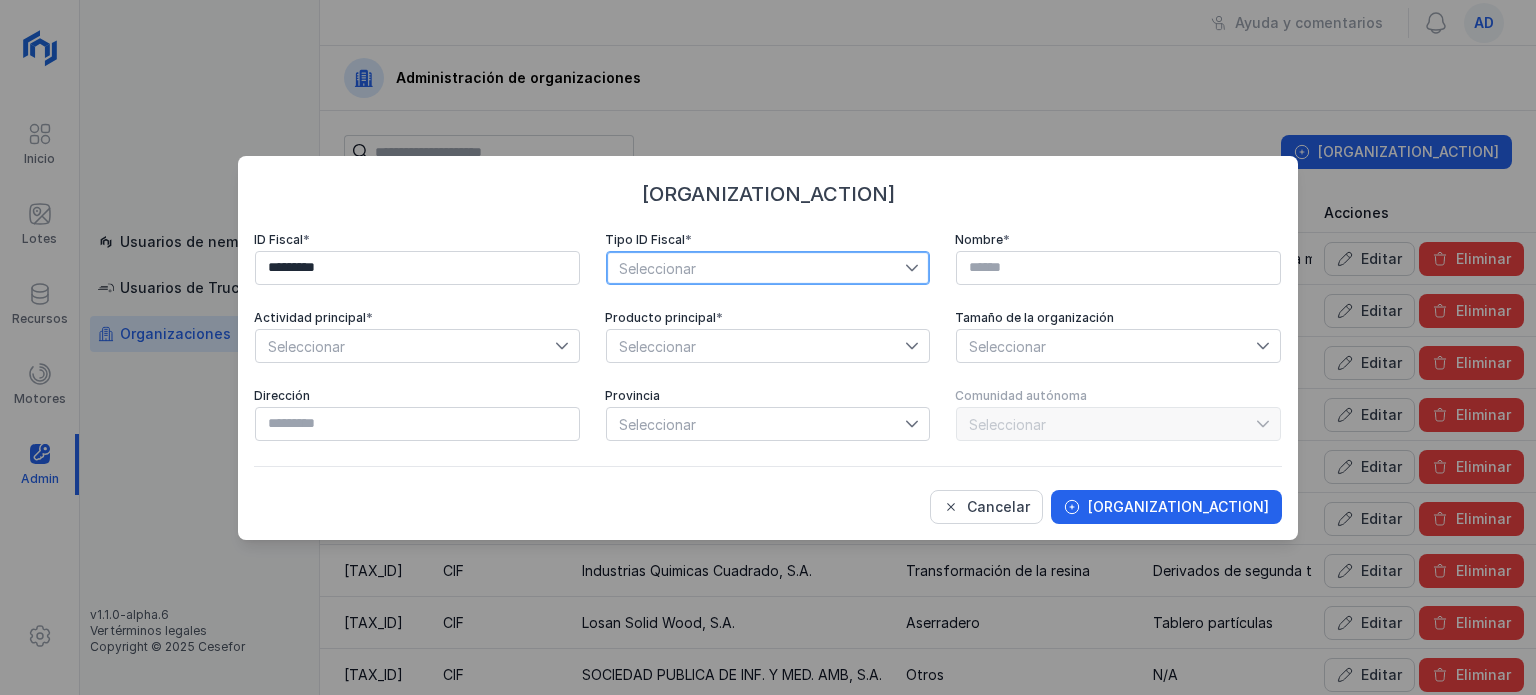 click on "Seleccionar" at bounding box center [756, 268] 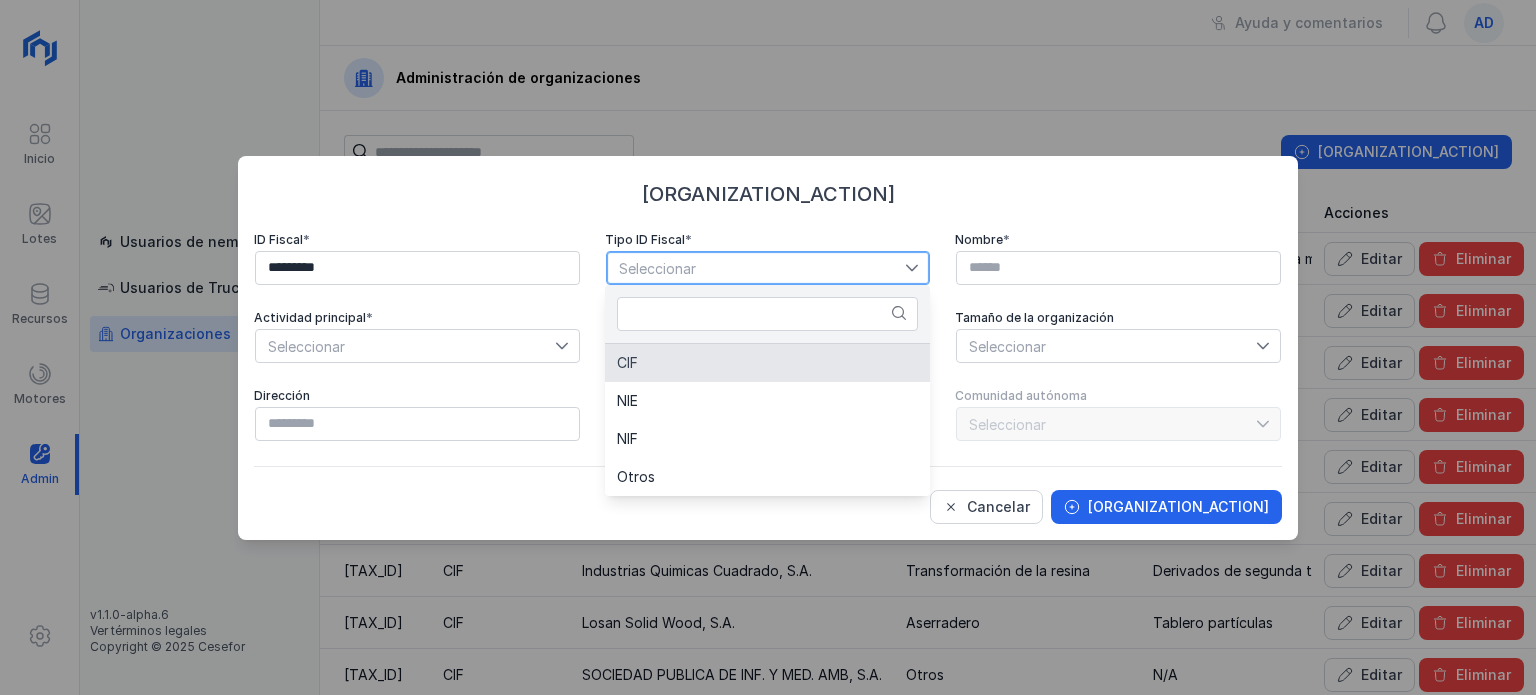 click on "CIF" 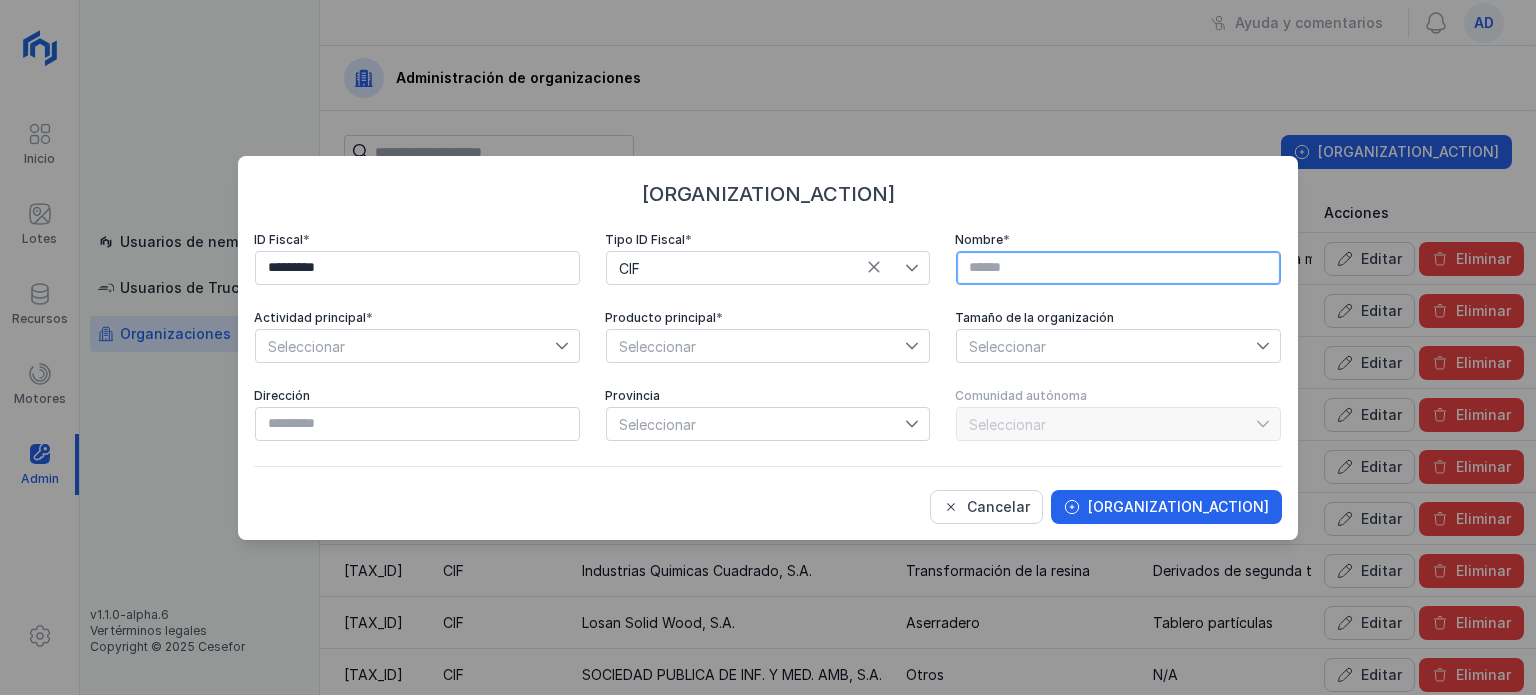 click at bounding box center (1118, 268) 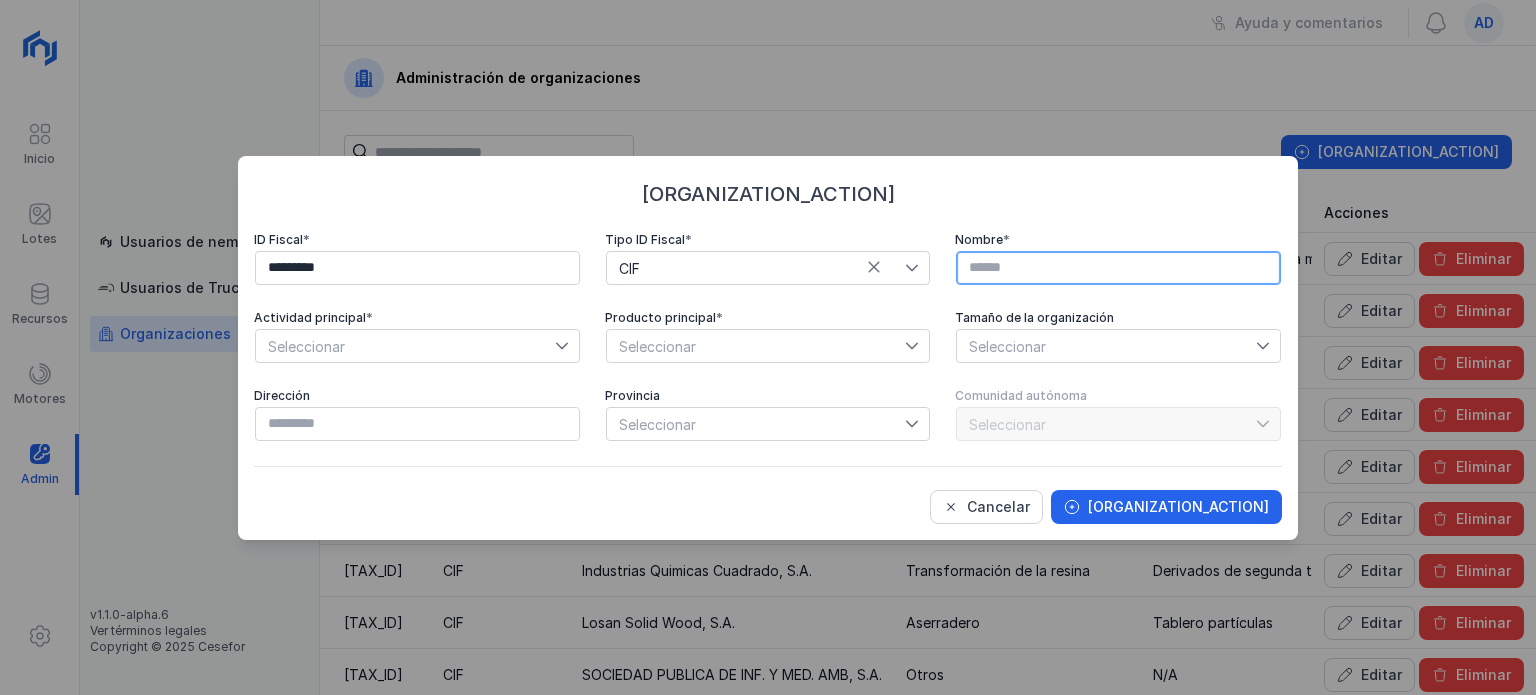 paste on "**********" 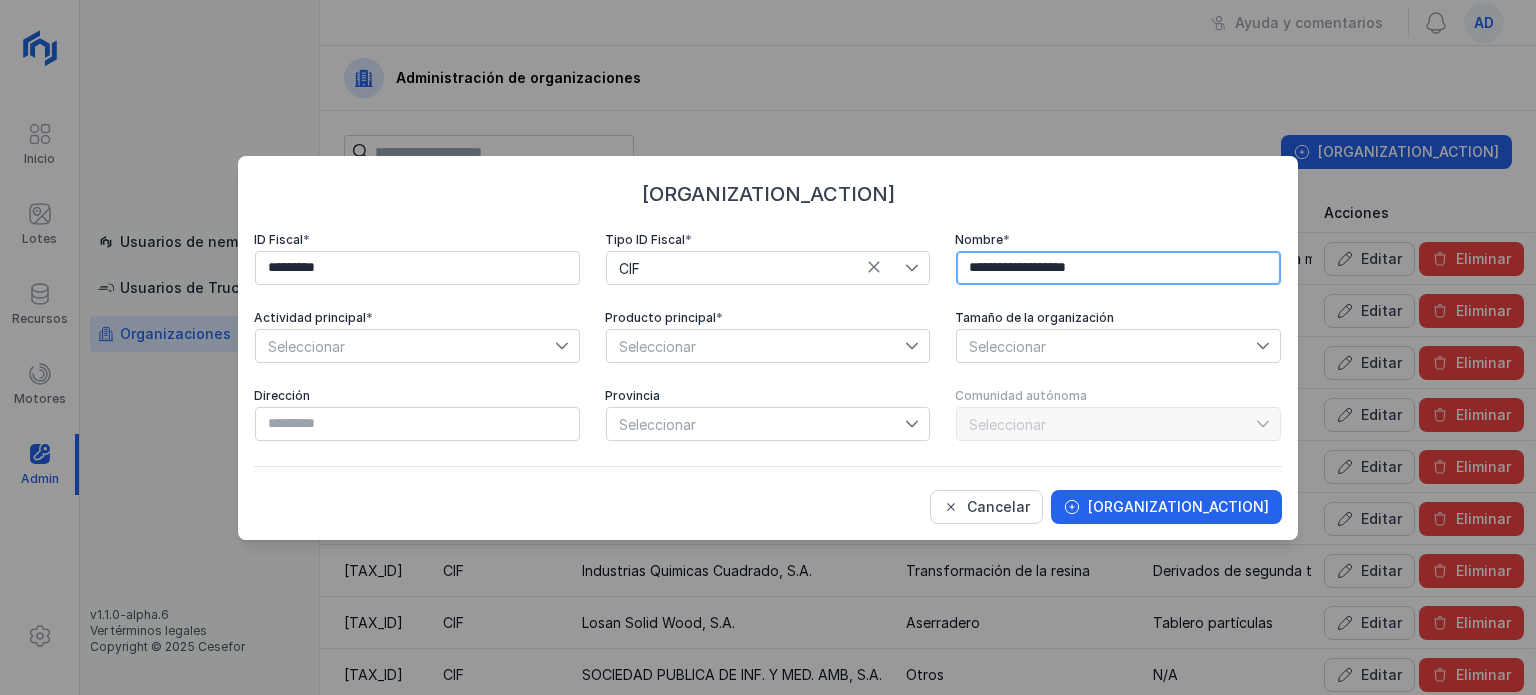 type on "**********" 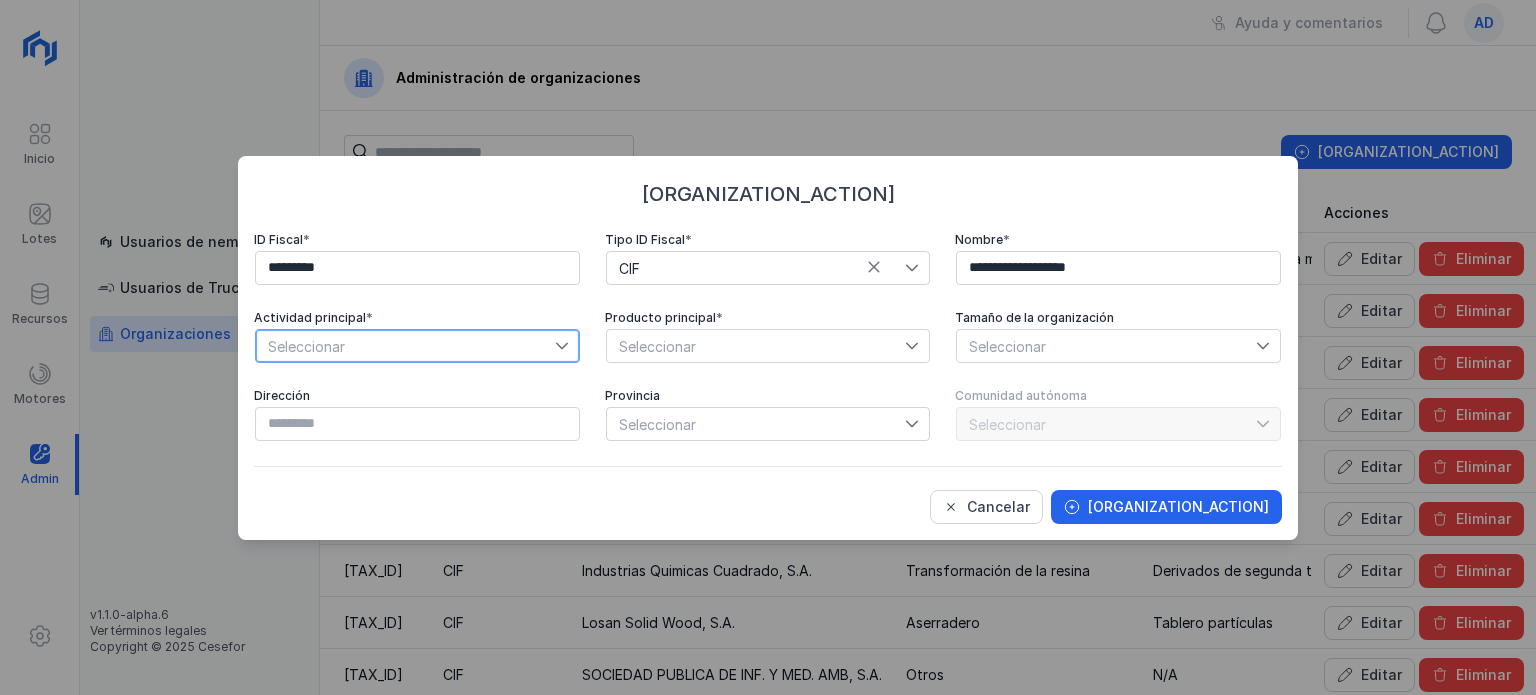 click on "Seleccionar" at bounding box center (405, 346) 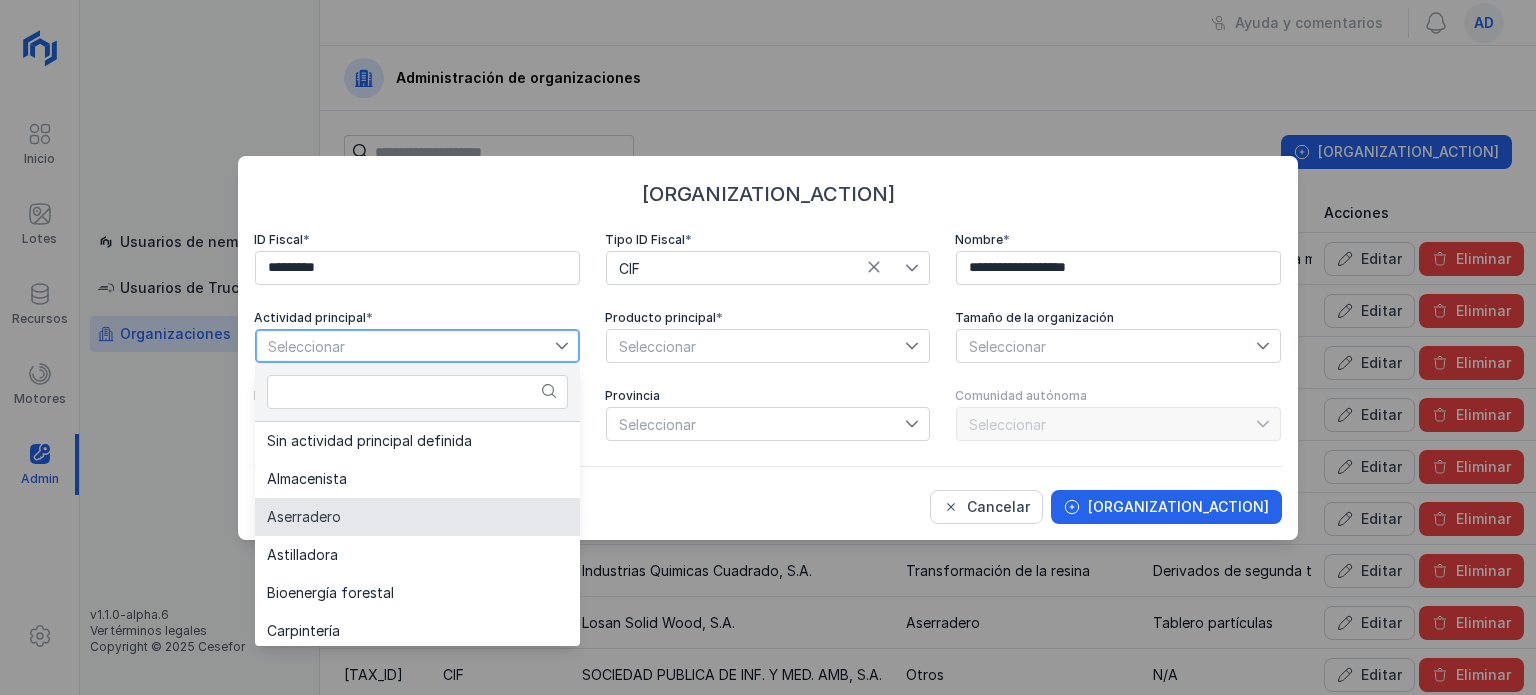 click on "Aserradero" 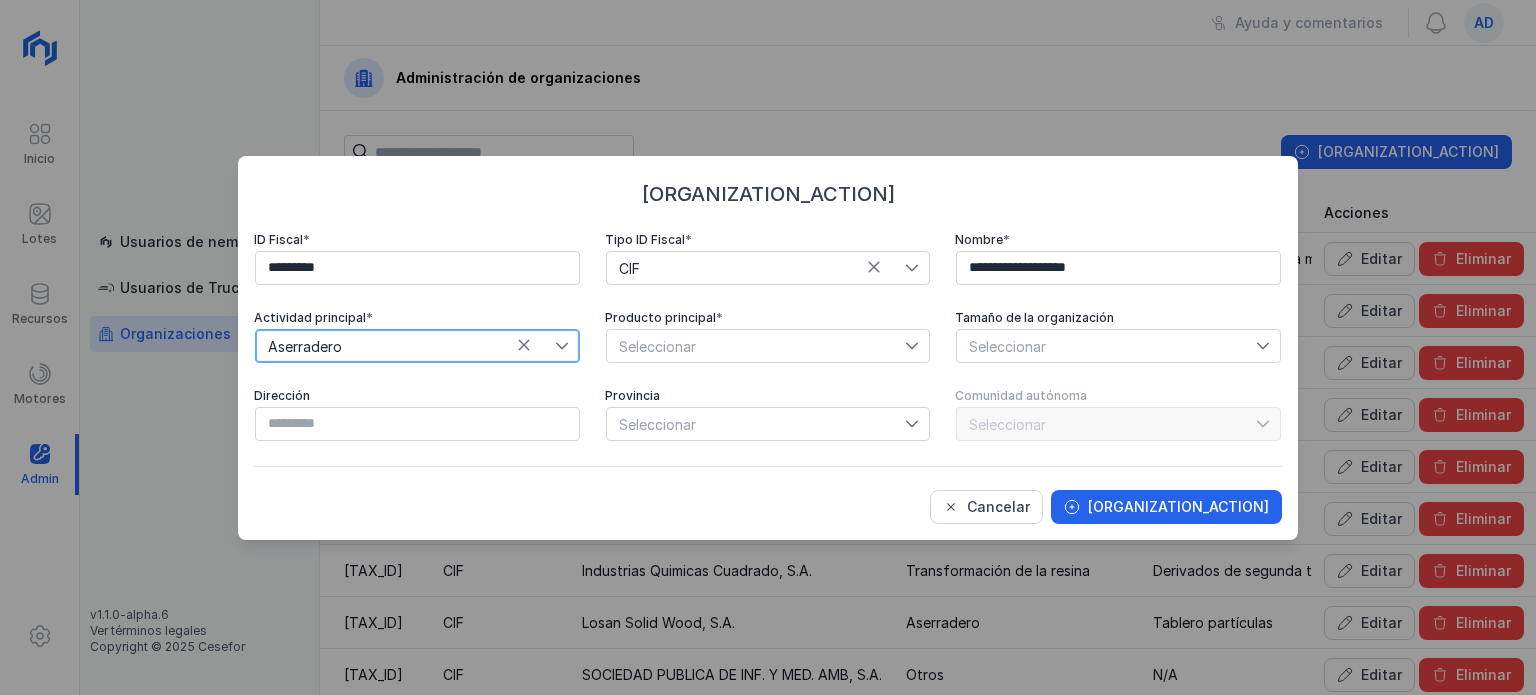 click on "Seleccionar" at bounding box center (756, 346) 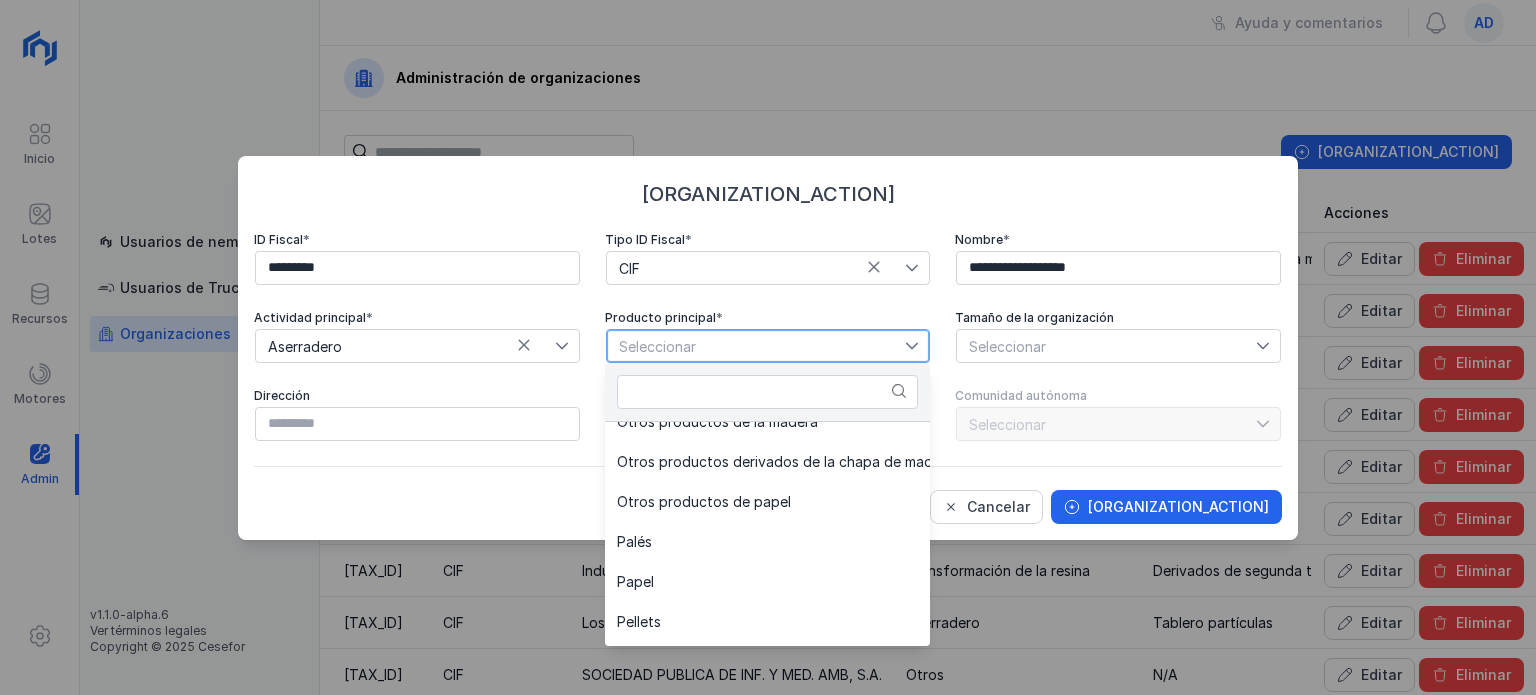 scroll, scrollTop: 1000, scrollLeft: 0, axis: vertical 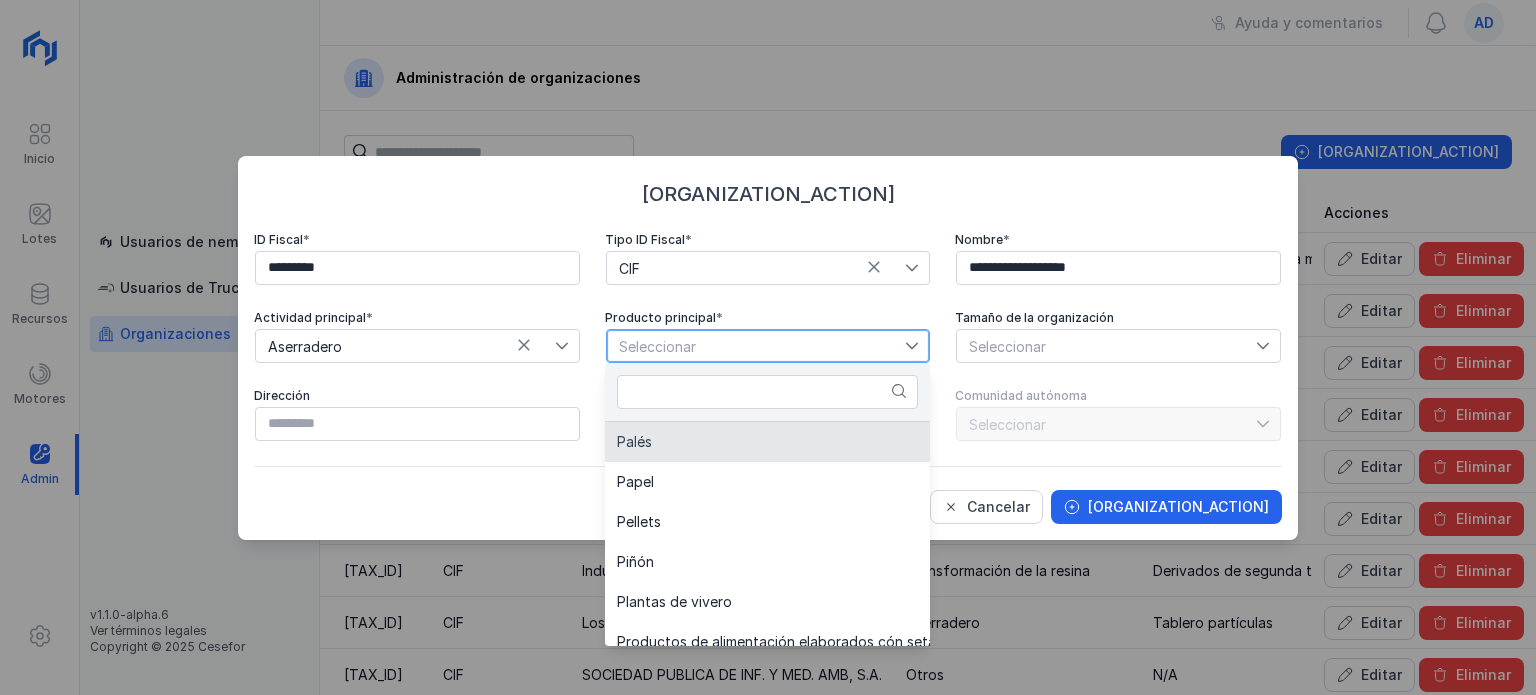 click on "Palés" 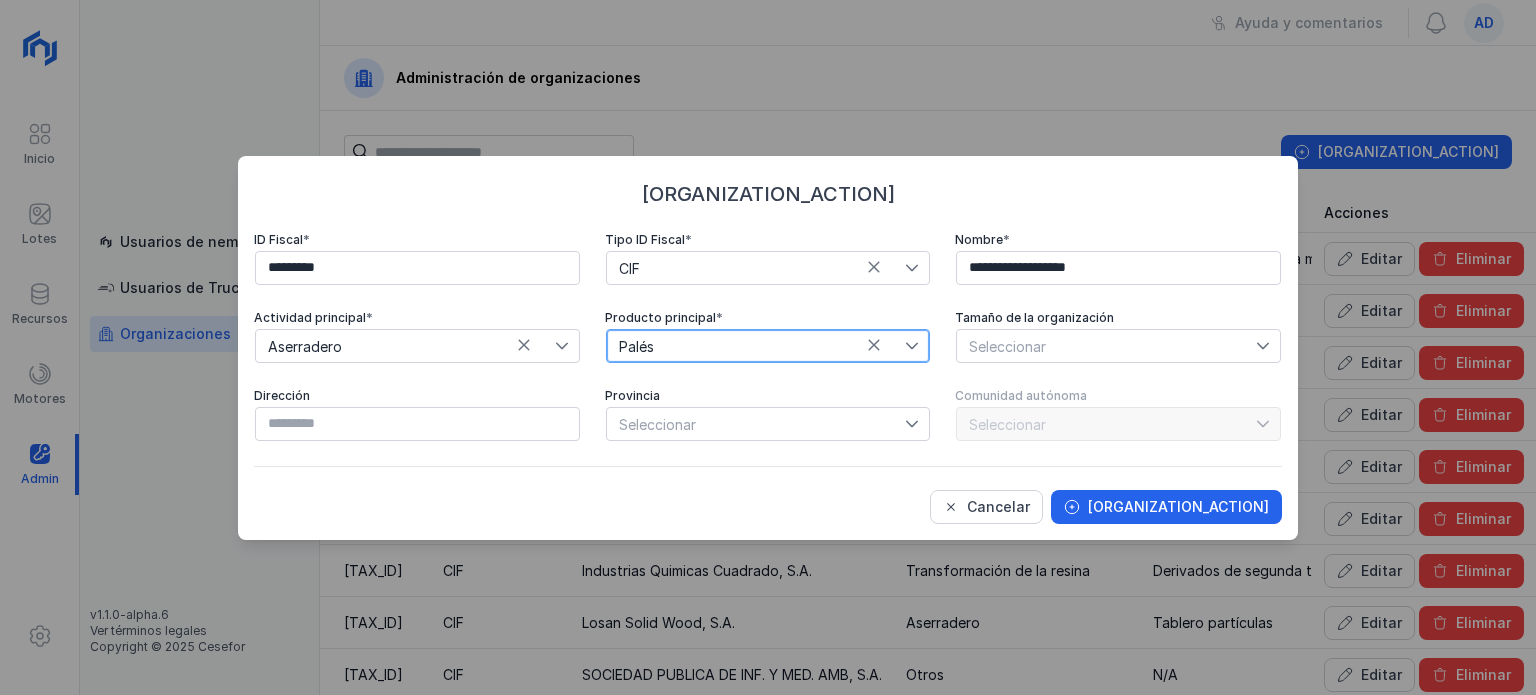 click on "Seleccionar" at bounding box center (1106, 346) 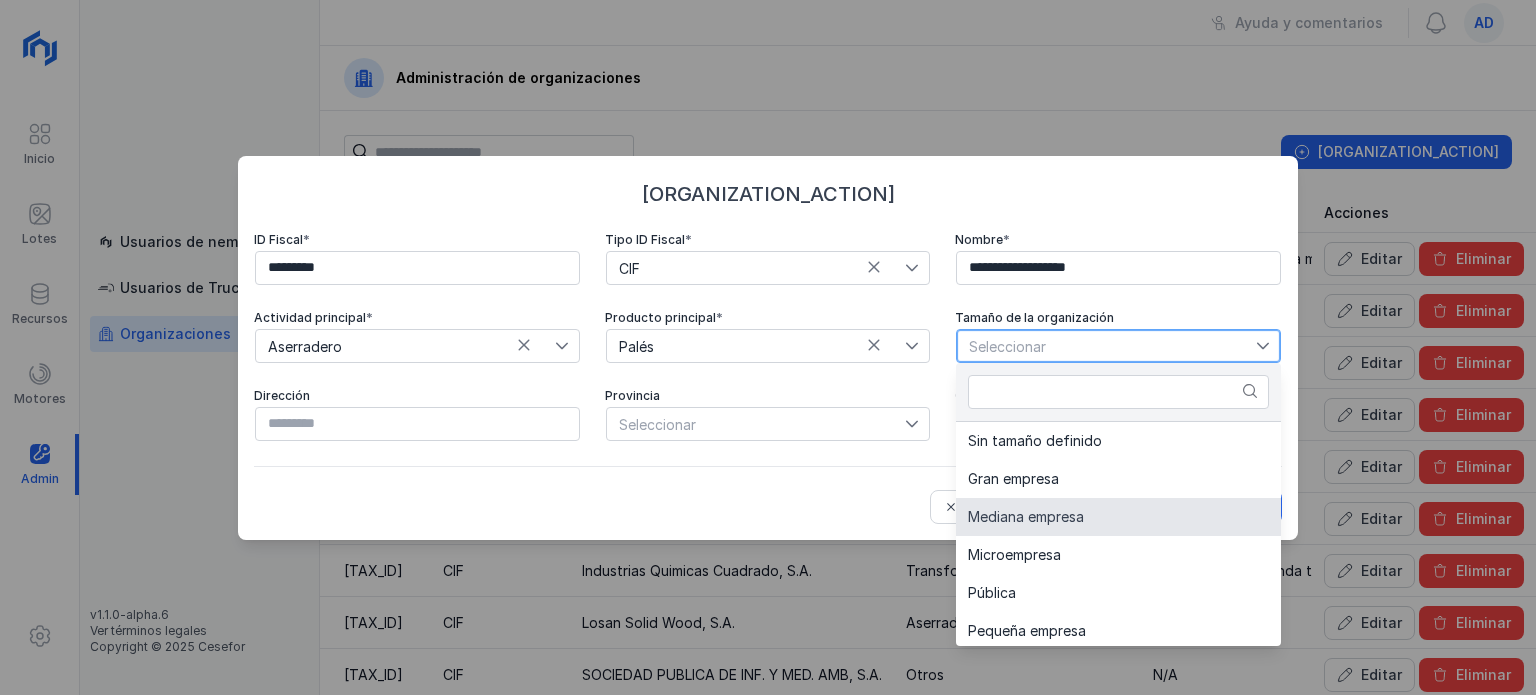click on "Mediana empresa" 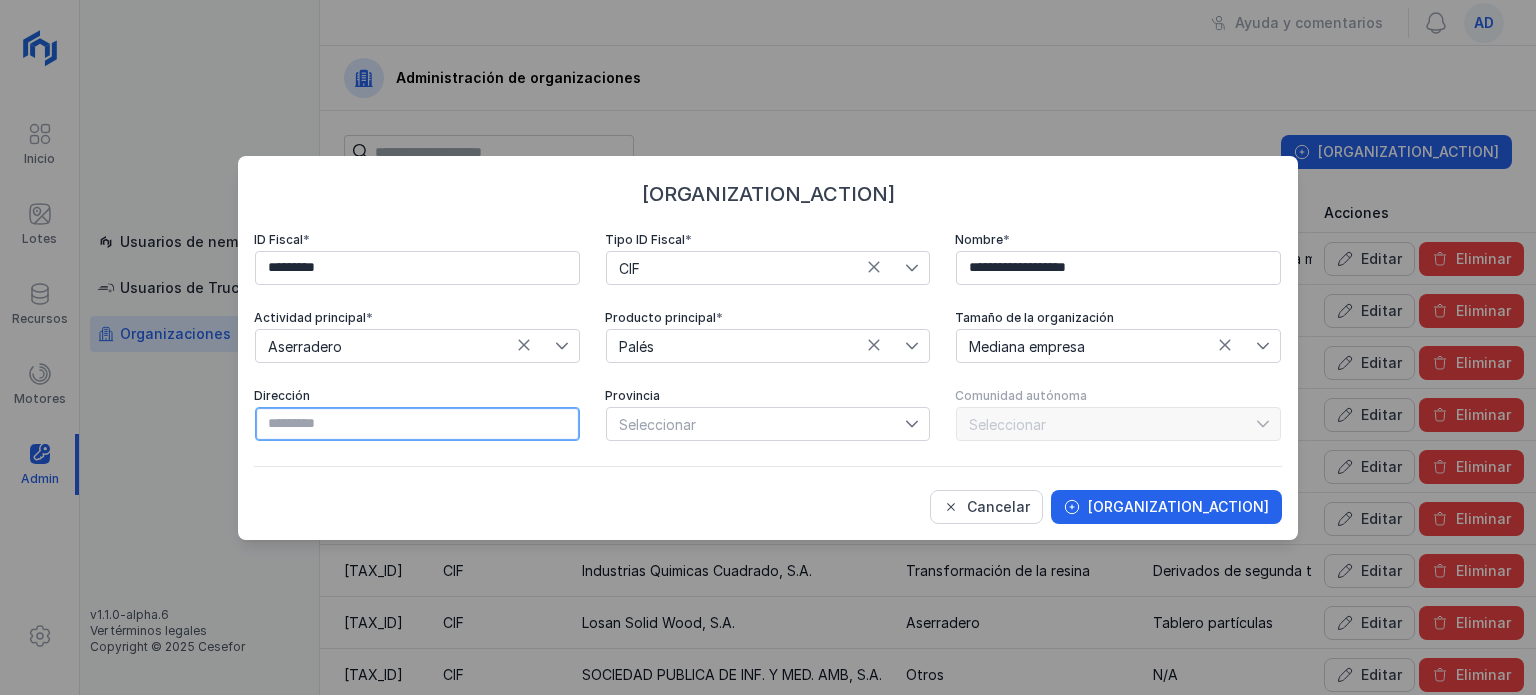 click at bounding box center (417, 424) 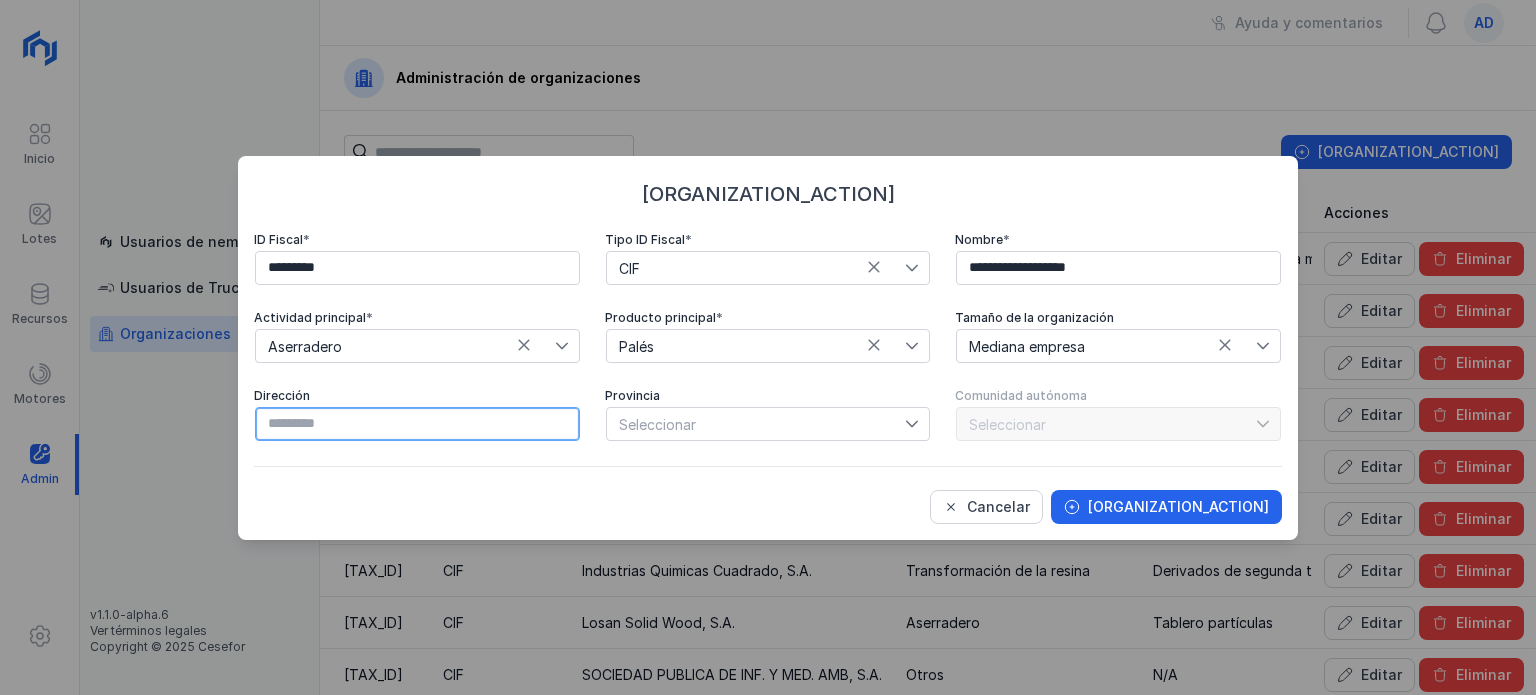 paste on "**********" 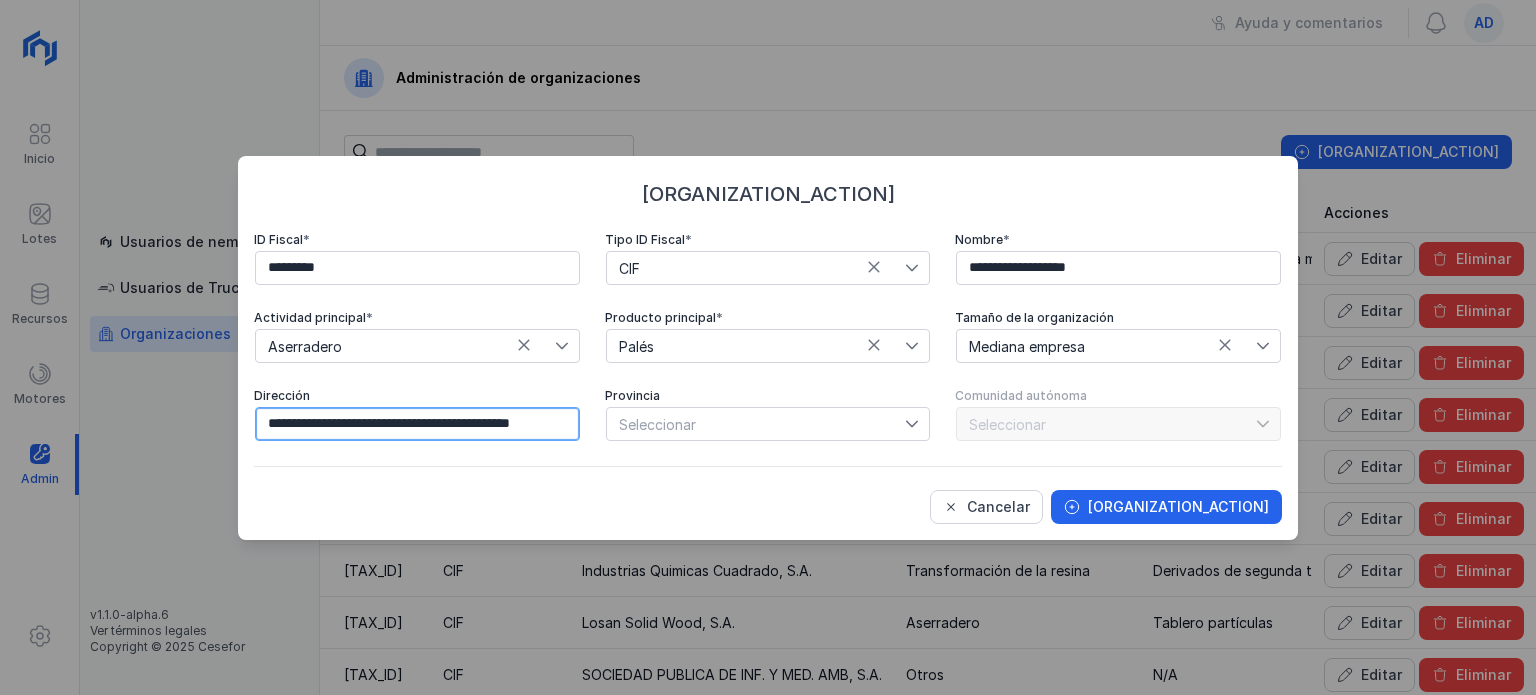 scroll, scrollTop: 0, scrollLeft: 12, axis: horizontal 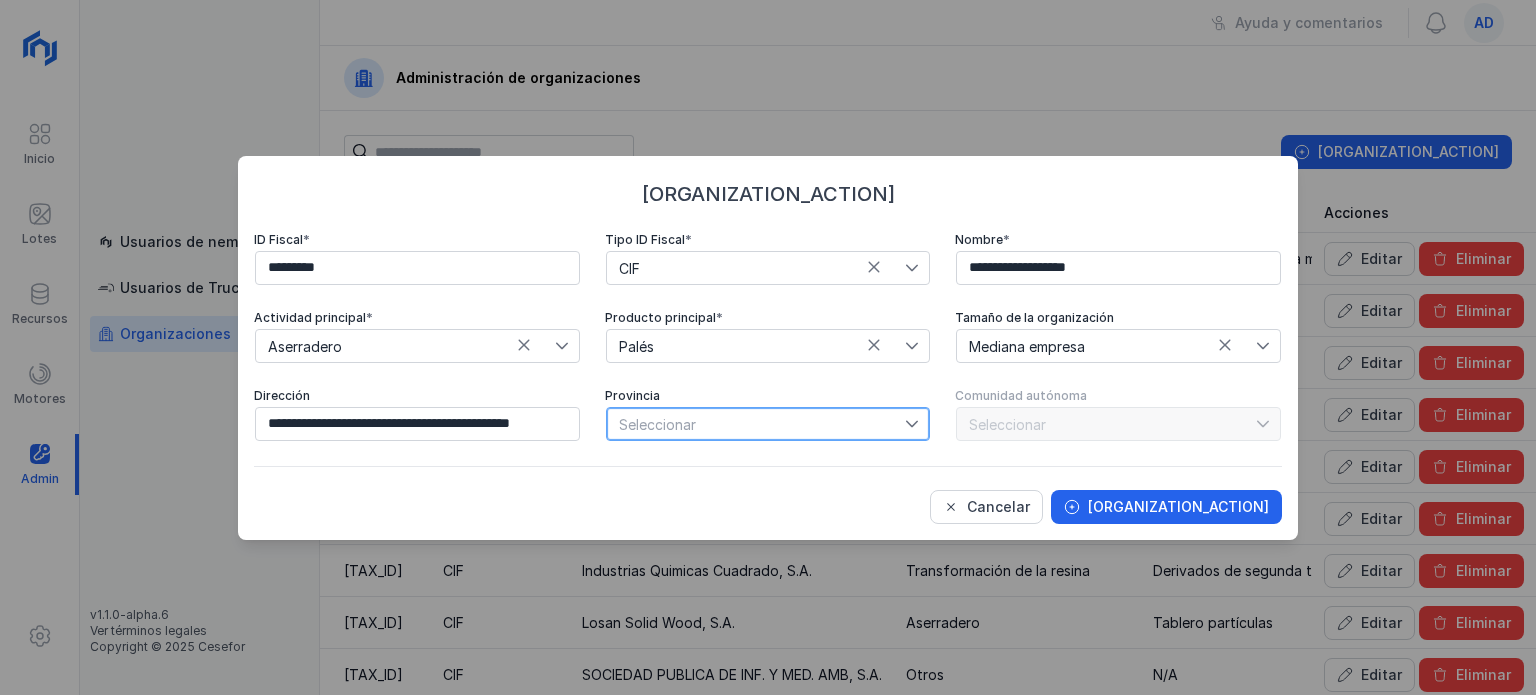 click on "Seleccionar" at bounding box center (756, 424) 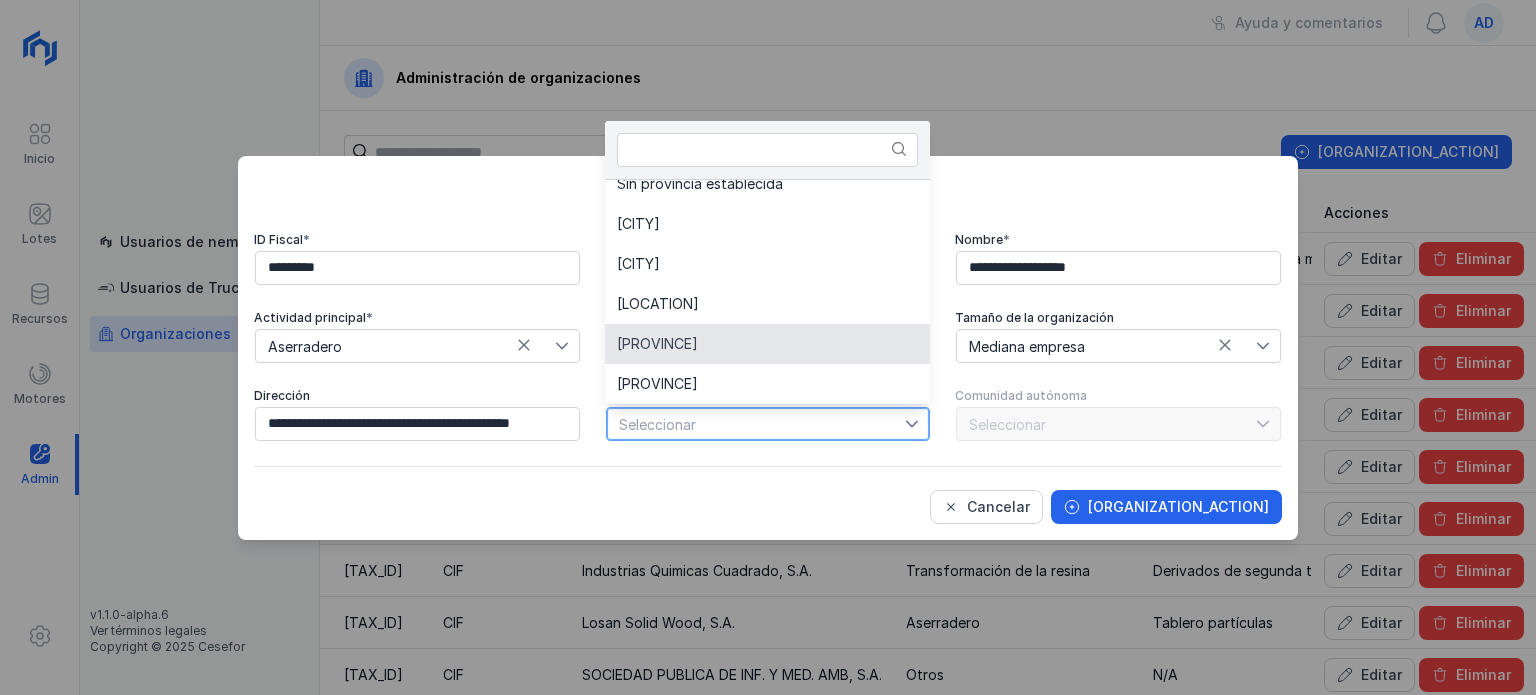 scroll, scrollTop: 1896, scrollLeft: 0, axis: vertical 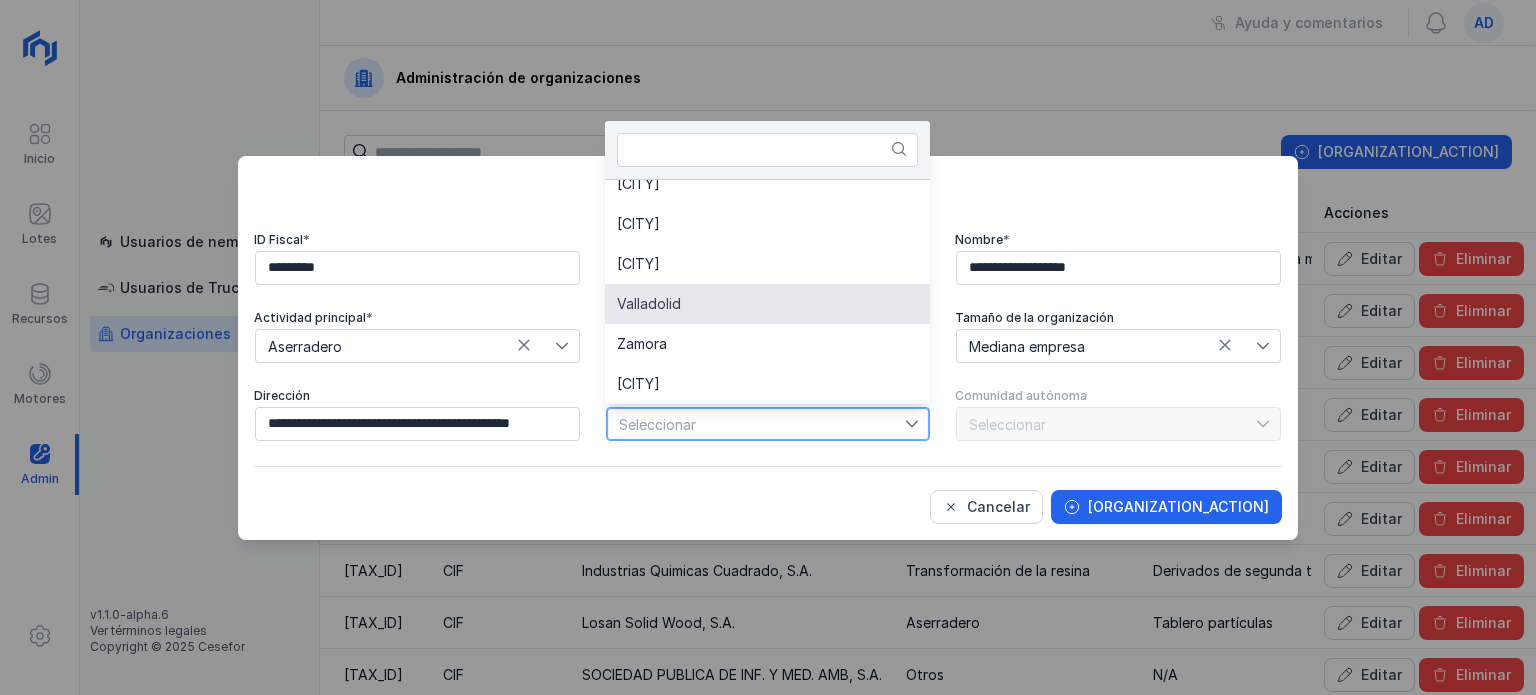 click on "Valladolid" 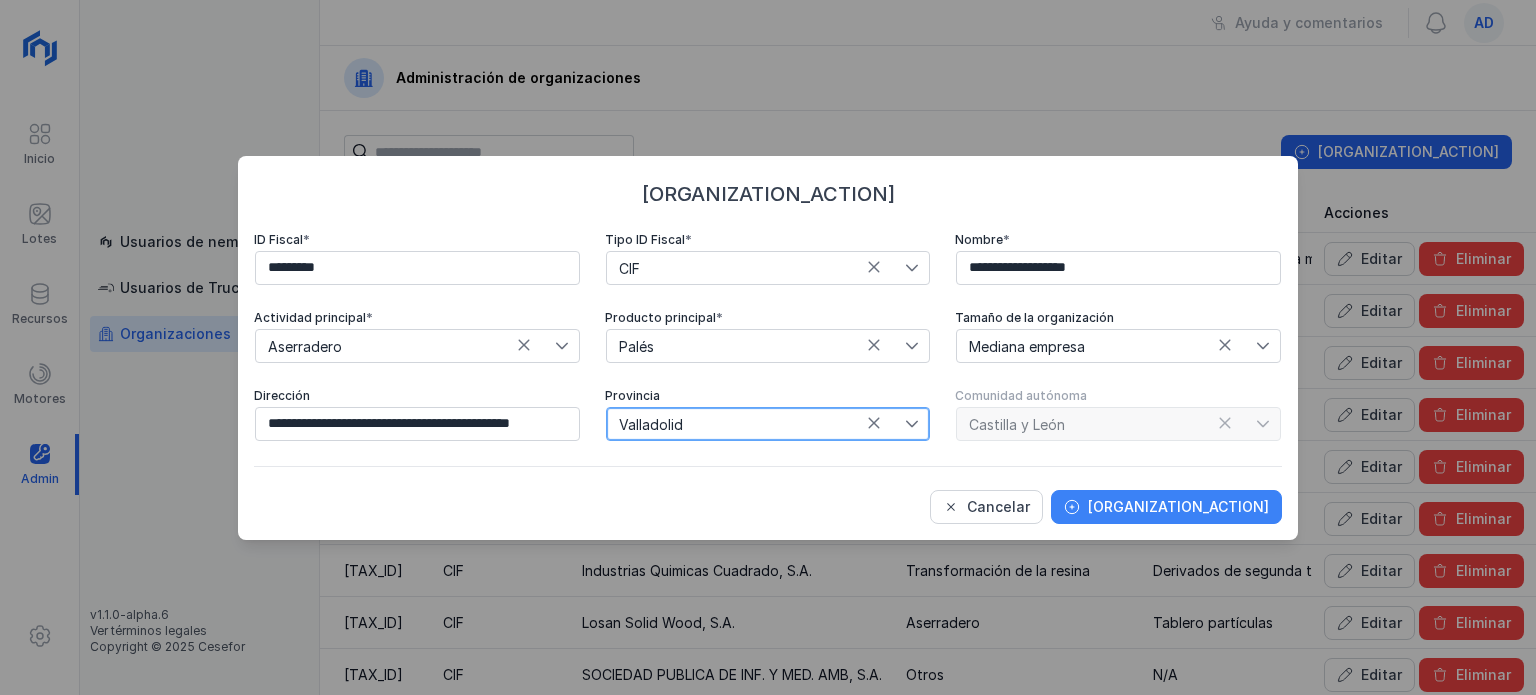 click on "Crear organización" 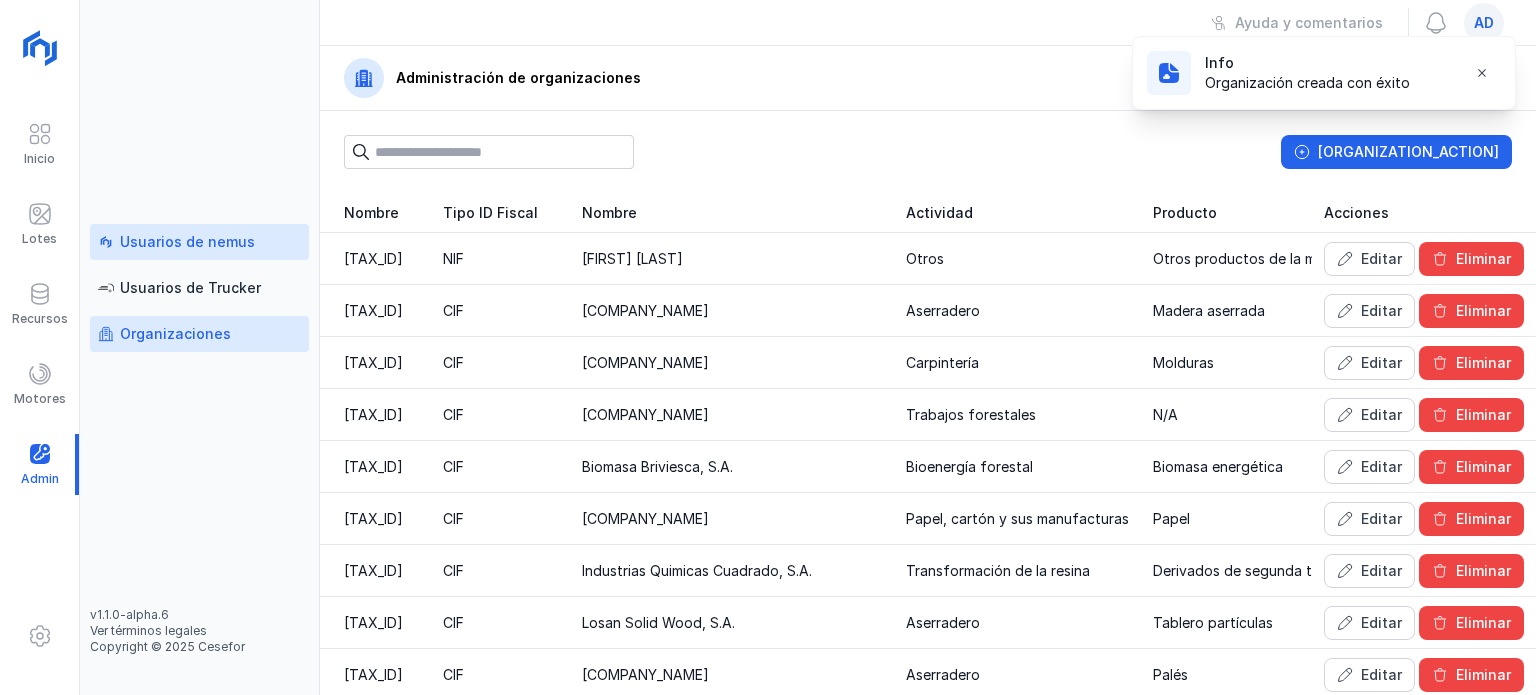 click on "Usuarios de nemus" at bounding box center [187, 242] 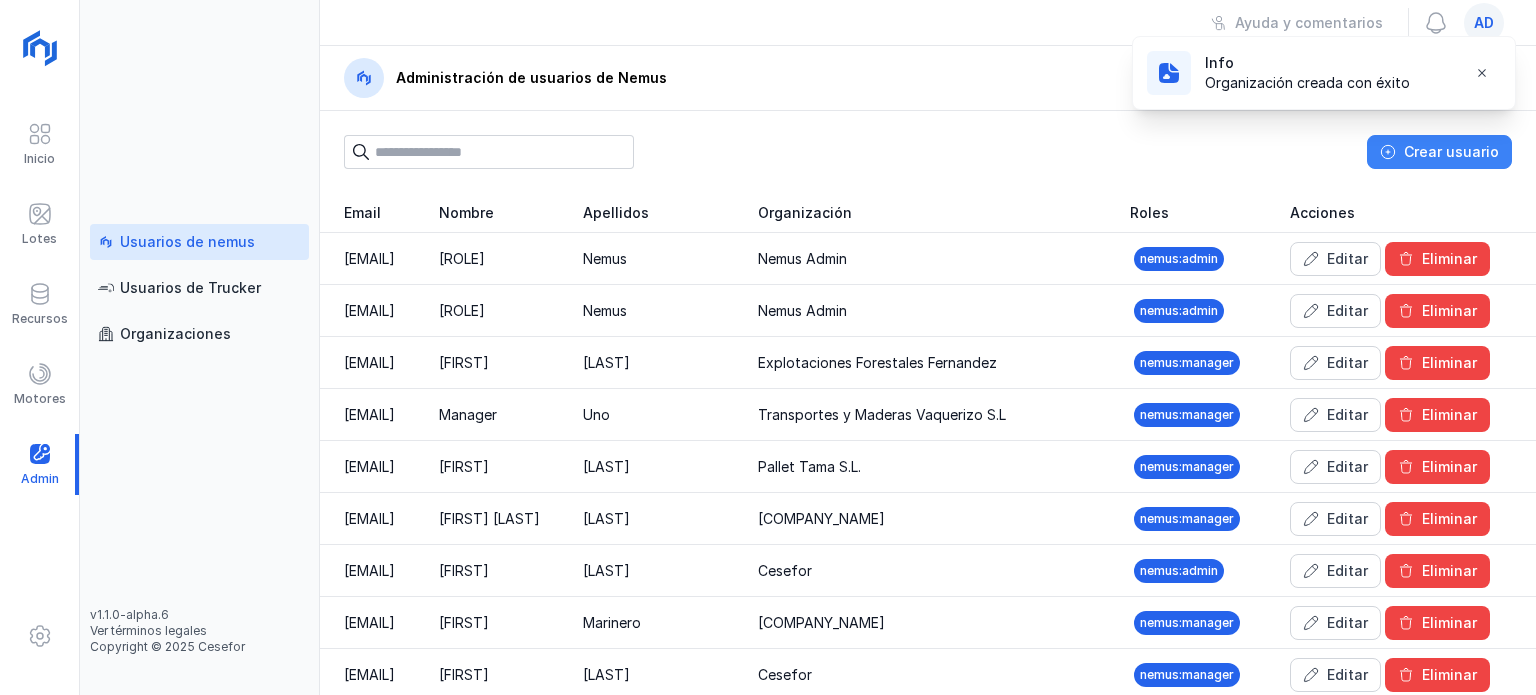 click on "Crear usuario" 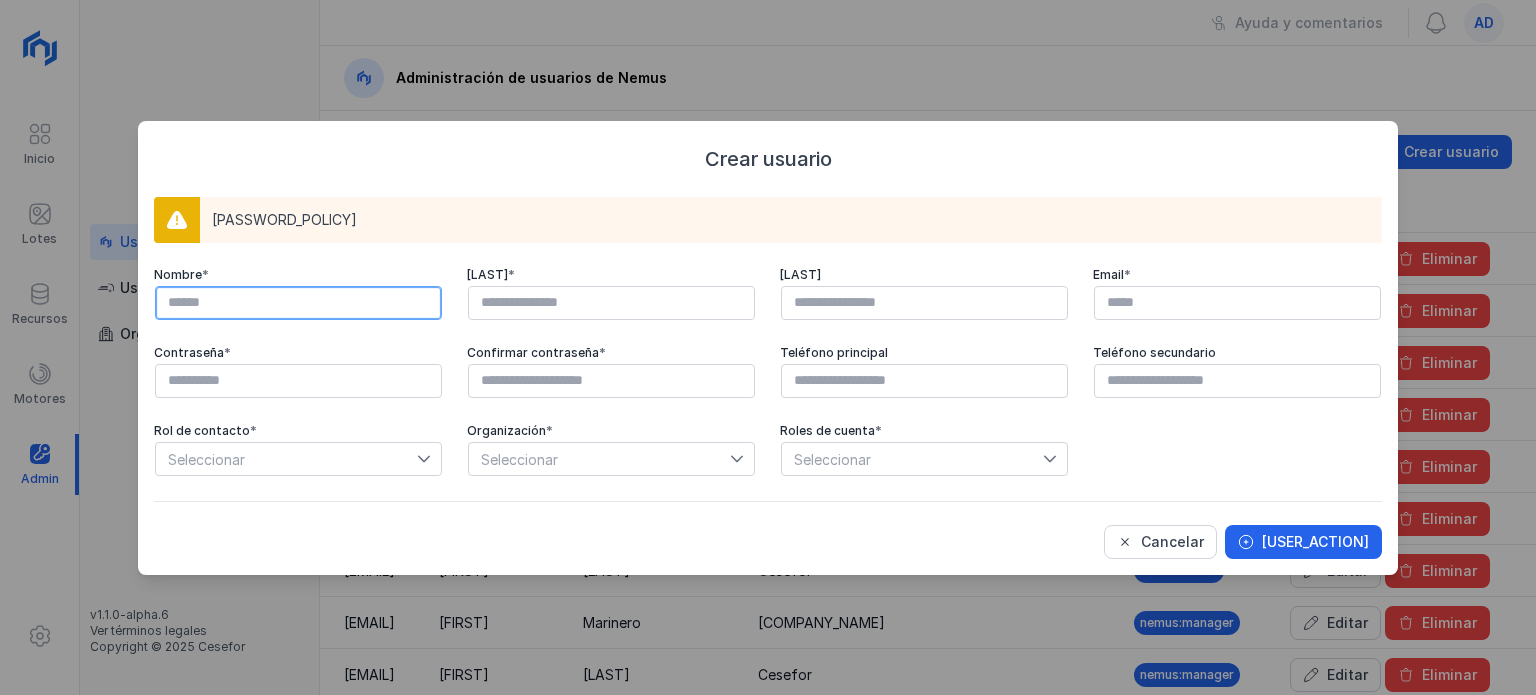click at bounding box center (298, 303) 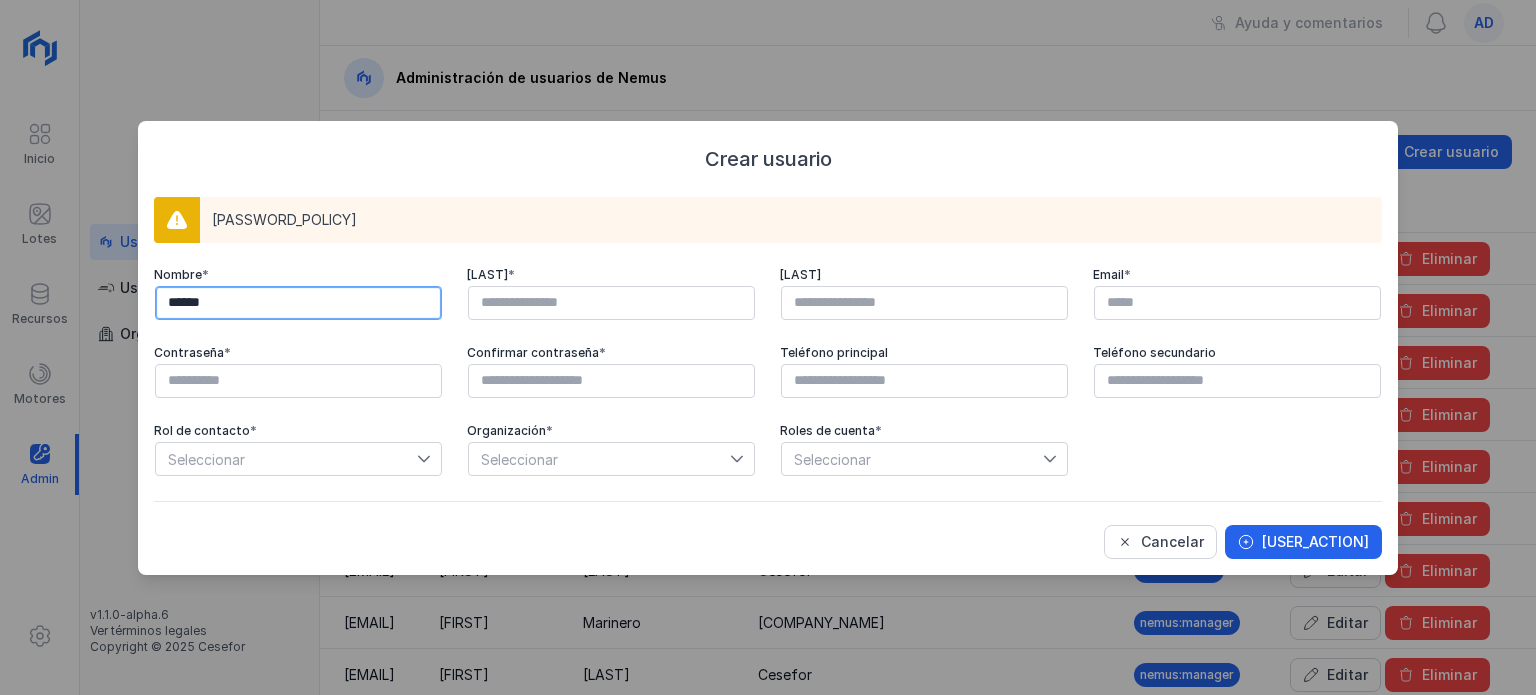 type on "******" 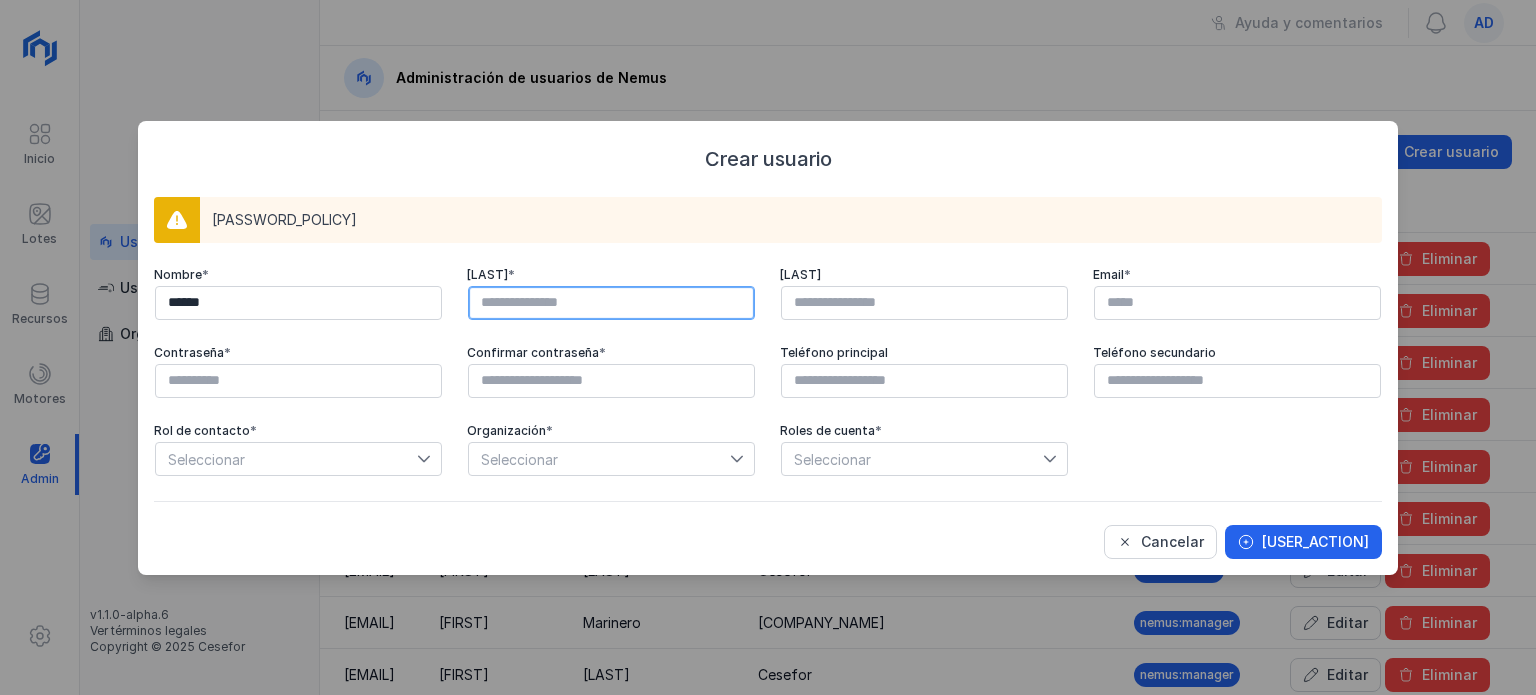 click at bounding box center [611, 303] 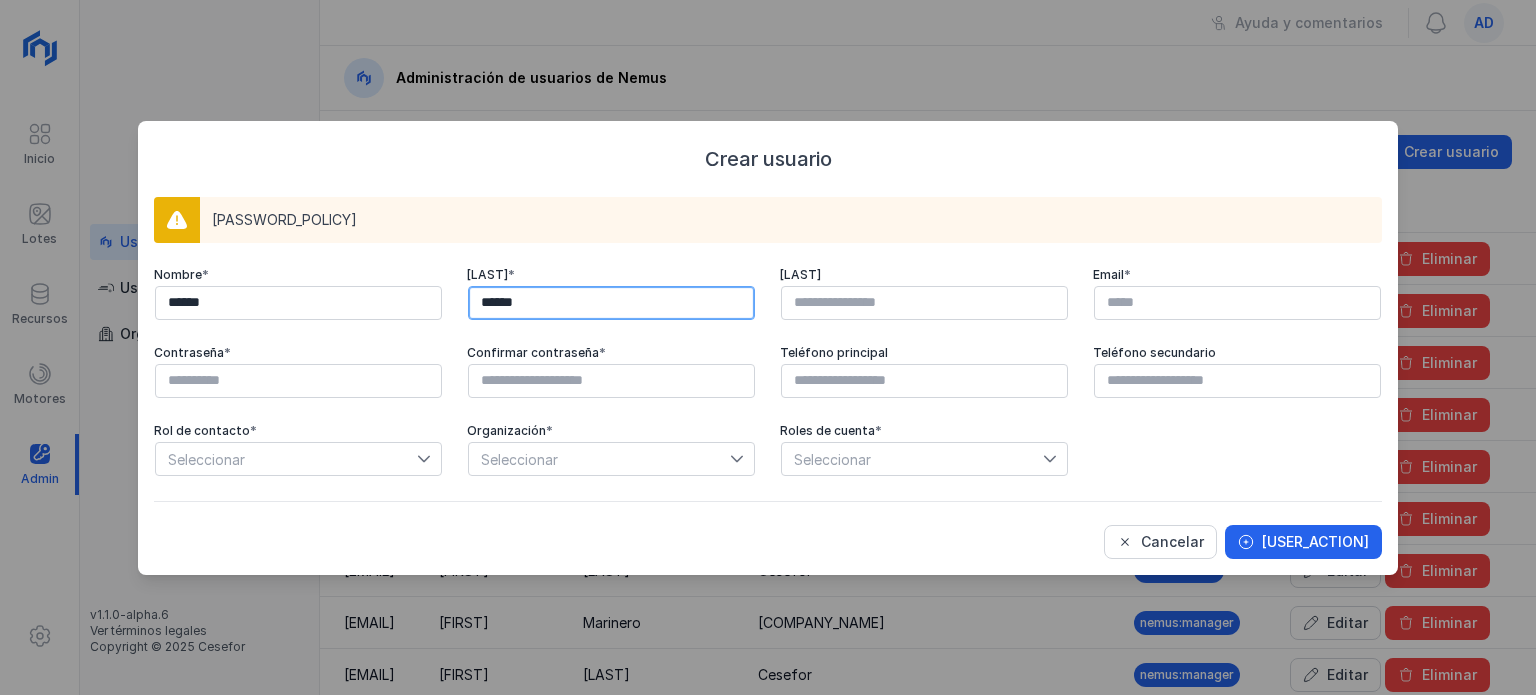 type on "******" 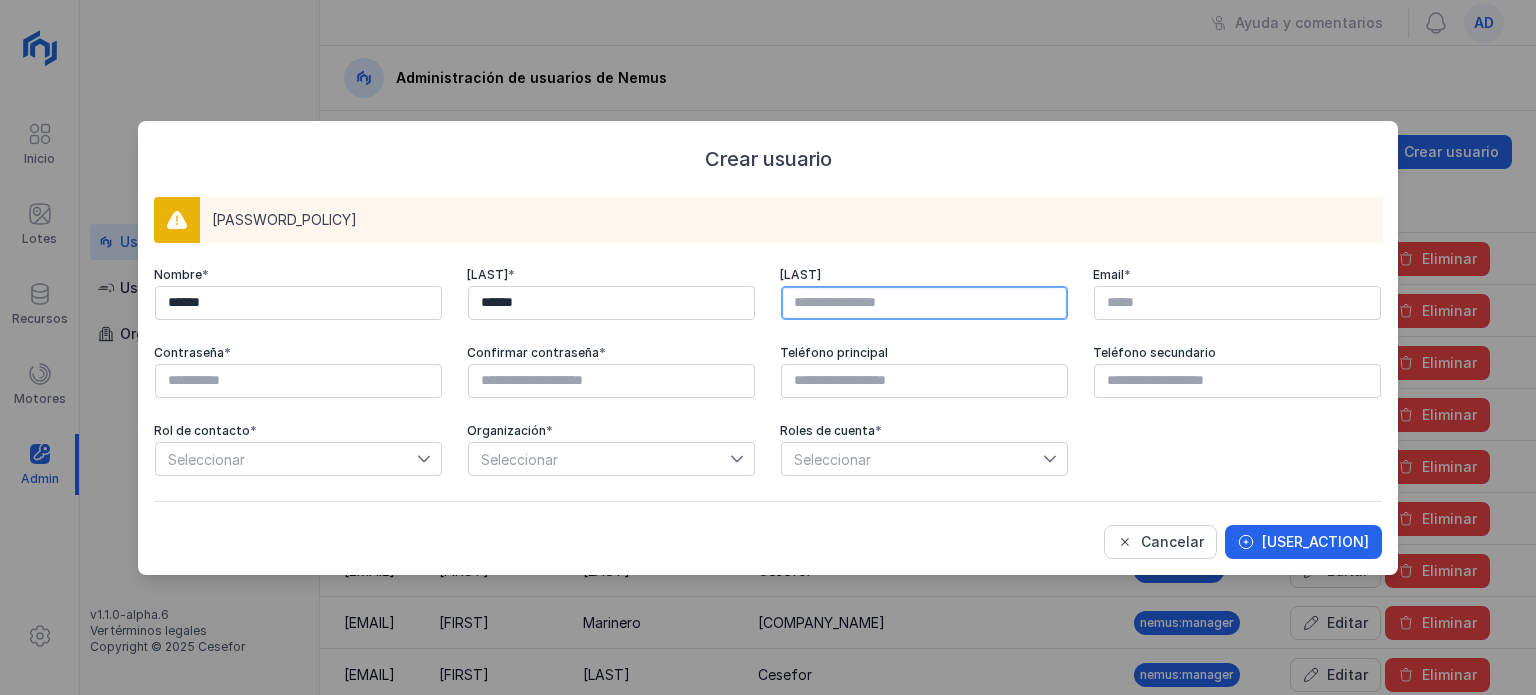 click at bounding box center (924, 303) 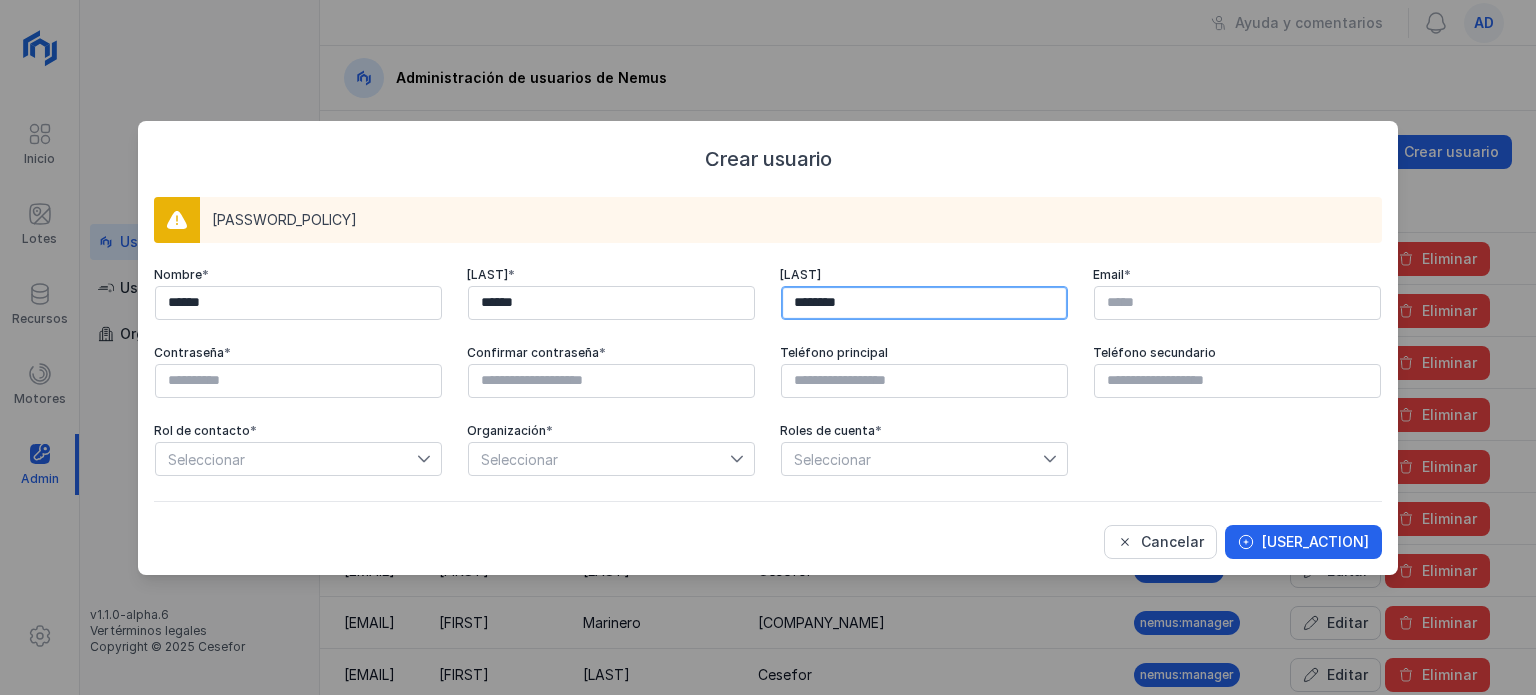 click on "********" at bounding box center (924, 303) 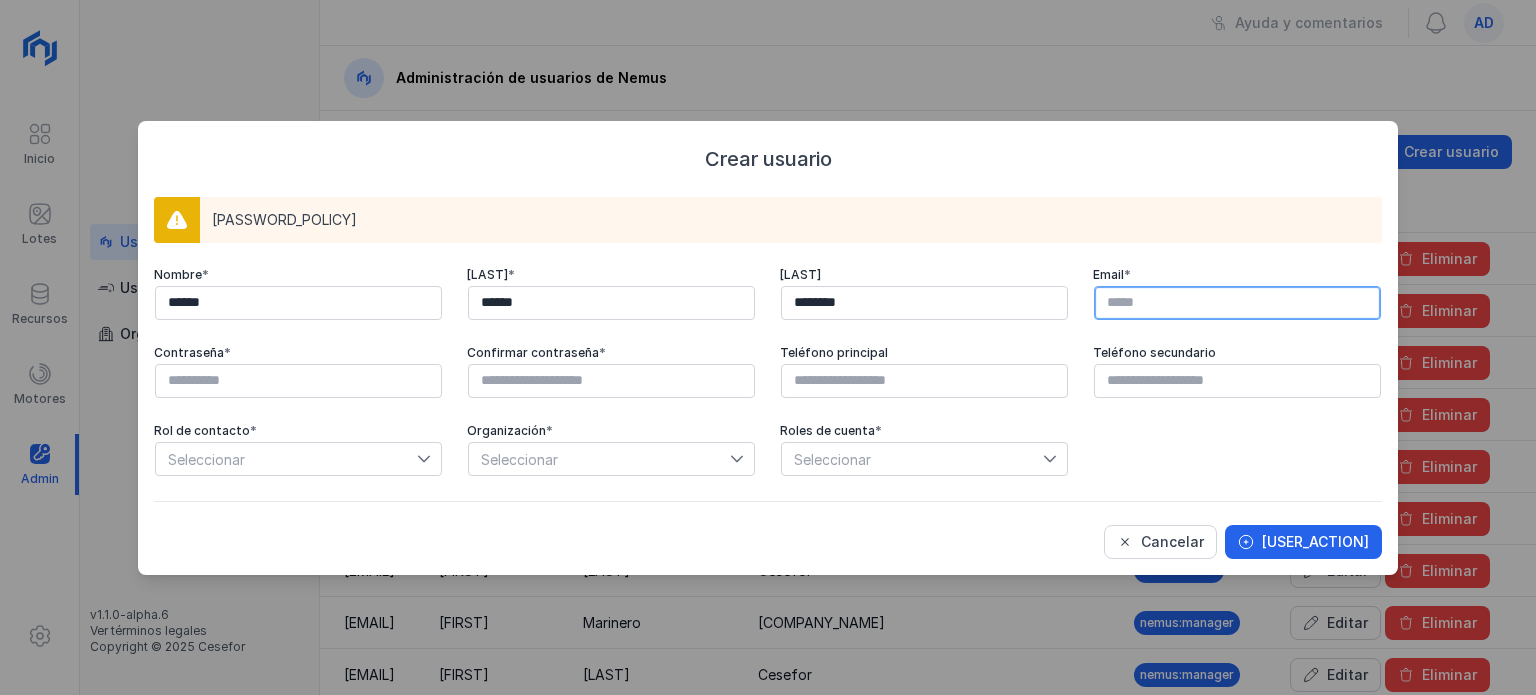 click at bounding box center (1237, 303) 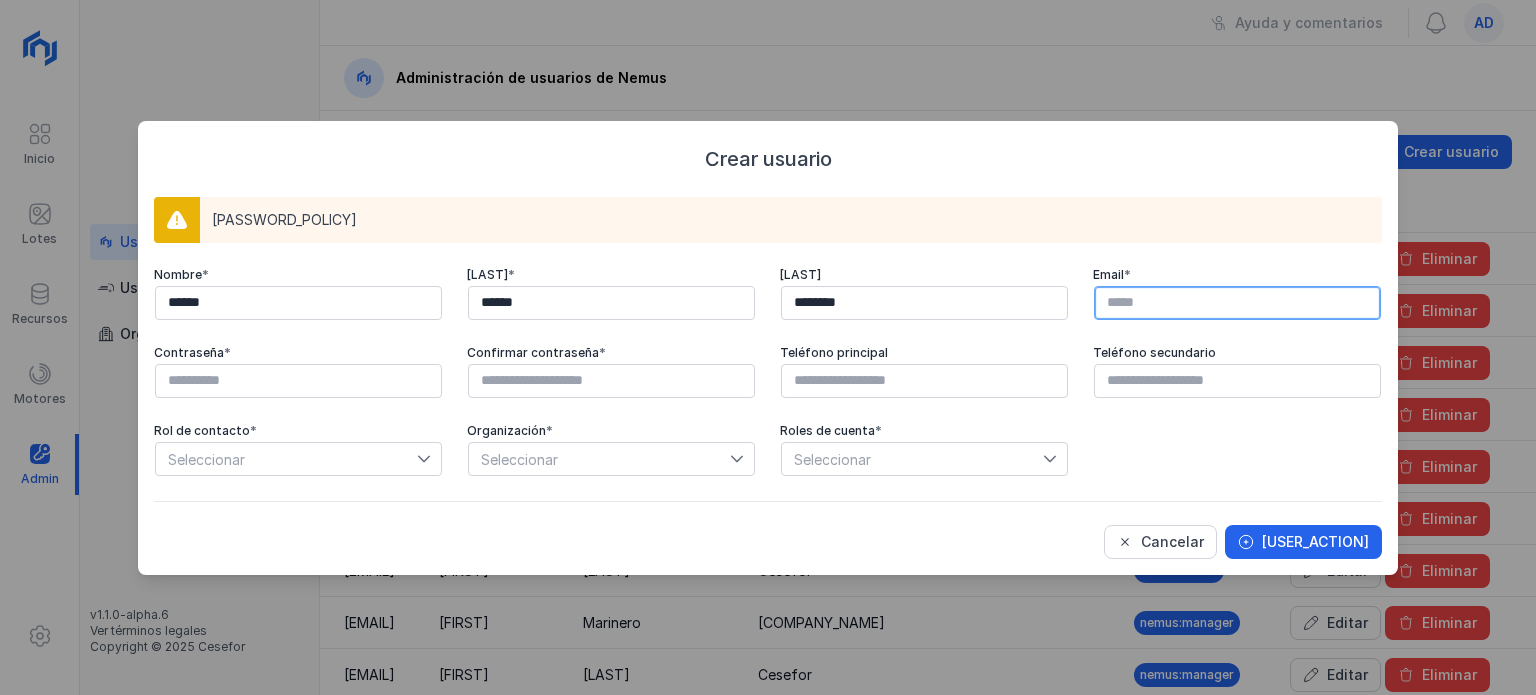 paste on "**********" 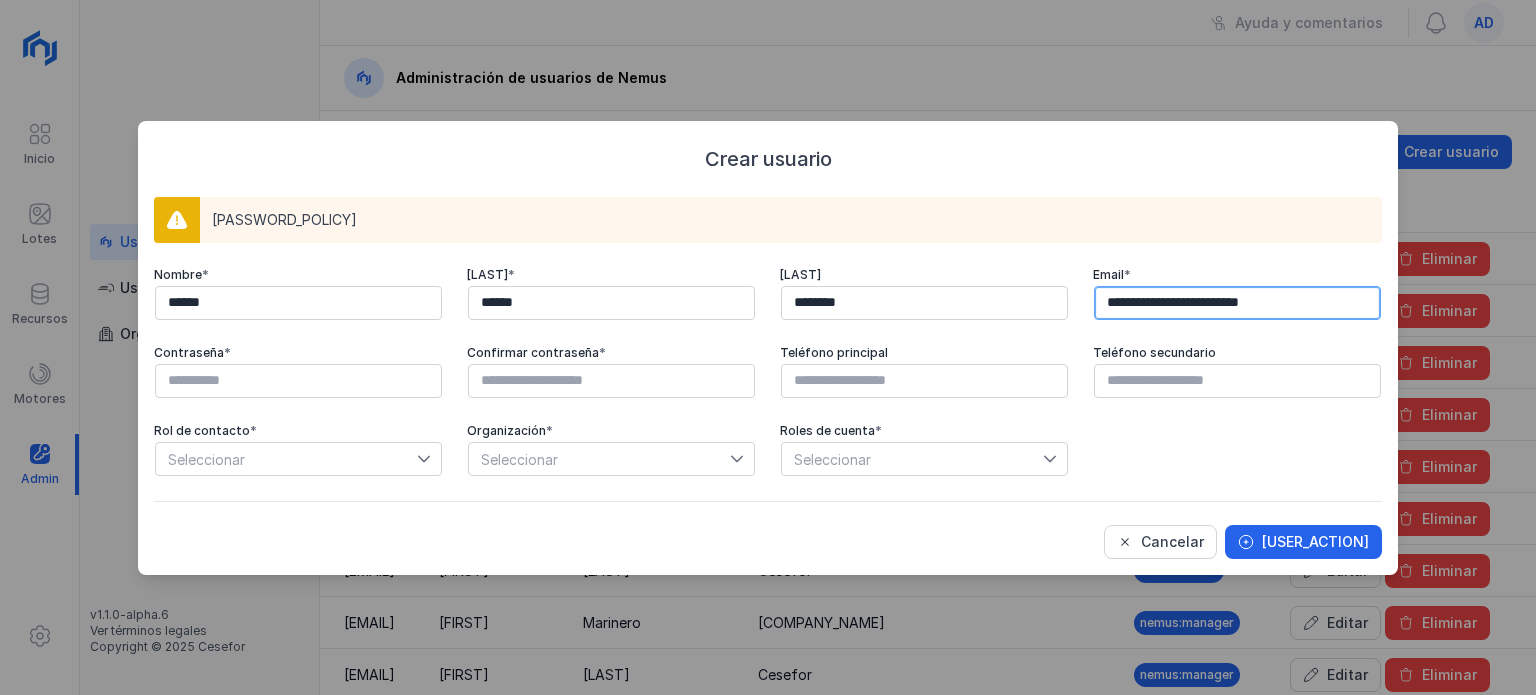 type on "**********" 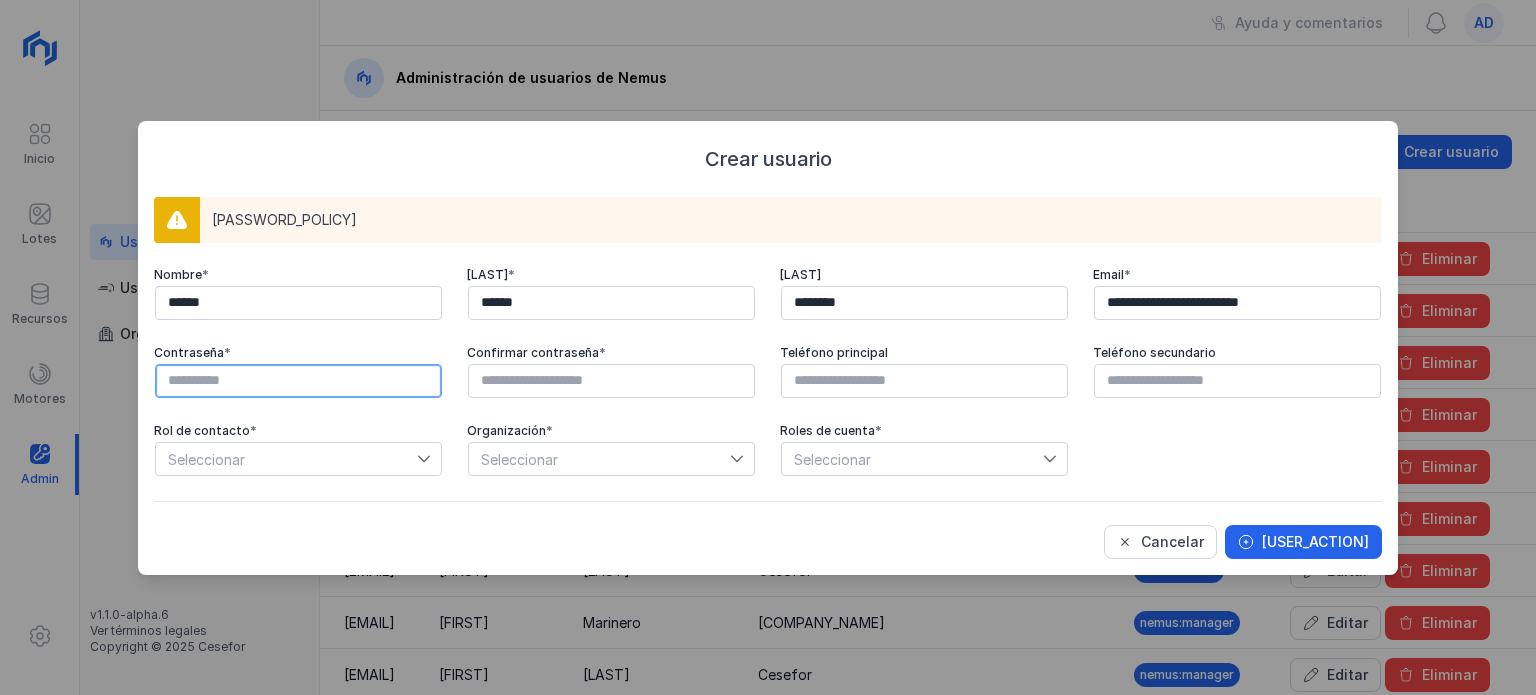 click at bounding box center (298, 381) 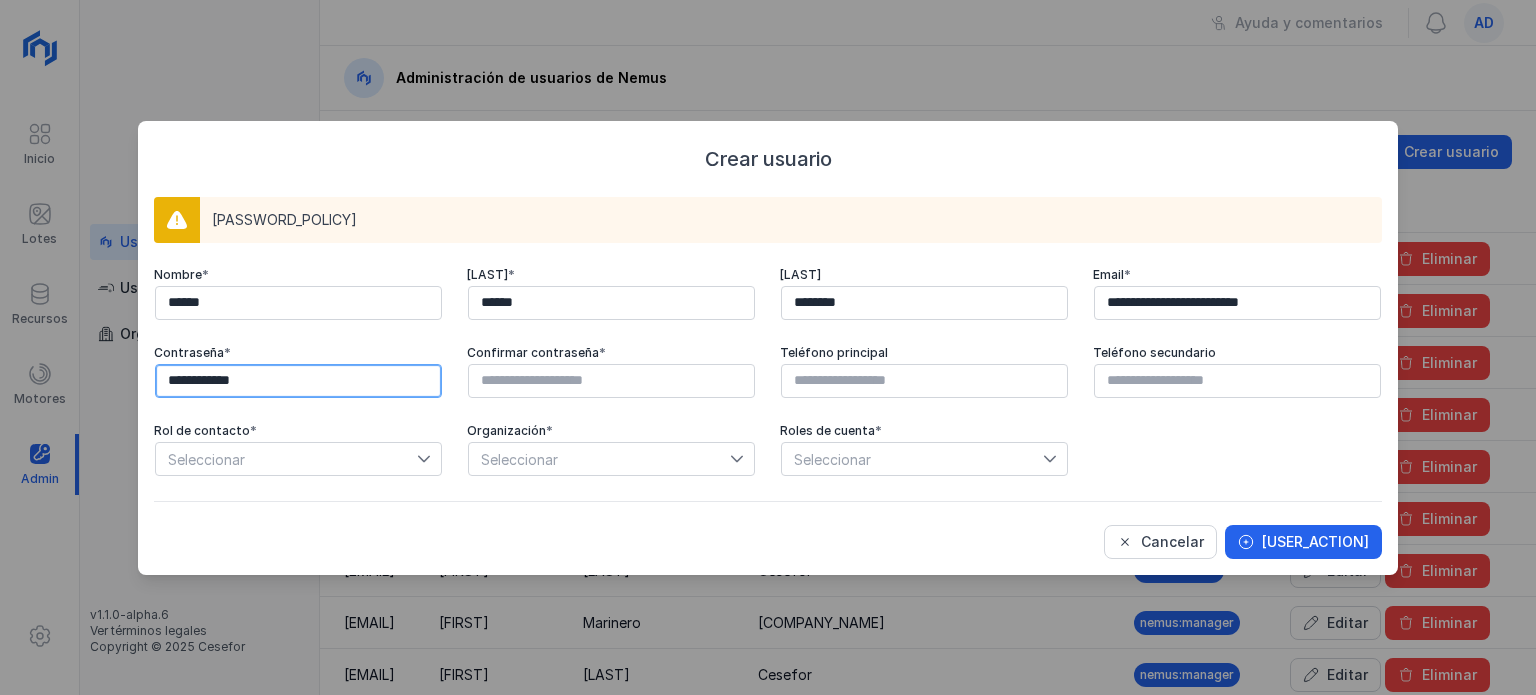 drag, startPoint x: 271, startPoint y: 374, endPoint x: 124, endPoint y: 378, distance: 147.05441 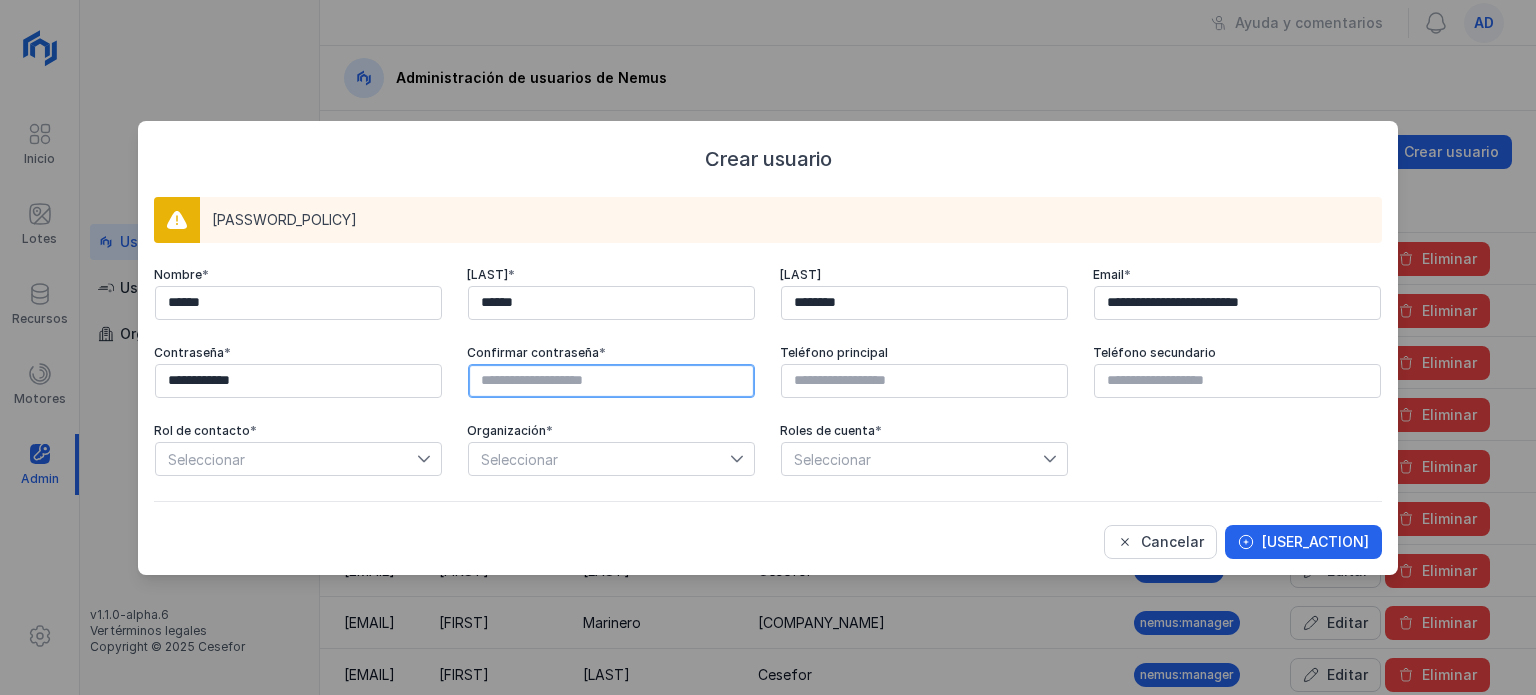 click at bounding box center [611, 381] 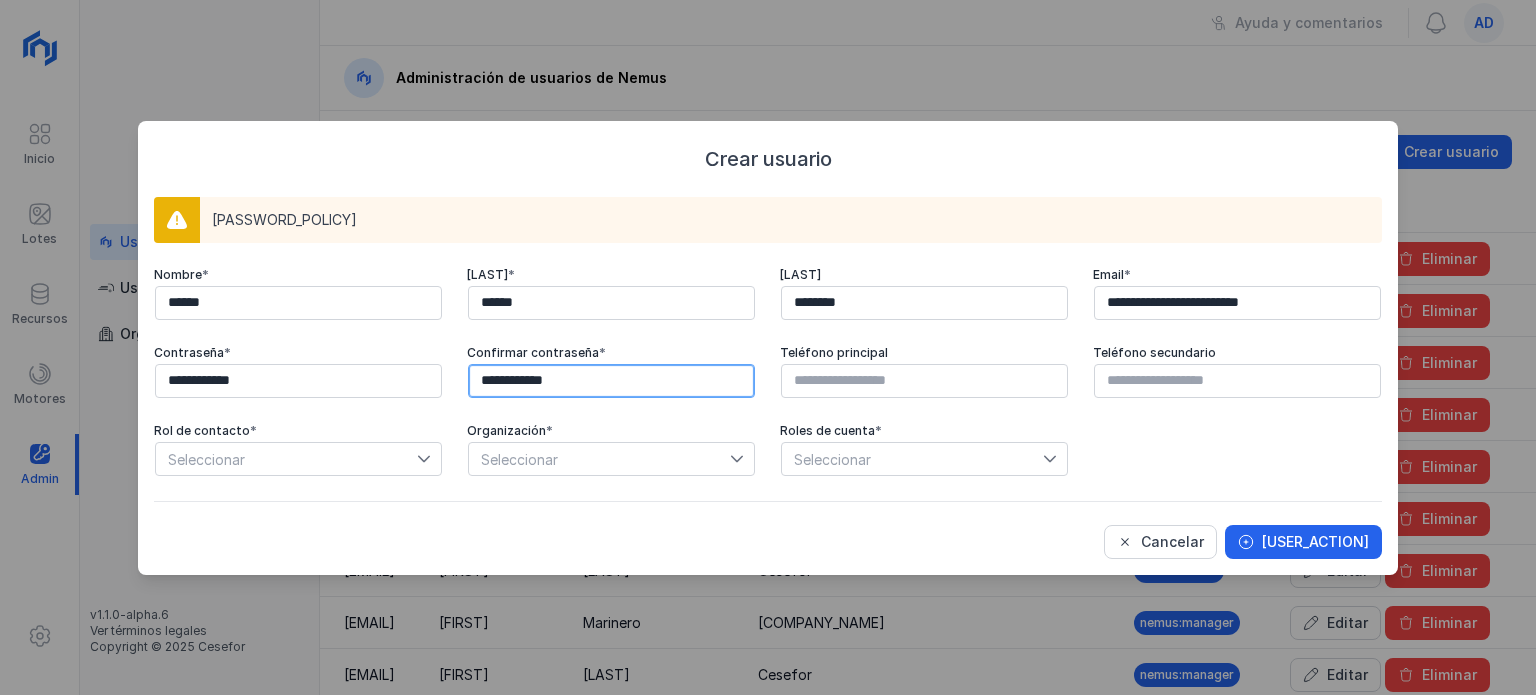 type on "**********" 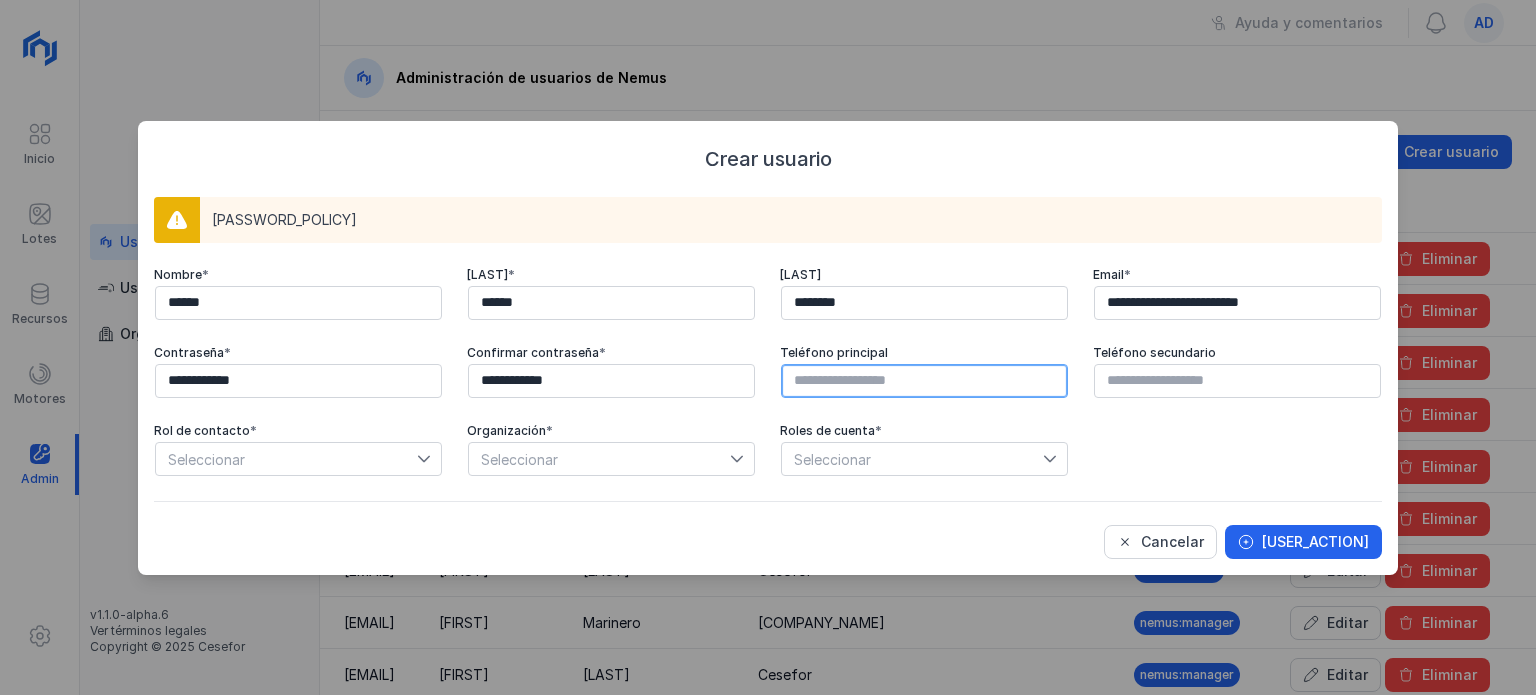 click at bounding box center [924, 381] 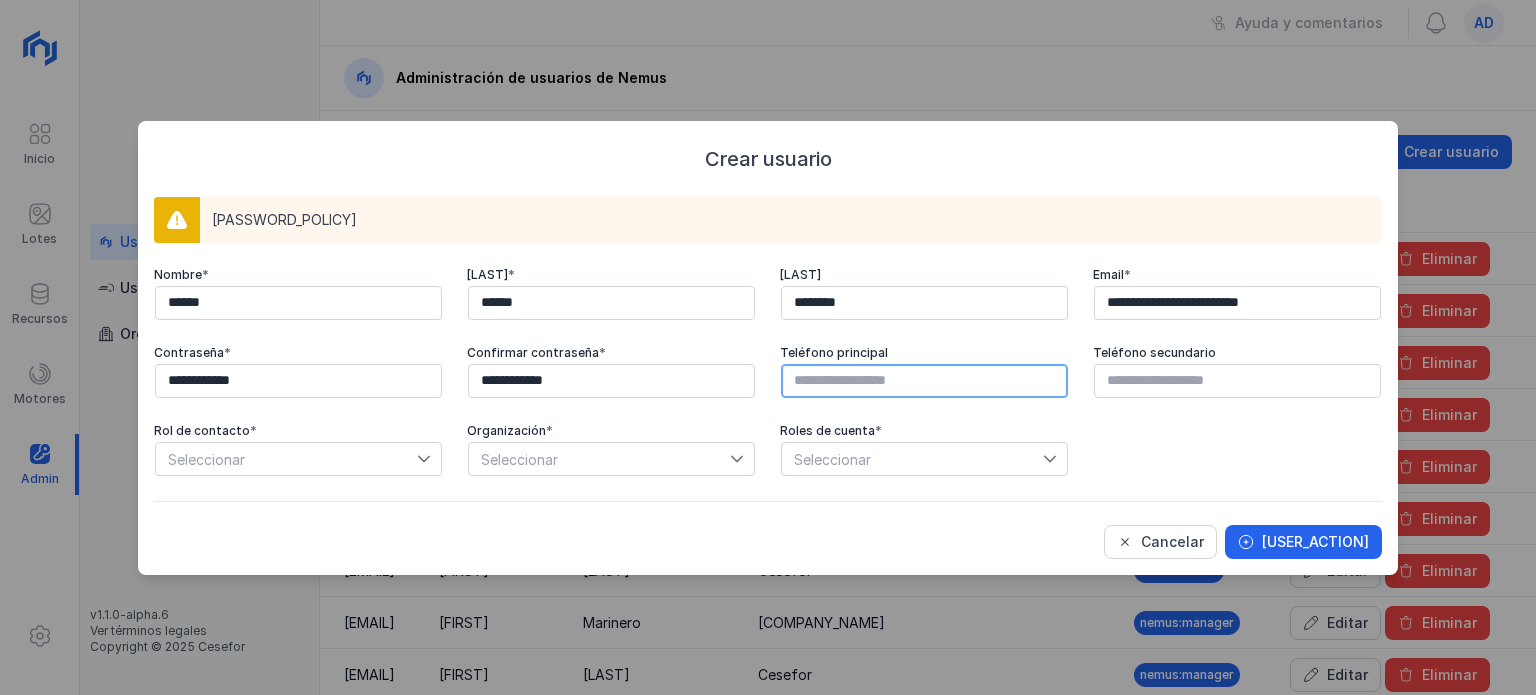 paste on "*********" 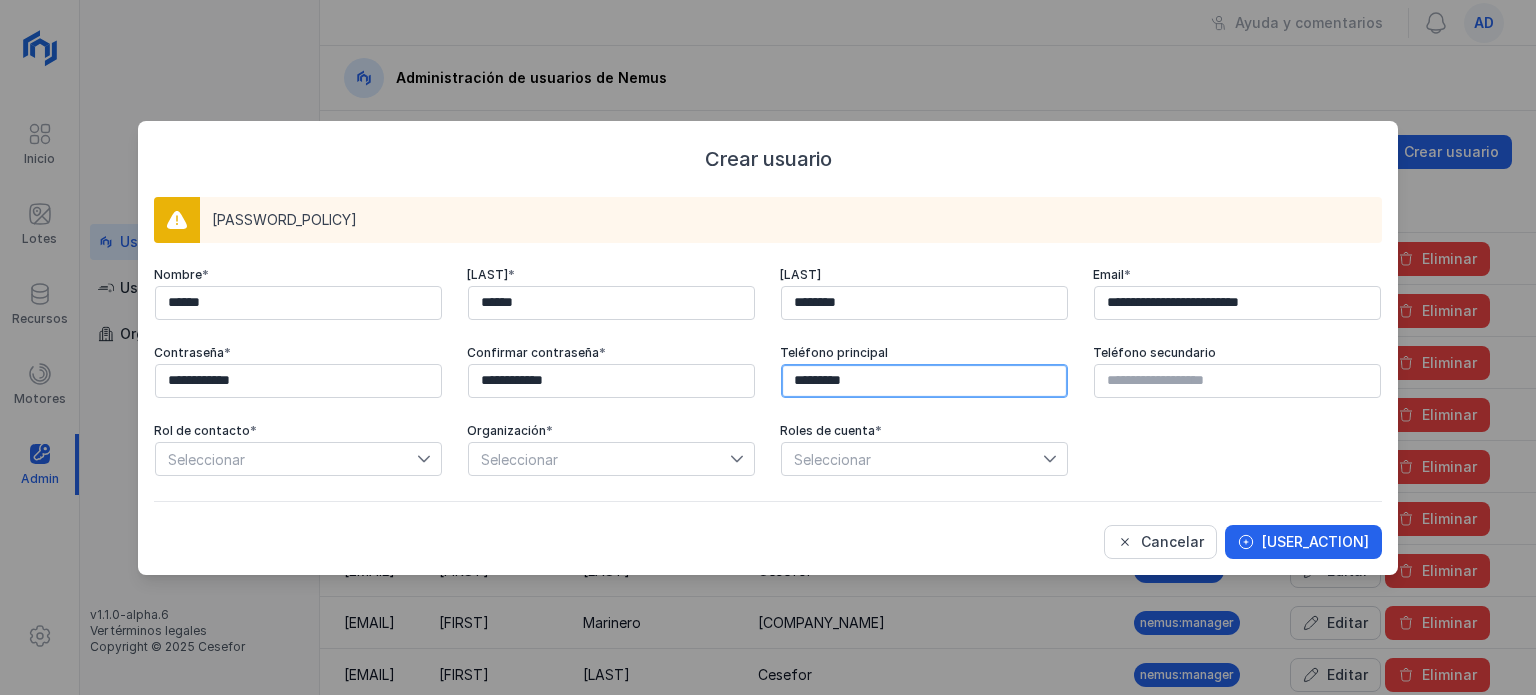 type on "*********" 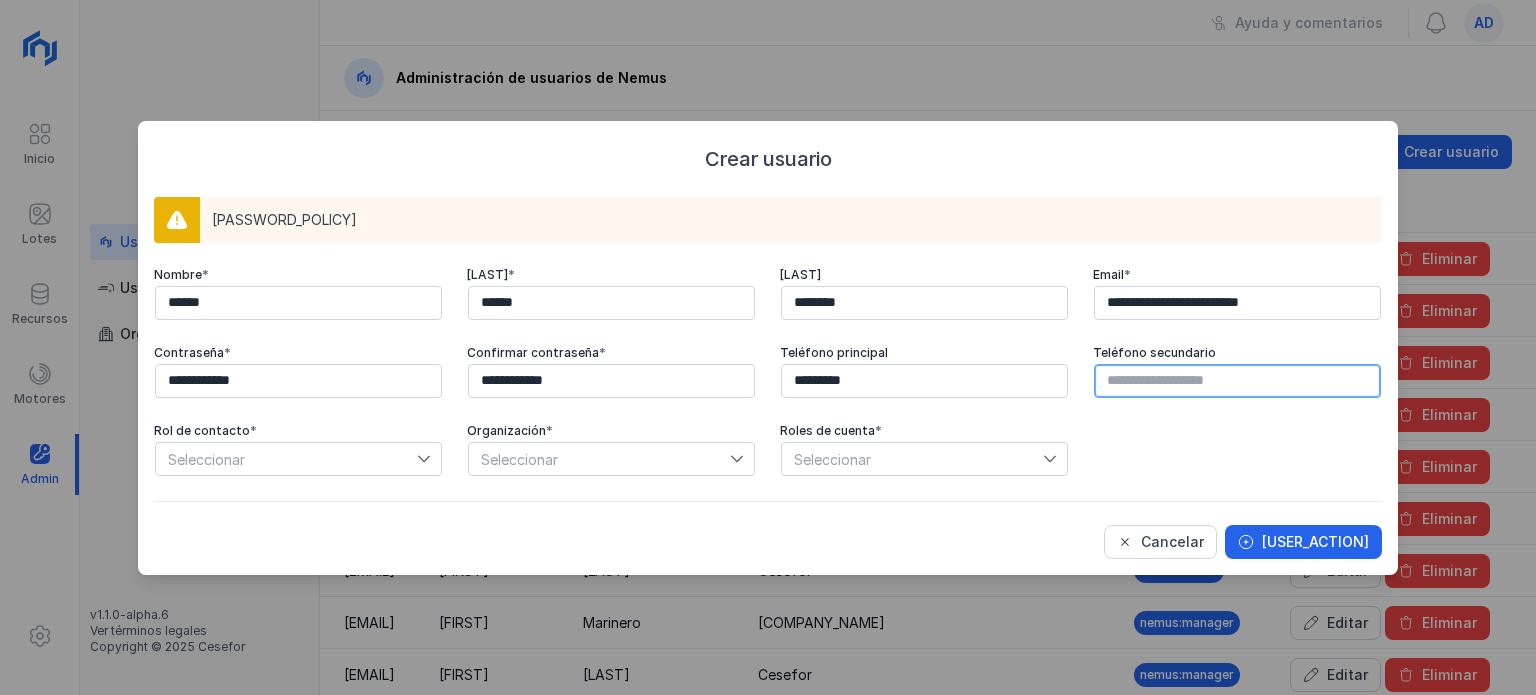 click at bounding box center (1237, 381) 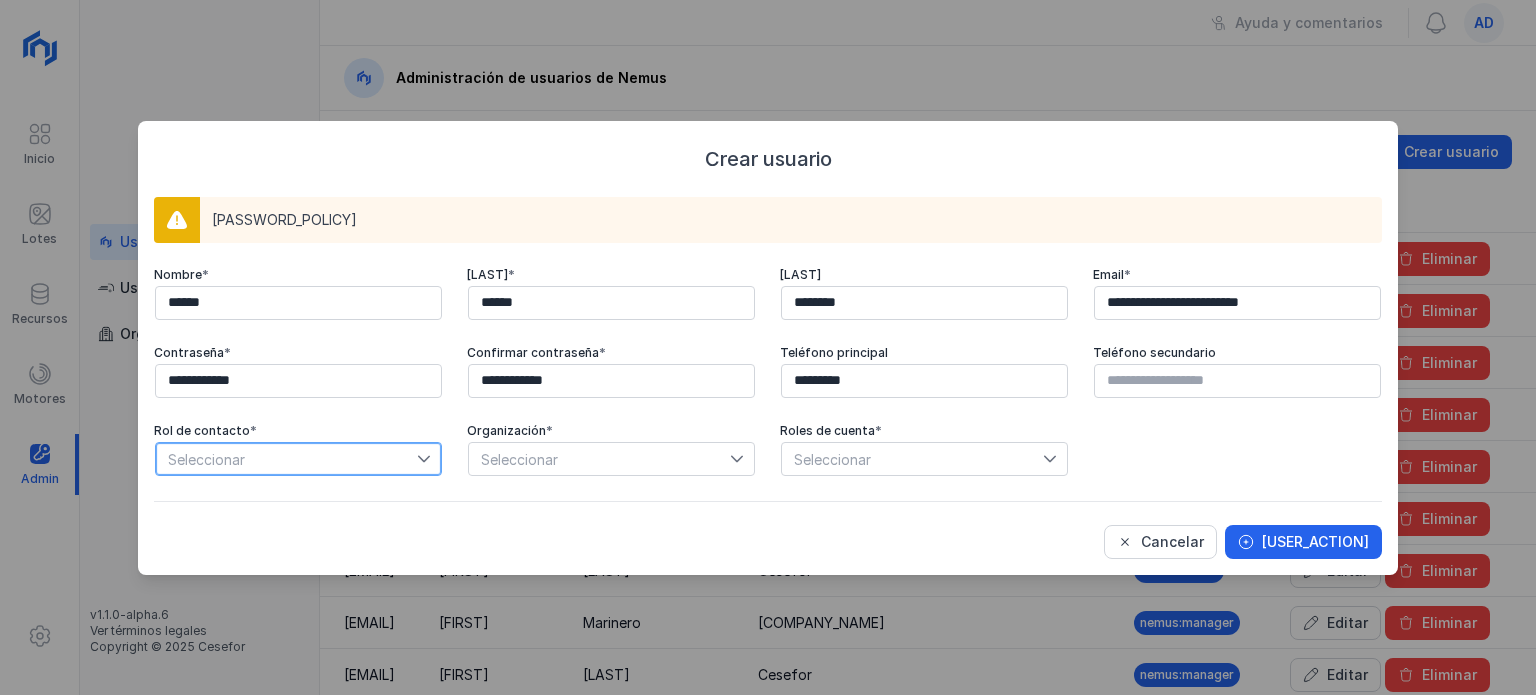 click on "Seleccionar" at bounding box center (286, 459) 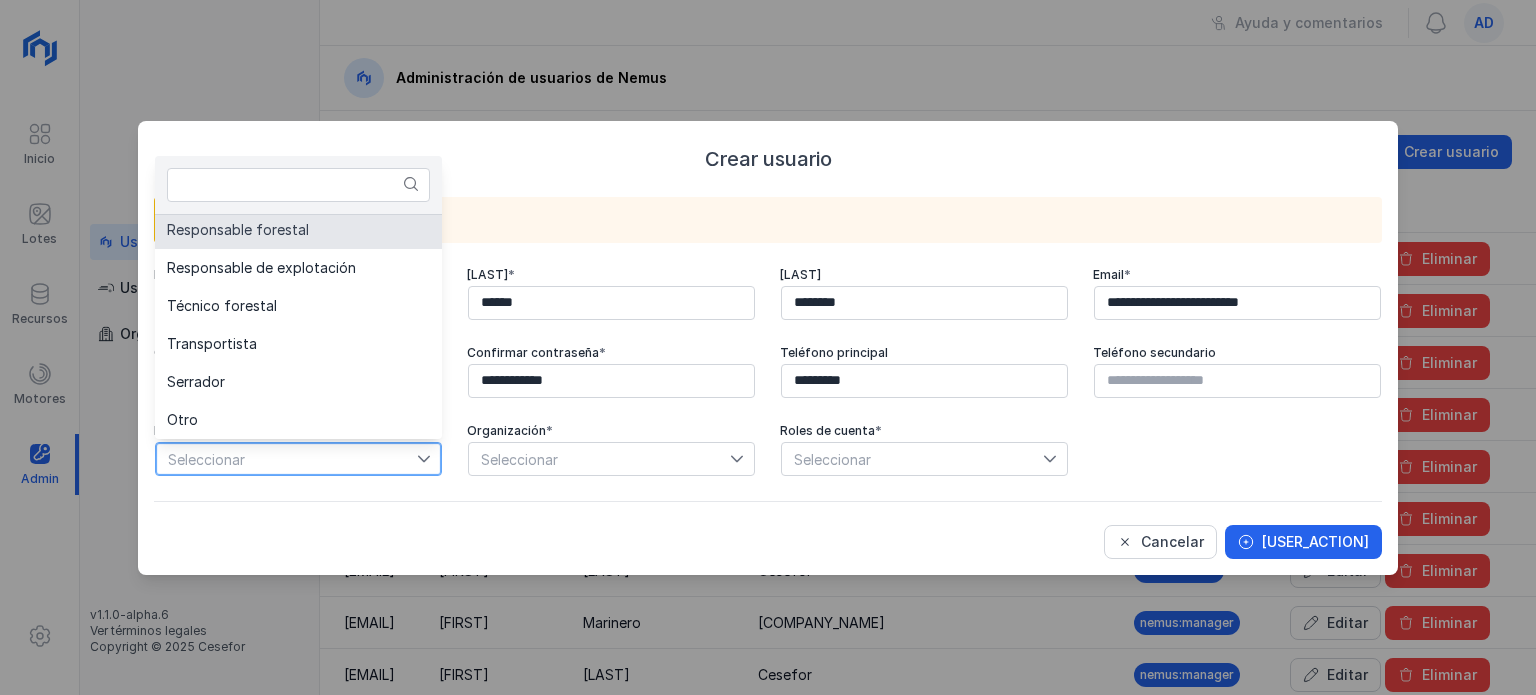 scroll, scrollTop: 0, scrollLeft: 0, axis: both 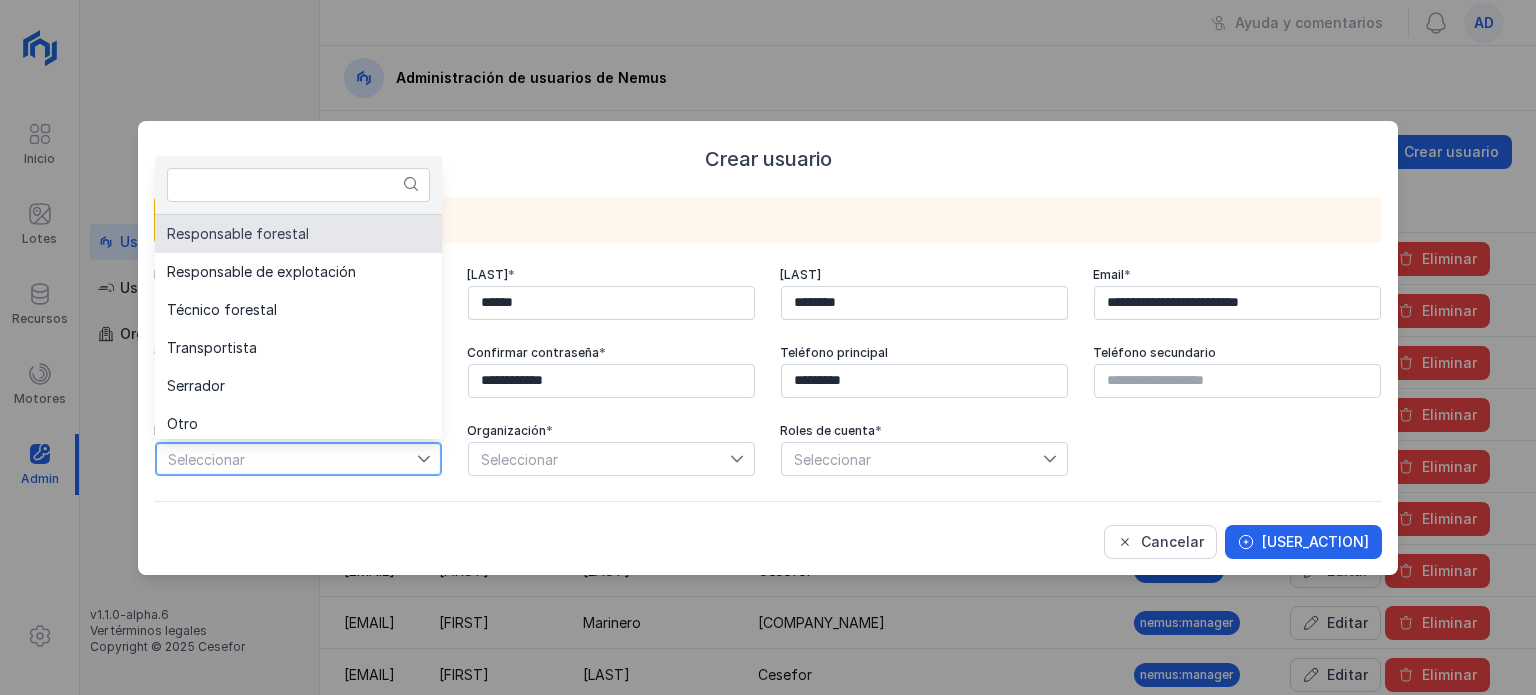 click on "Responsable forestal" 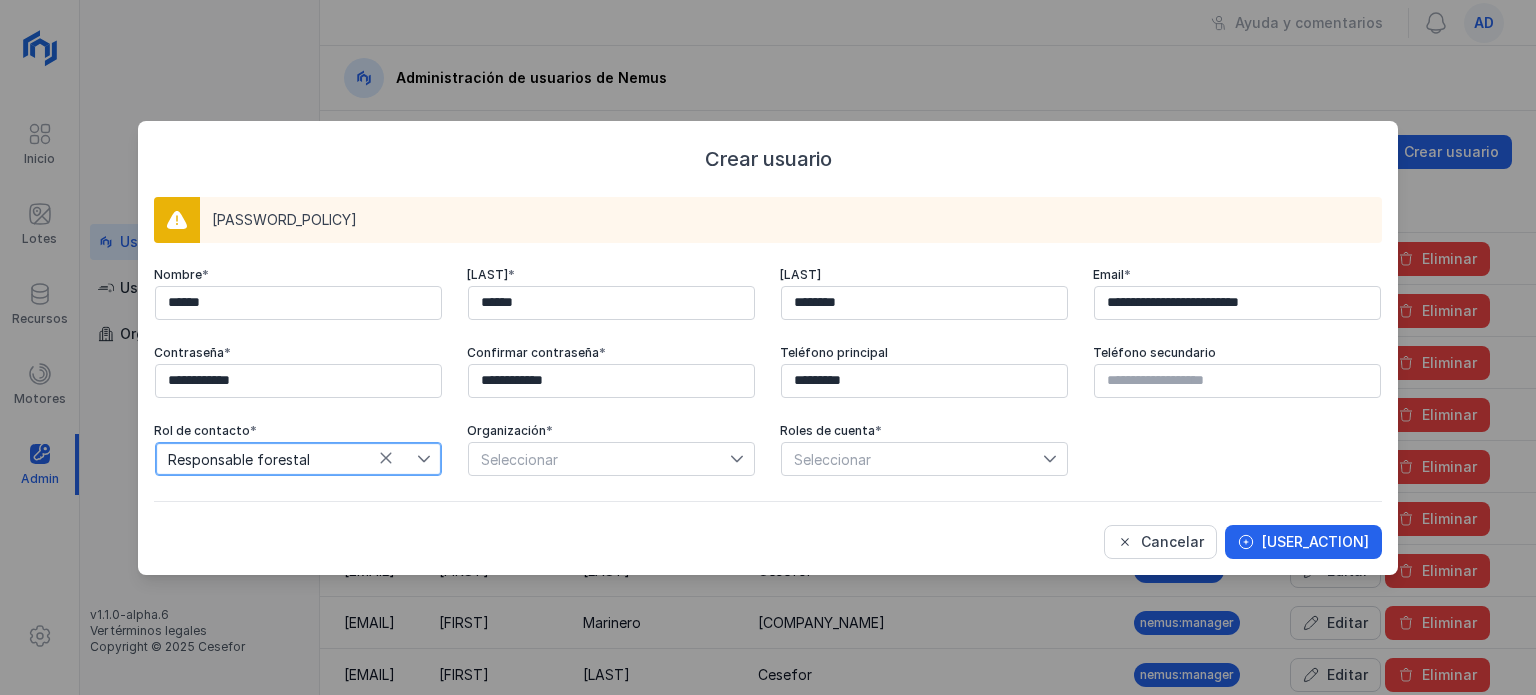click 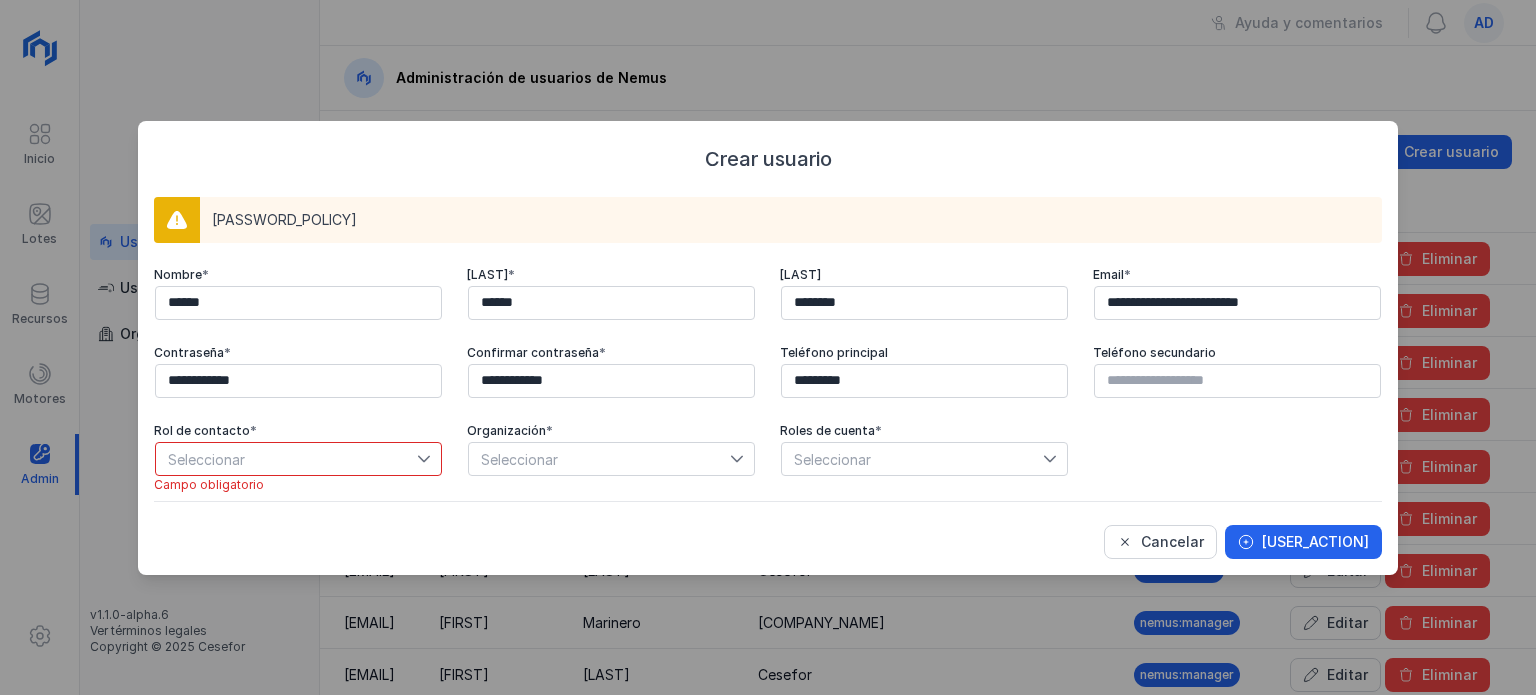 click on "Seleccionar" at bounding box center [286, 459] 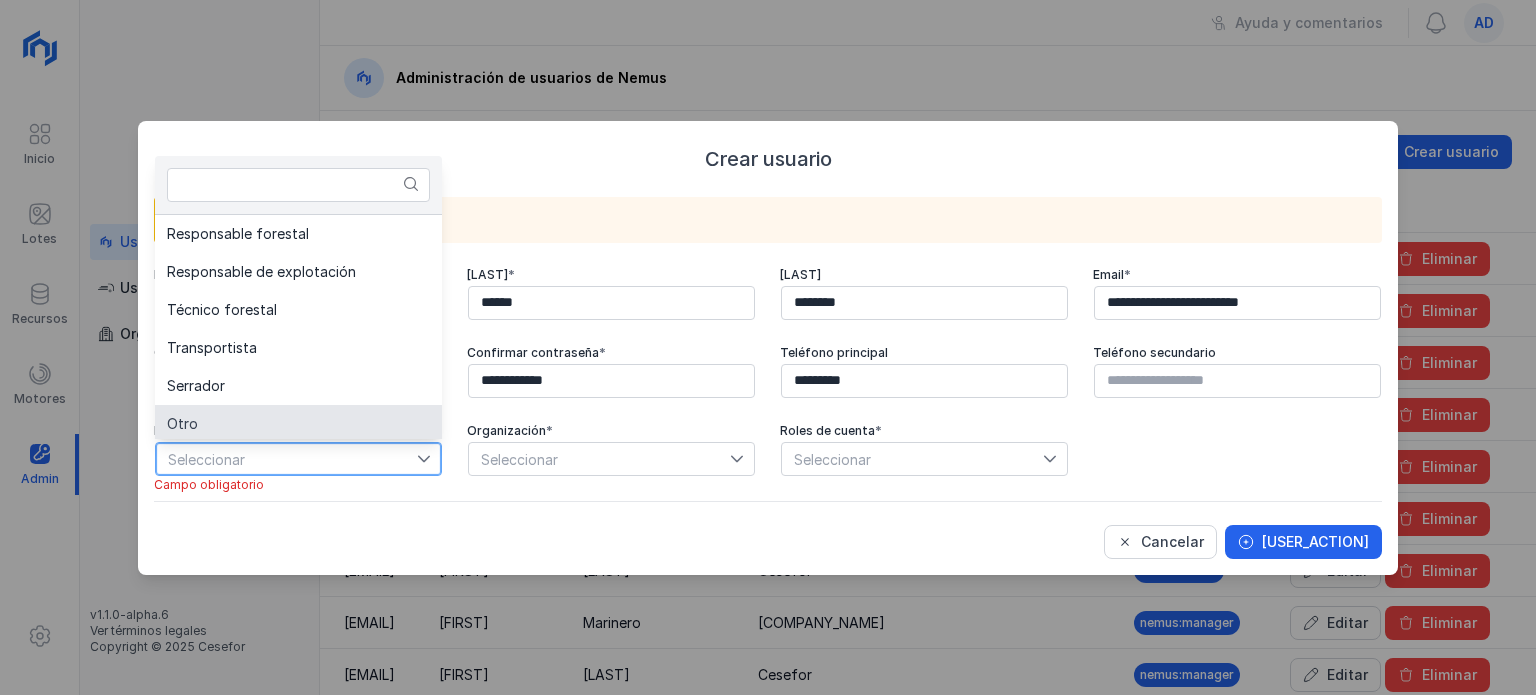 scroll, scrollTop: 4, scrollLeft: 0, axis: vertical 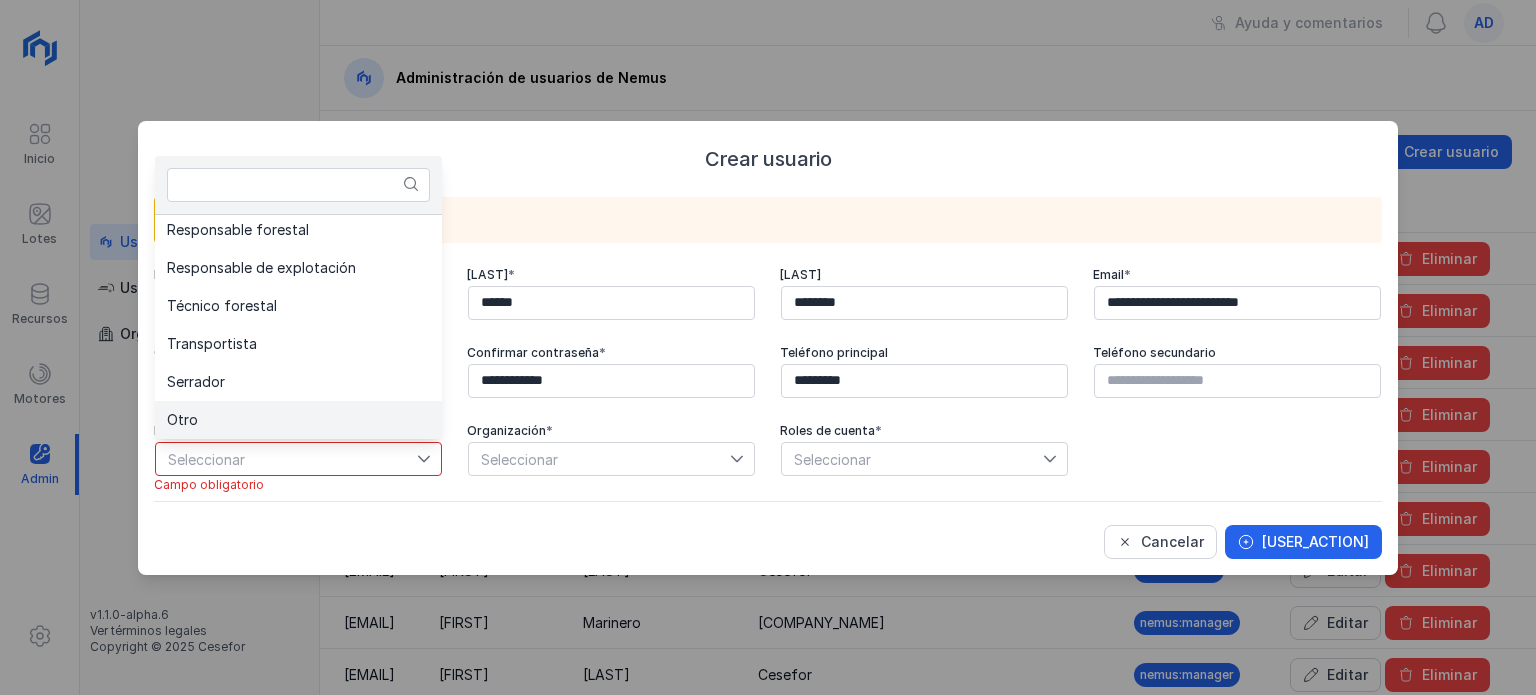 click on "Otro" 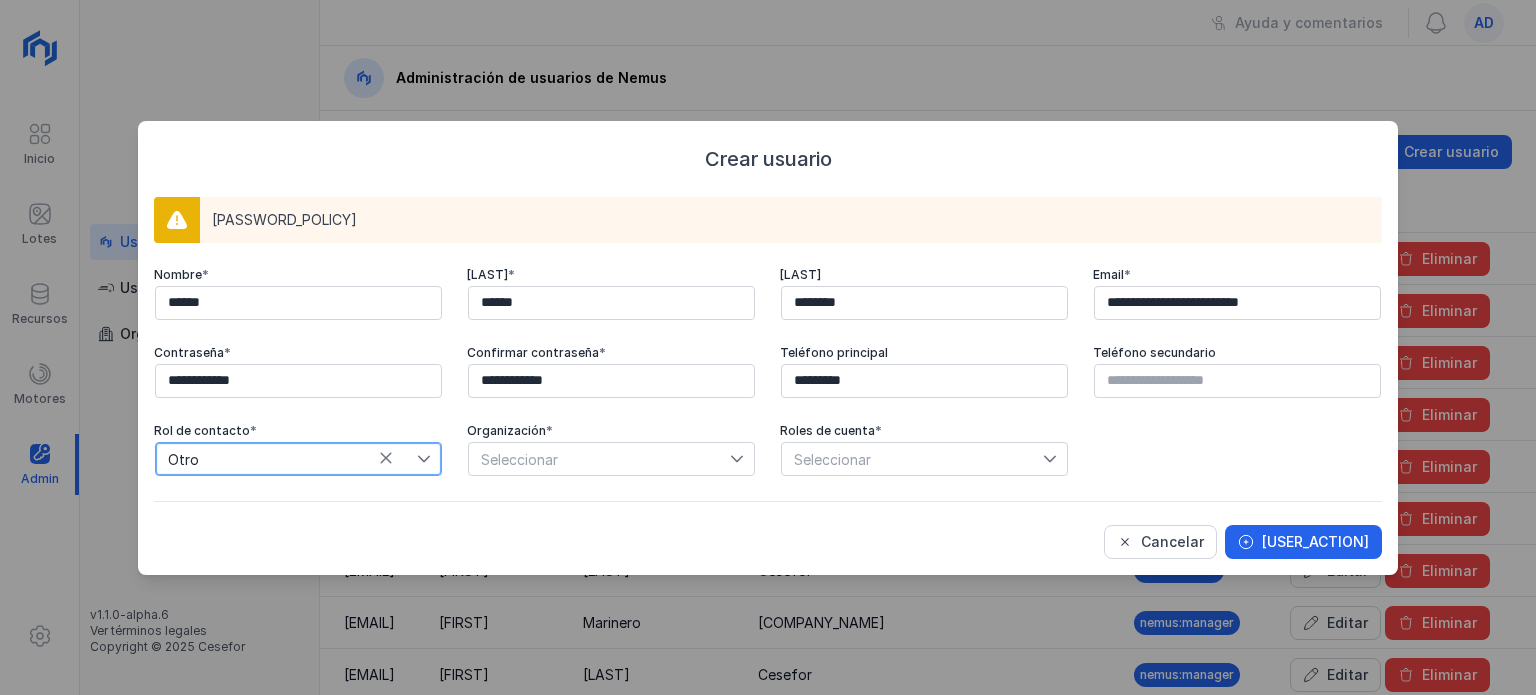 click on "Seleccionar" at bounding box center [599, 459] 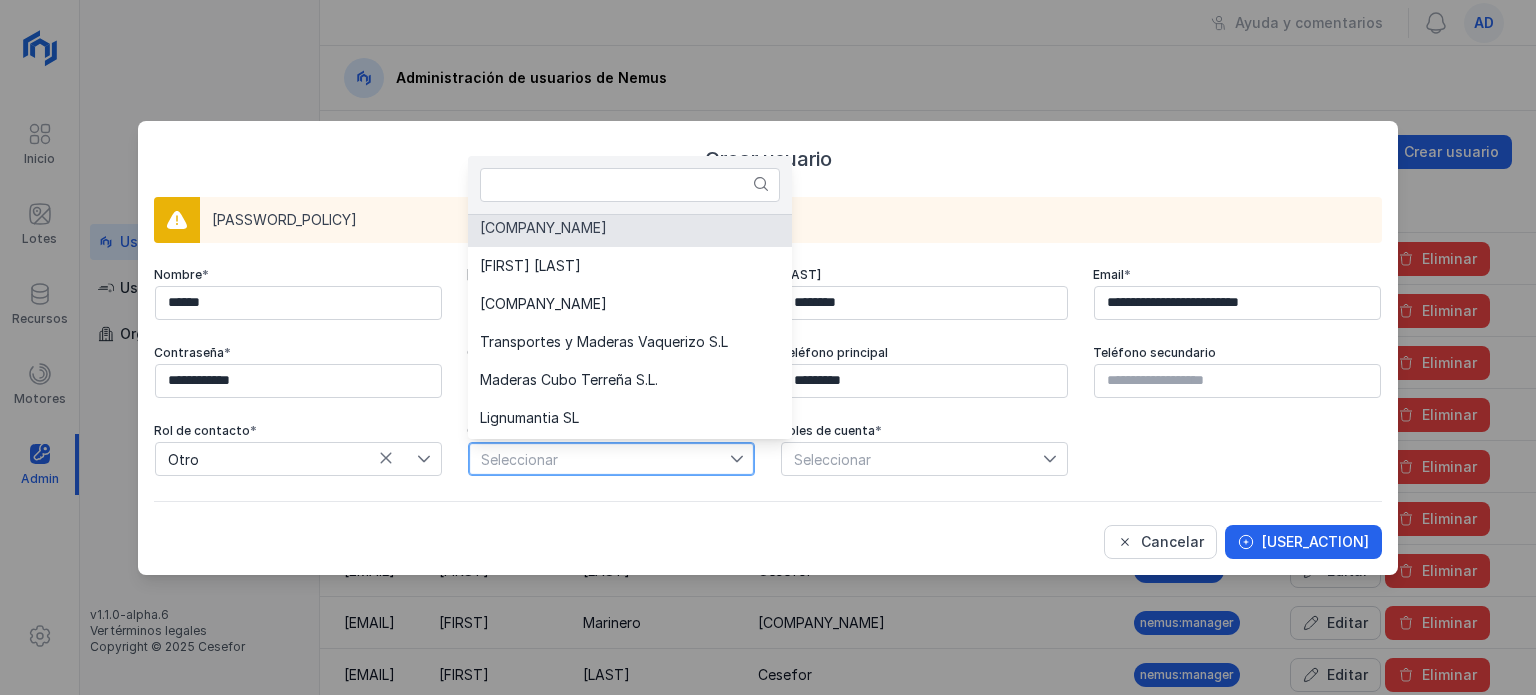 scroll, scrollTop: 1068, scrollLeft: 0, axis: vertical 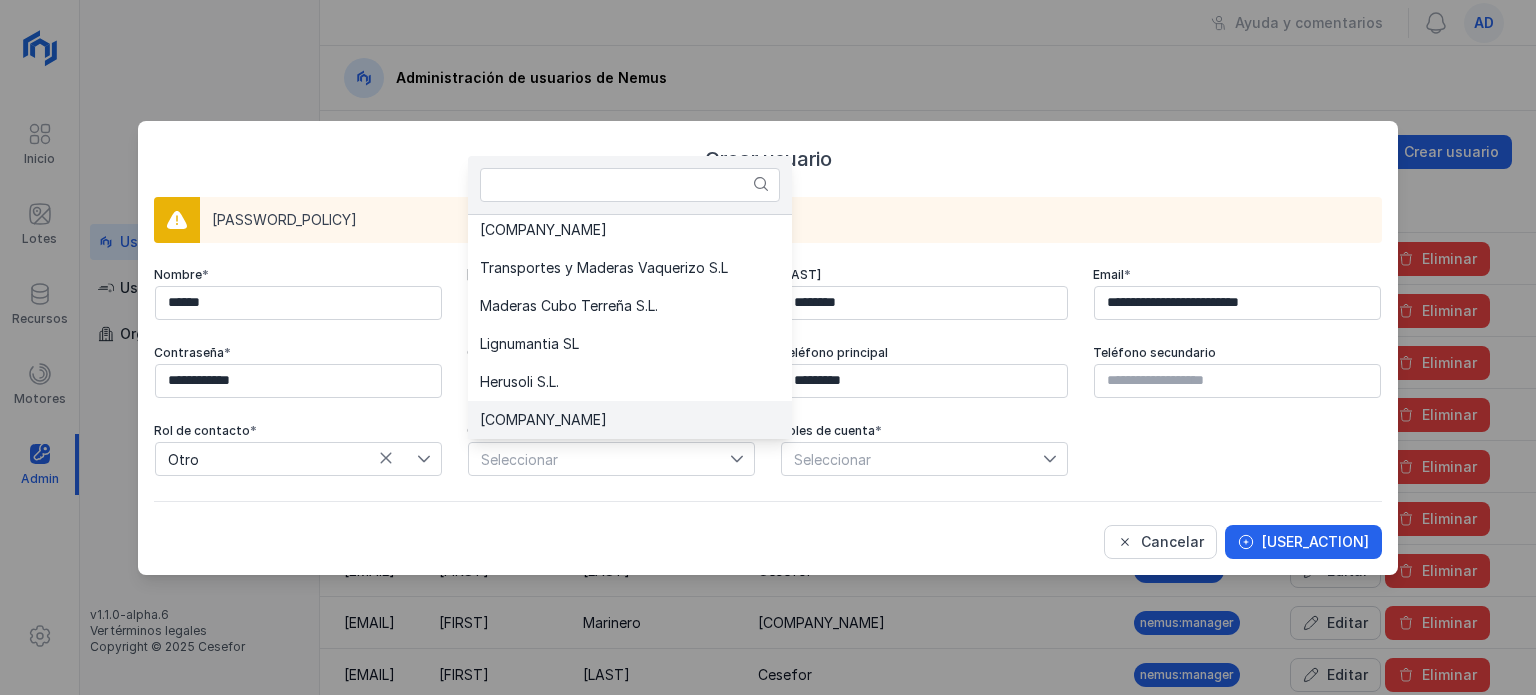click on "Mariano Sanguino SA" 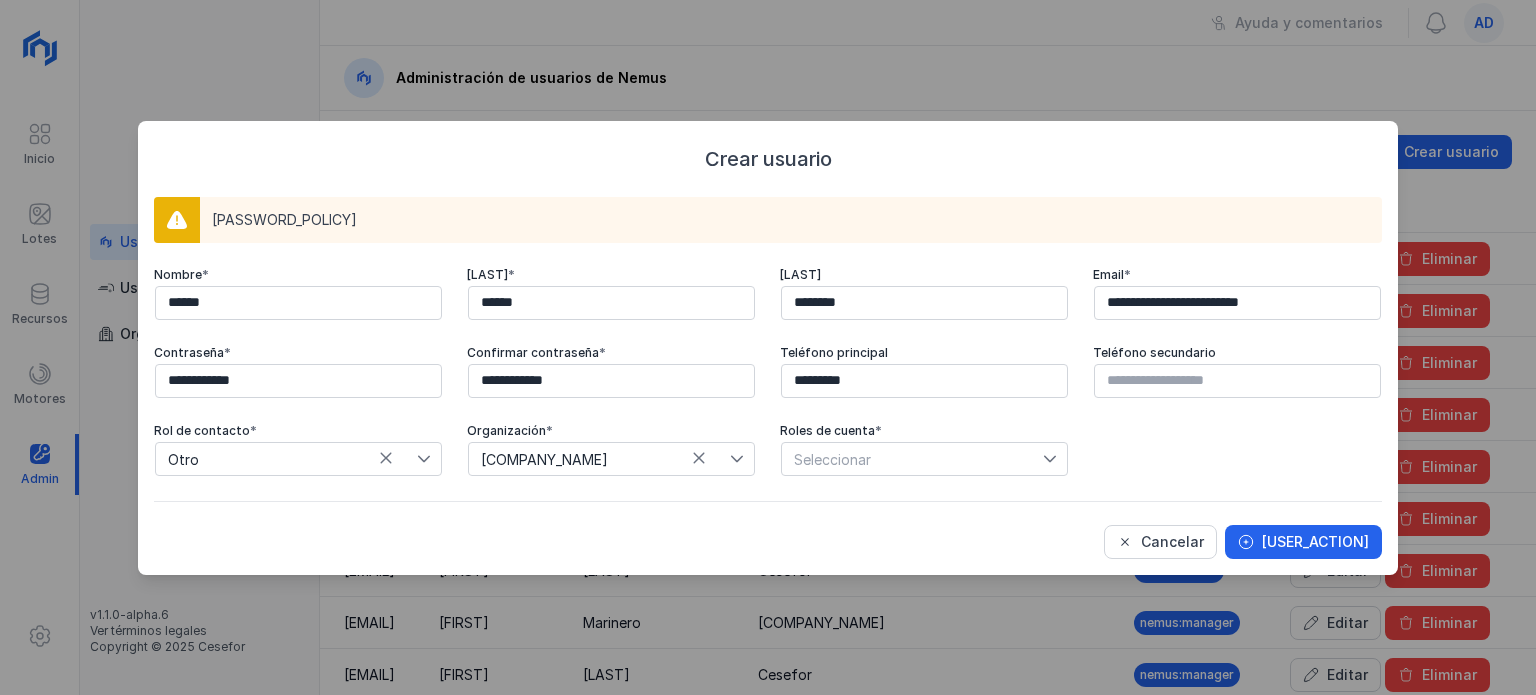 click on "Seleccionar" at bounding box center (828, 459) 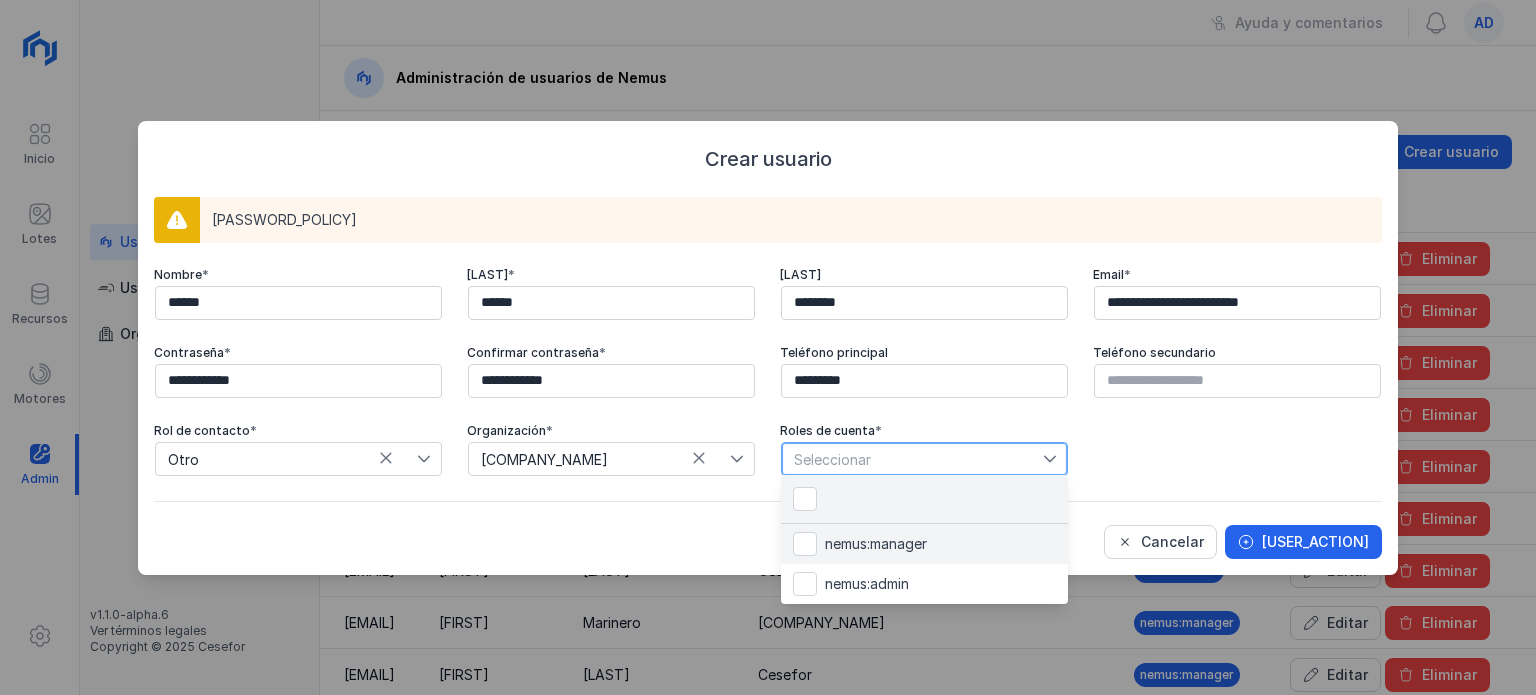 click on "nemus:manager" 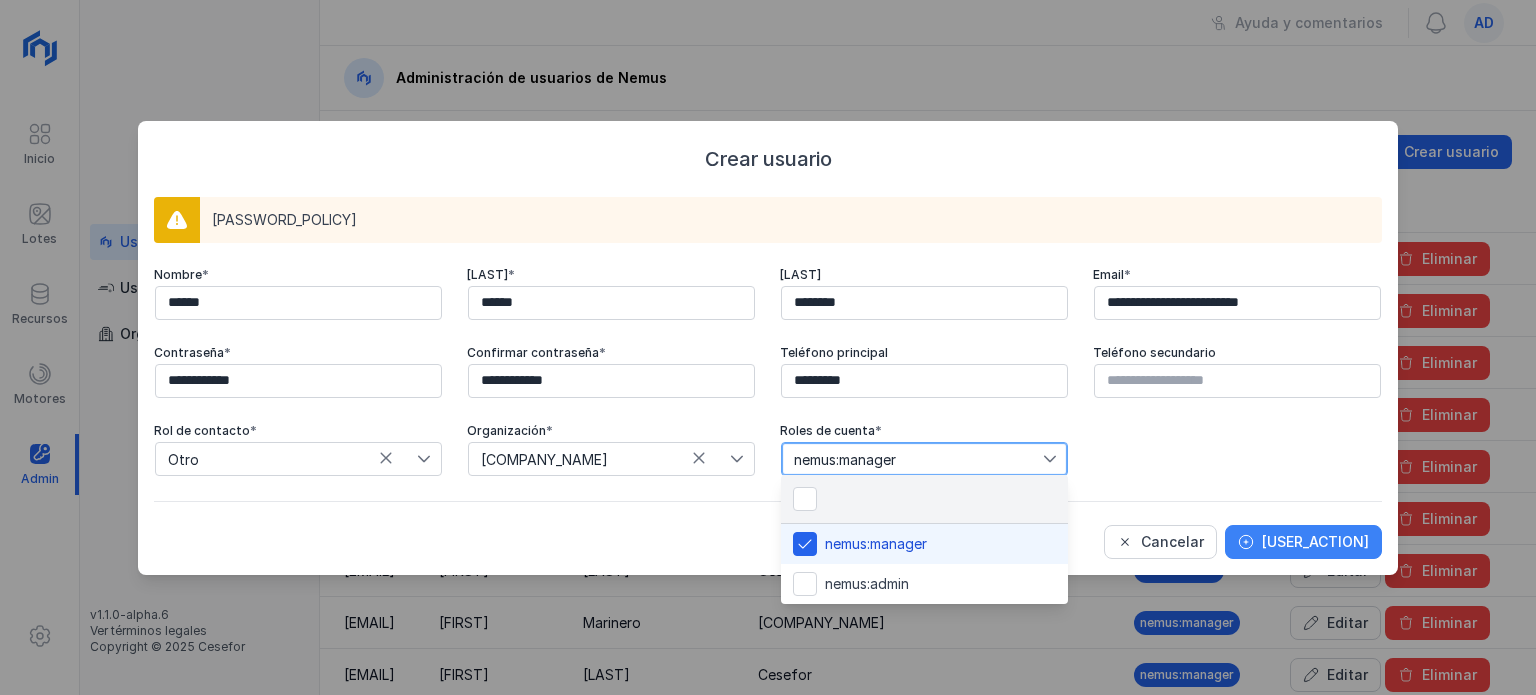 click on "Crear usuario de Nemus" 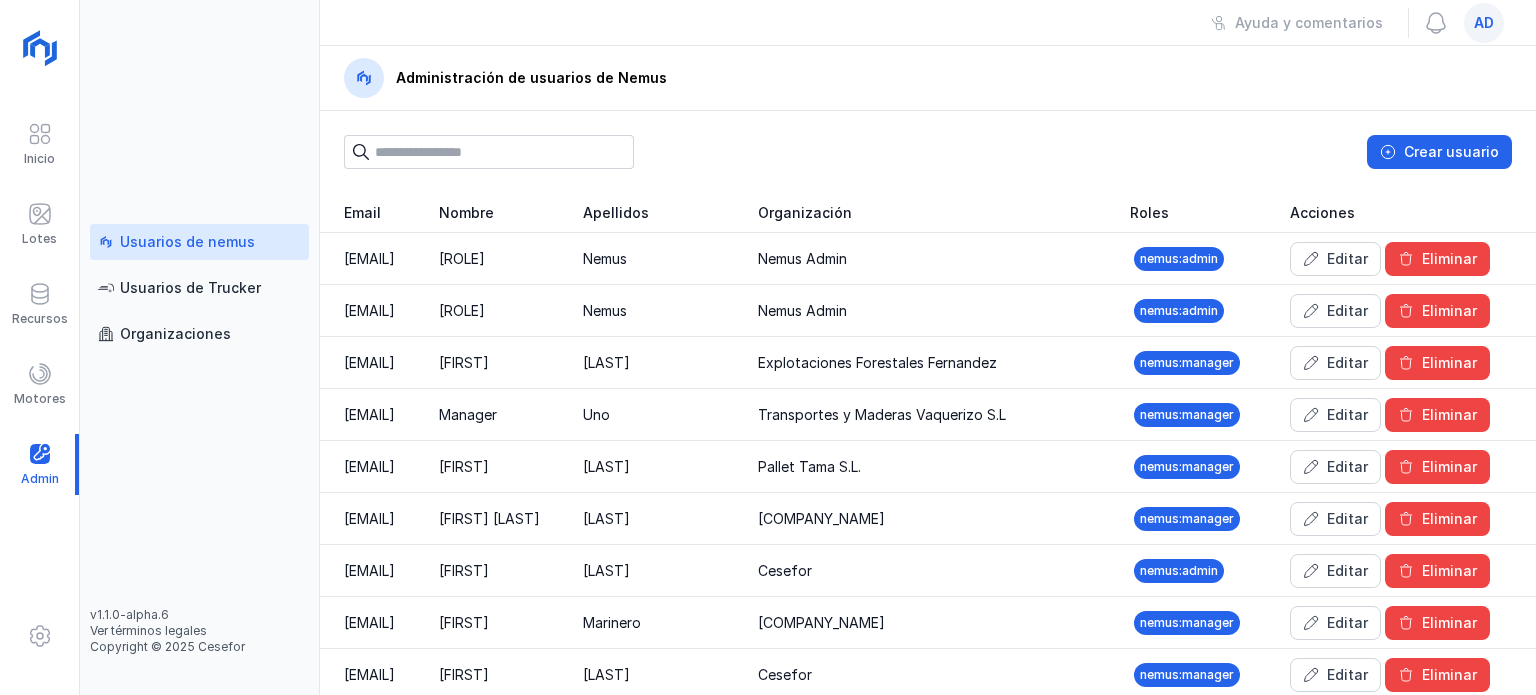 click on "ad" at bounding box center (1484, 23) 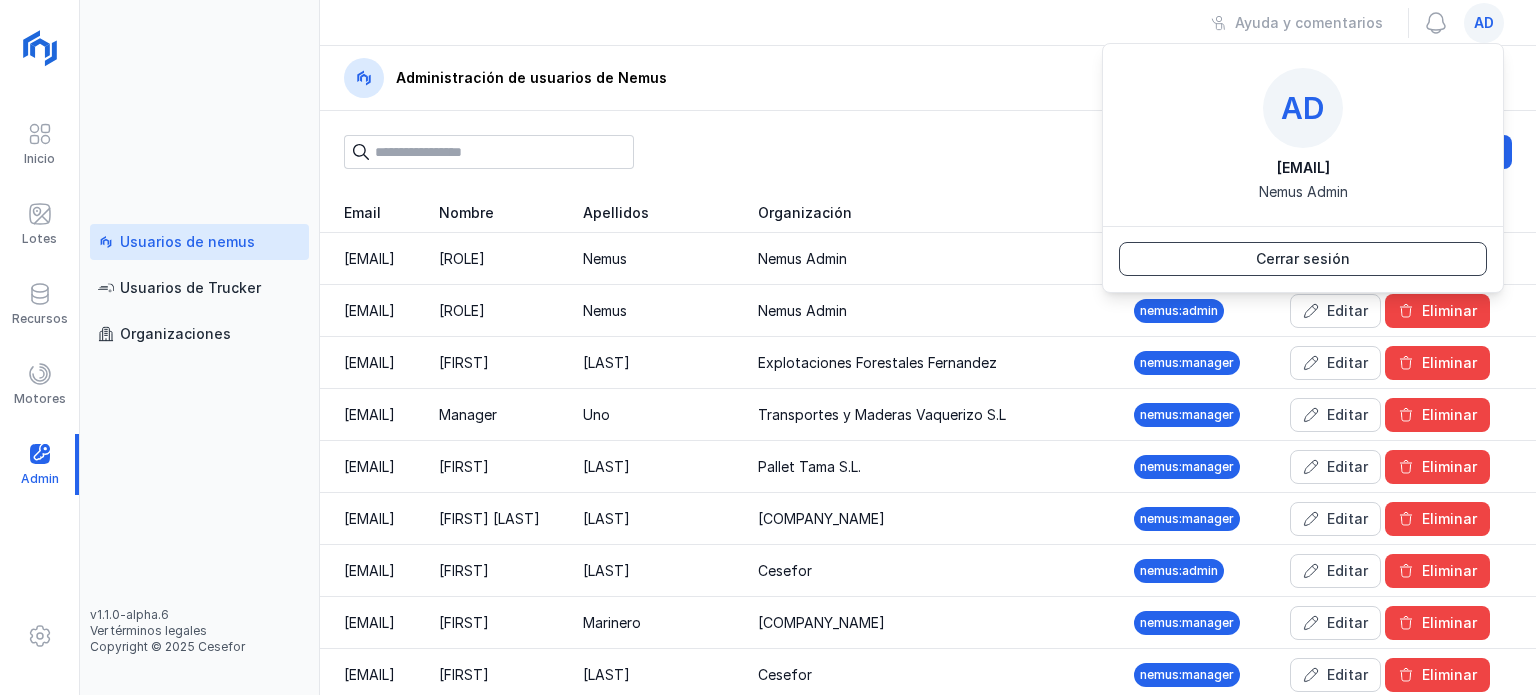 click on "Cerrar sesión" 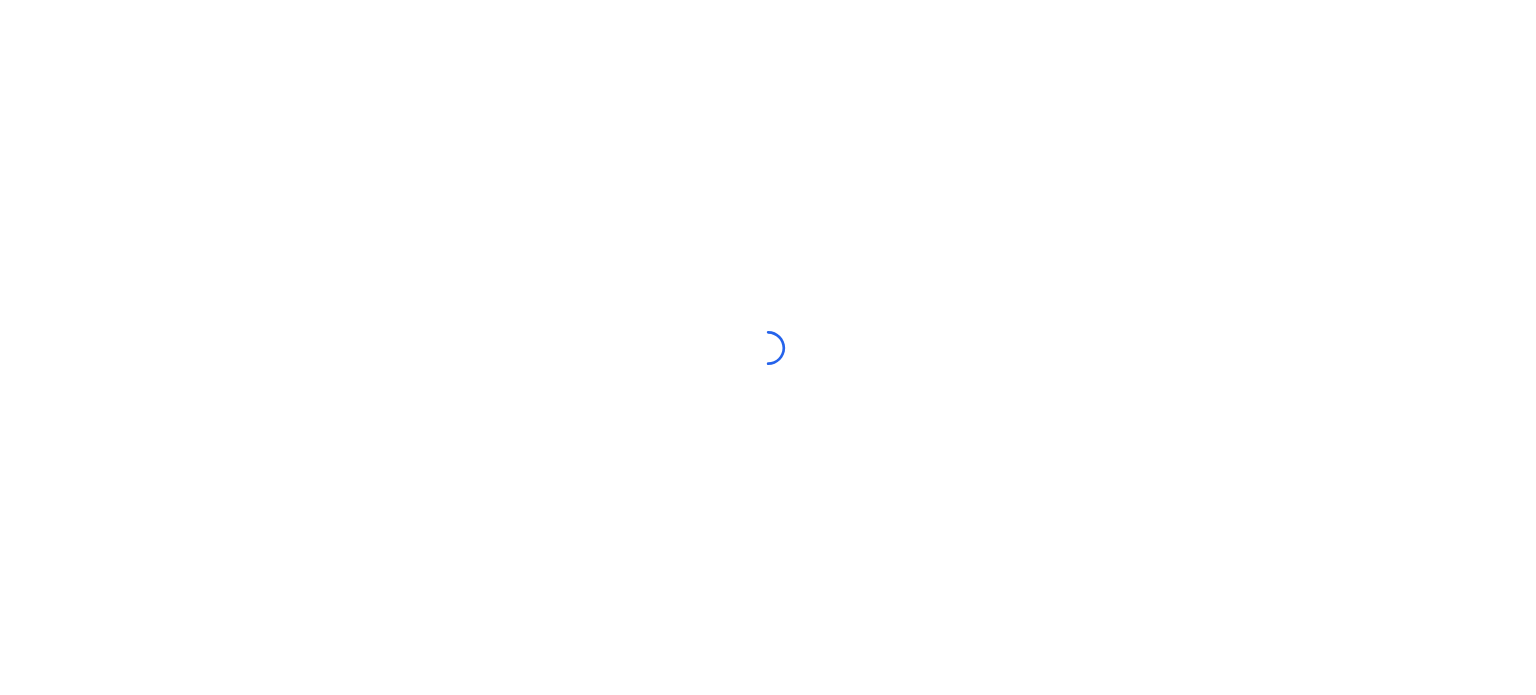 scroll, scrollTop: 0, scrollLeft: 0, axis: both 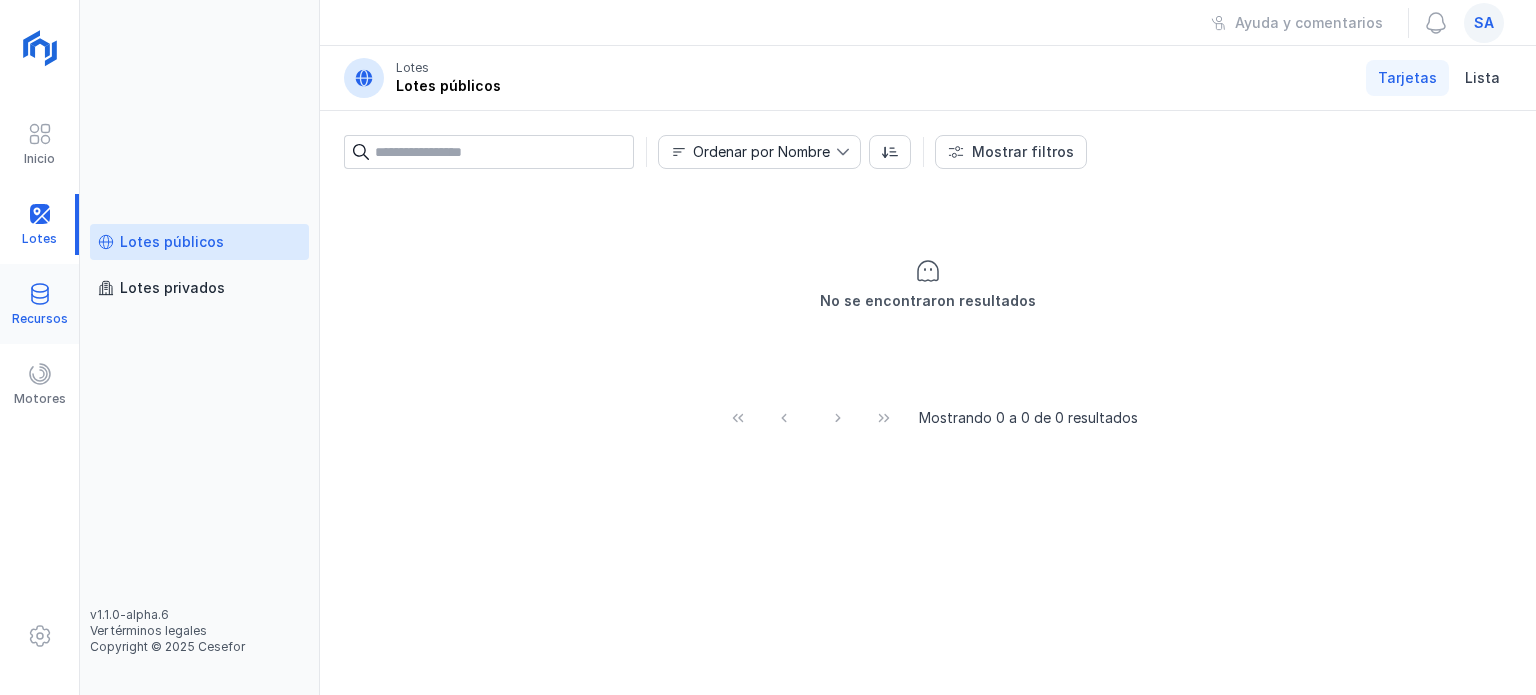 click on "Recursos" at bounding box center [40, 319] 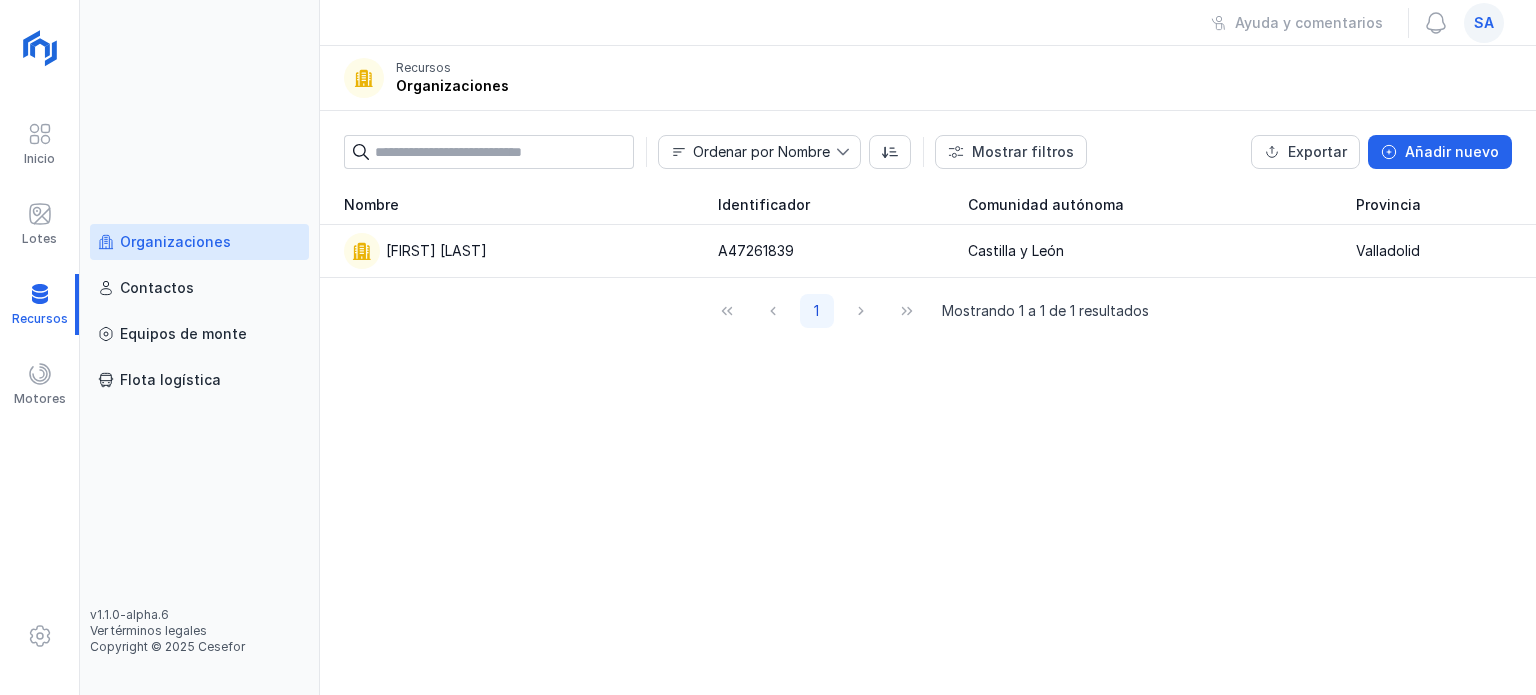 click on "Organizaciones" at bounding box center [199, 242] 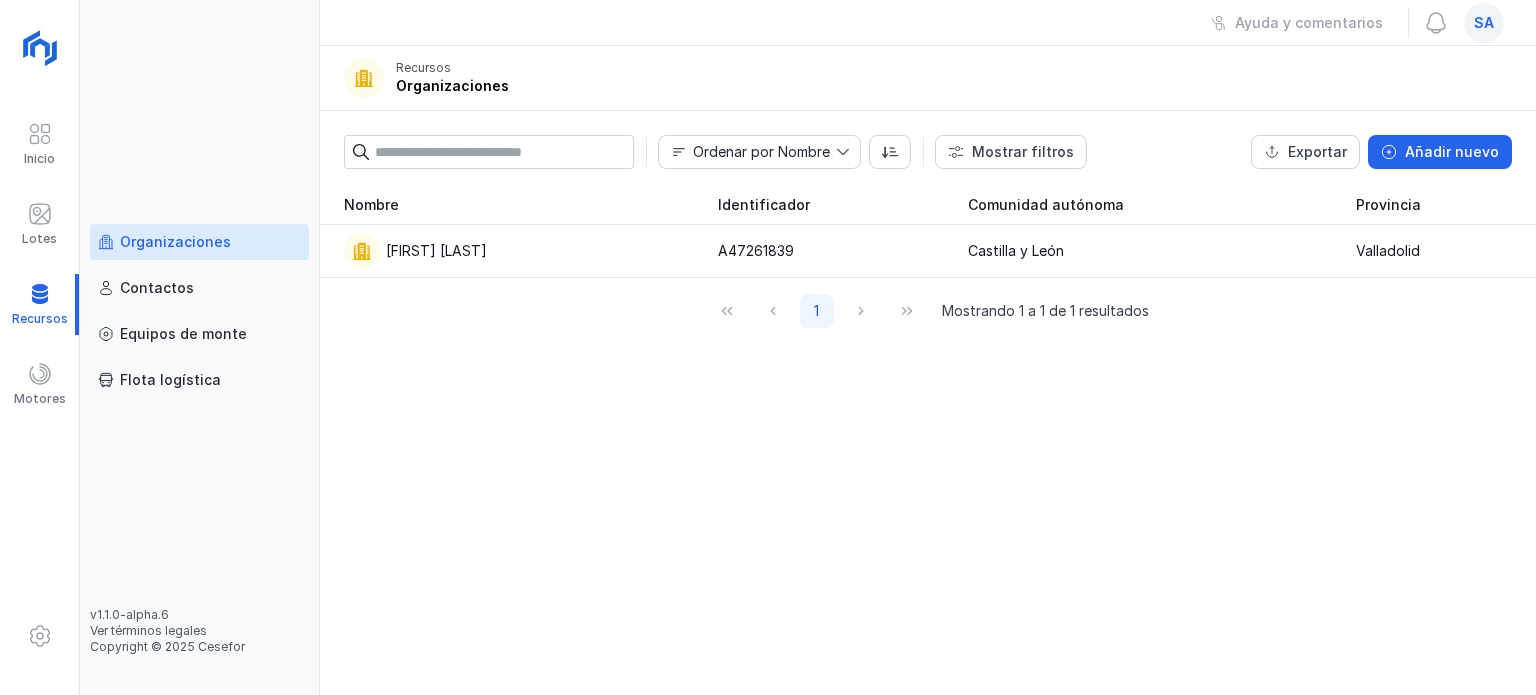 click on "sa" at bounding box center (1484, 23) 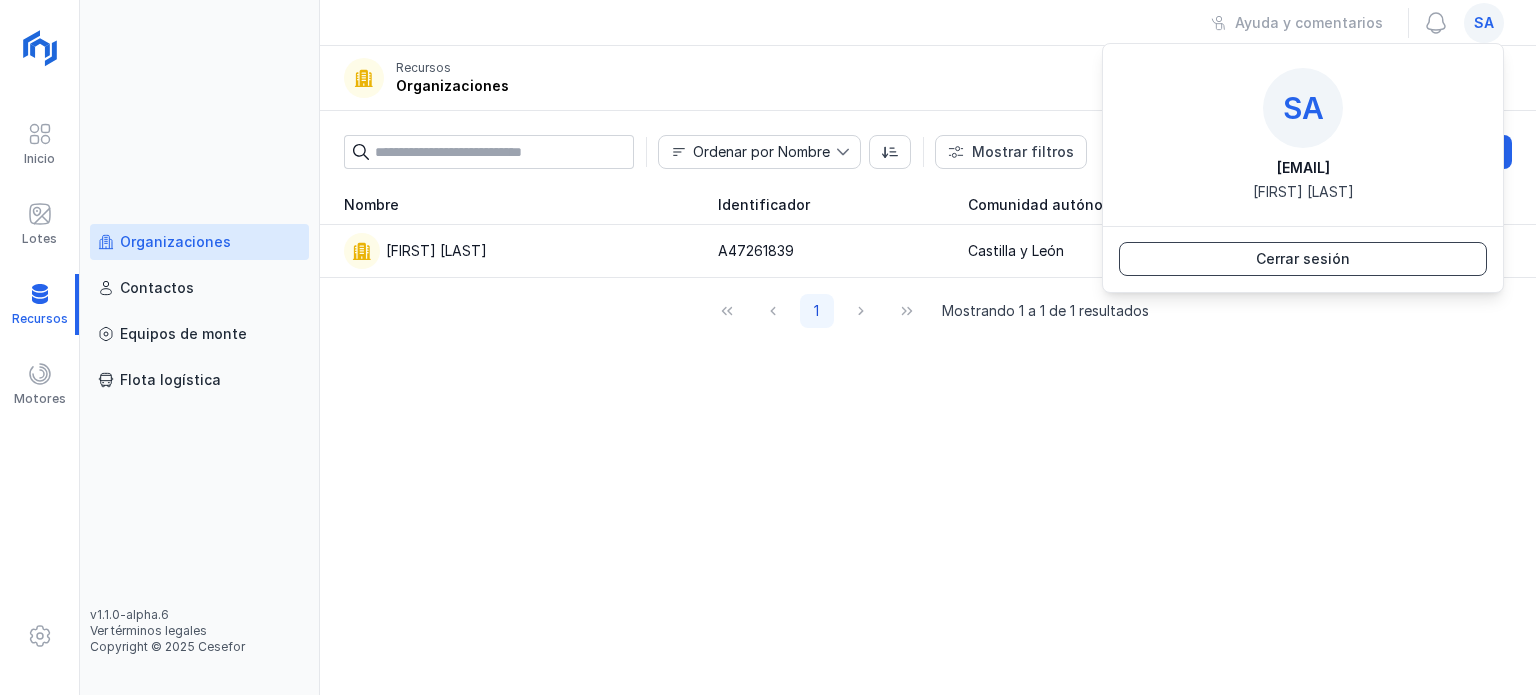 click on "Cerrar sesión" 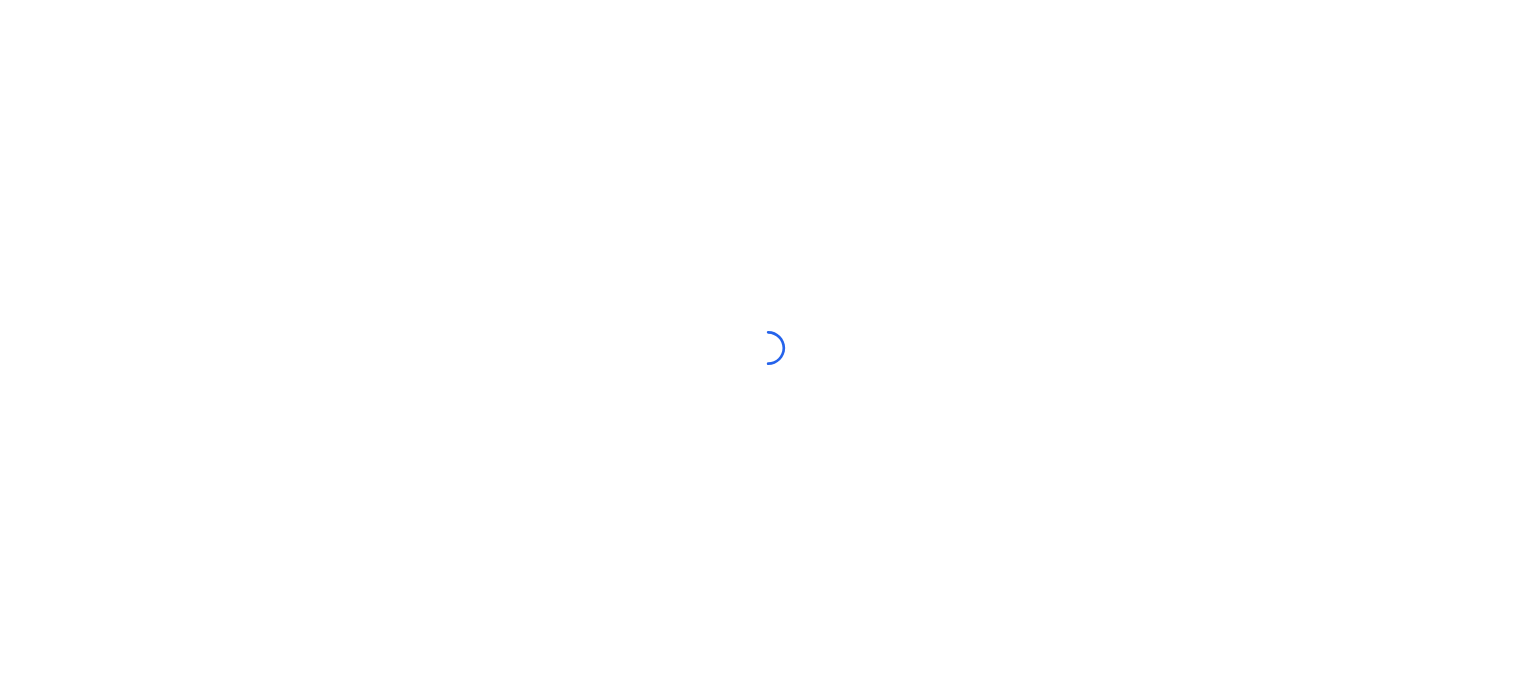 scroll, scrollTop: 0, scrollLeft: 0, axis: both 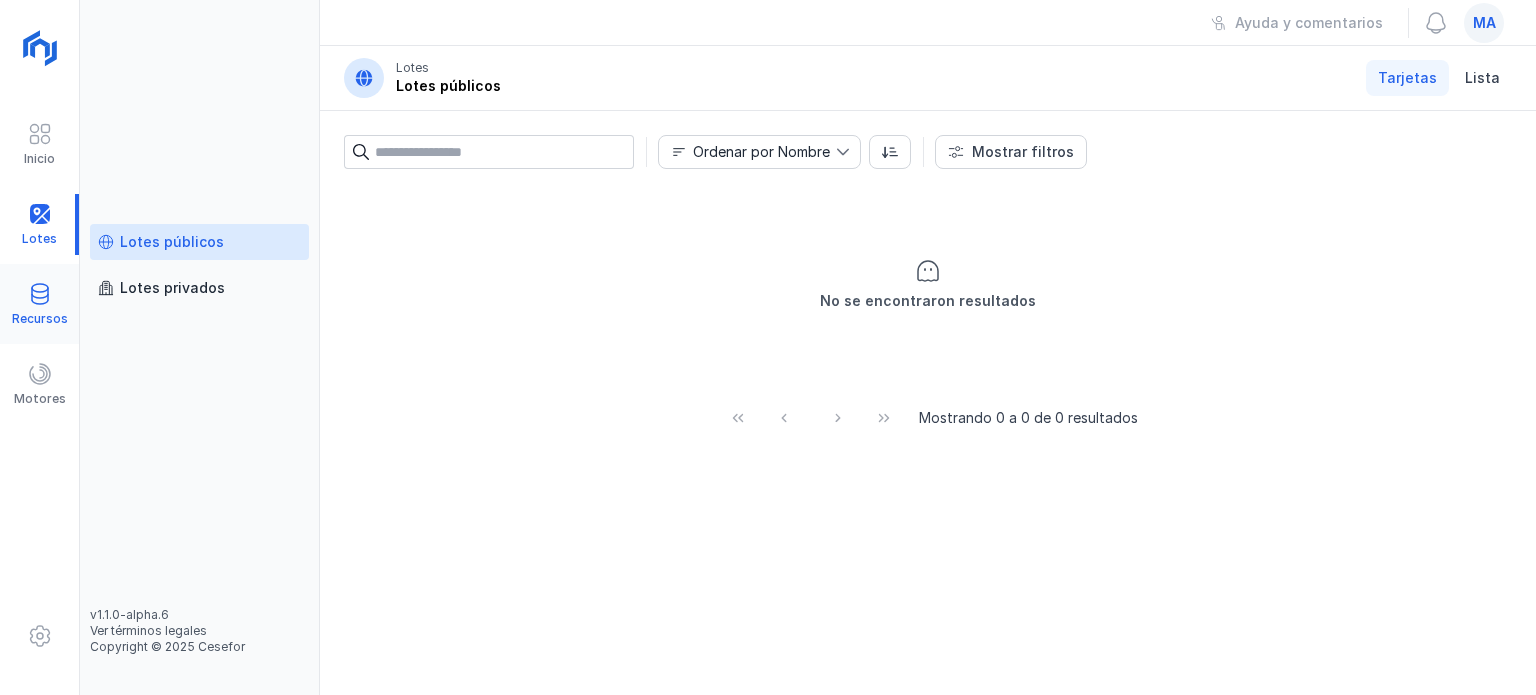 click on "Recursos" at bounding box center [40, 319] 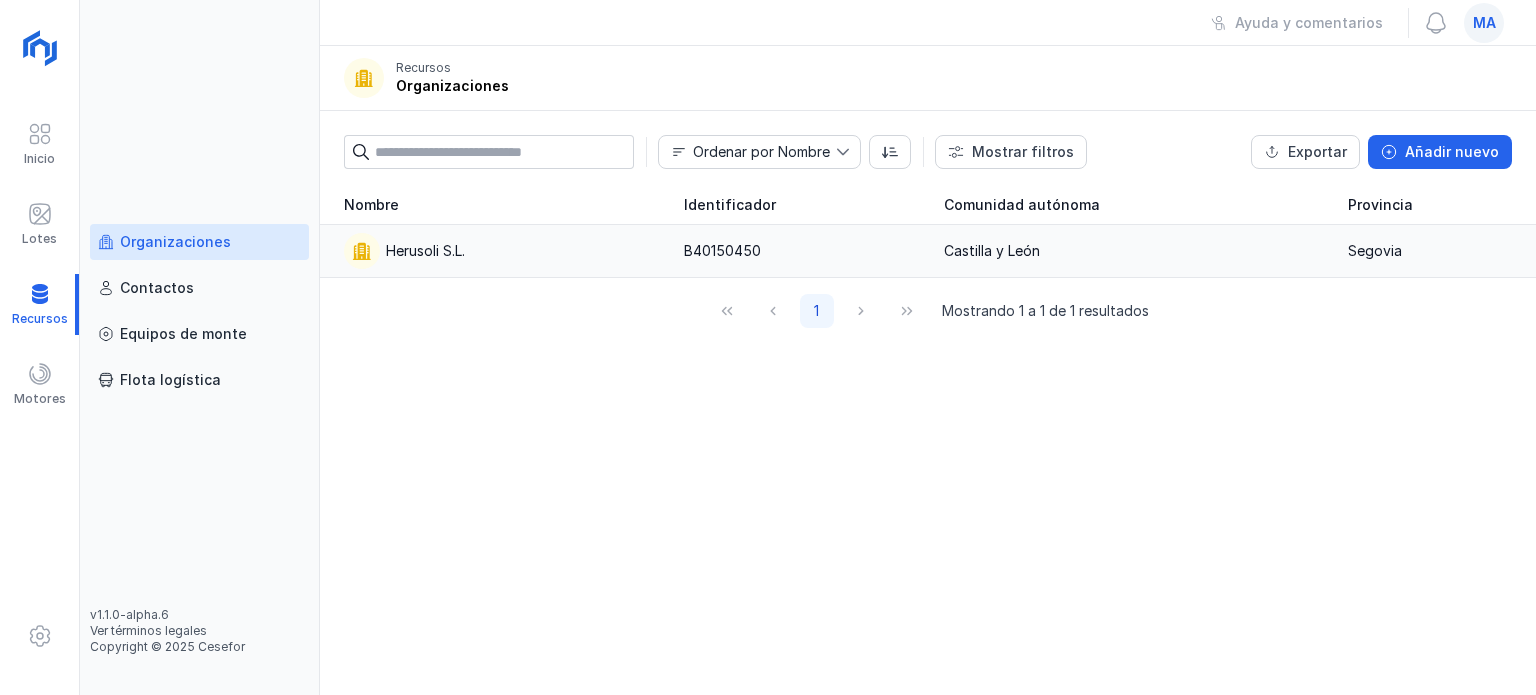click on "Herusoli S.L." 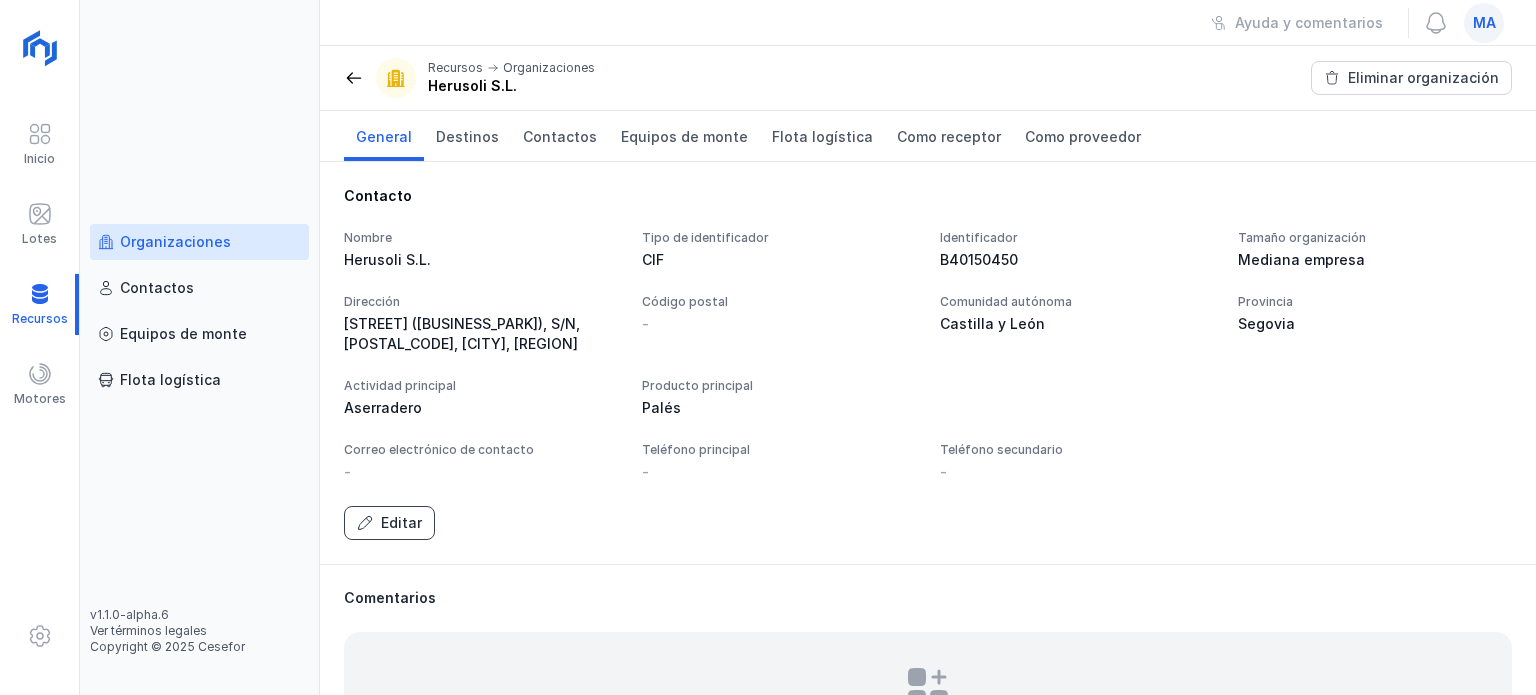 click on "Editar" at bounding box center [389, 523] 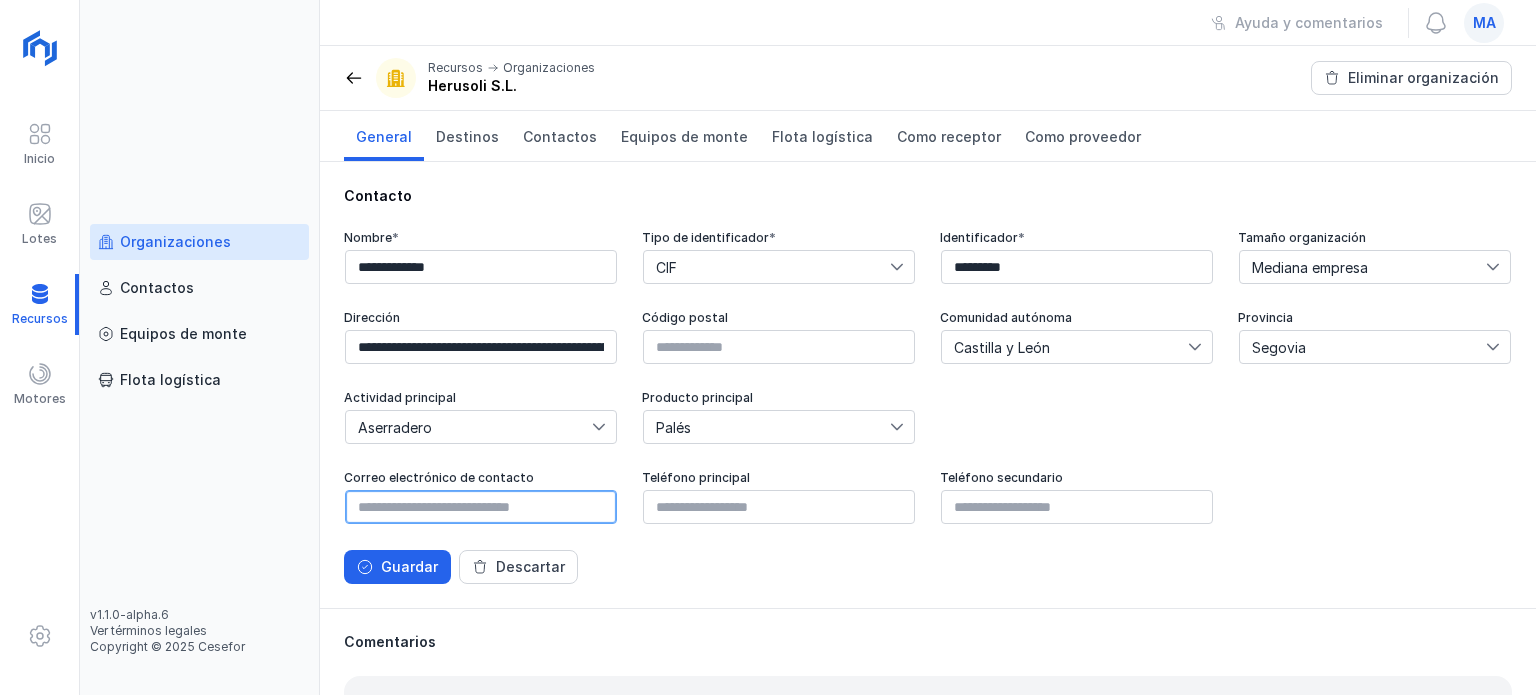 click at bounding box center [481, 507] 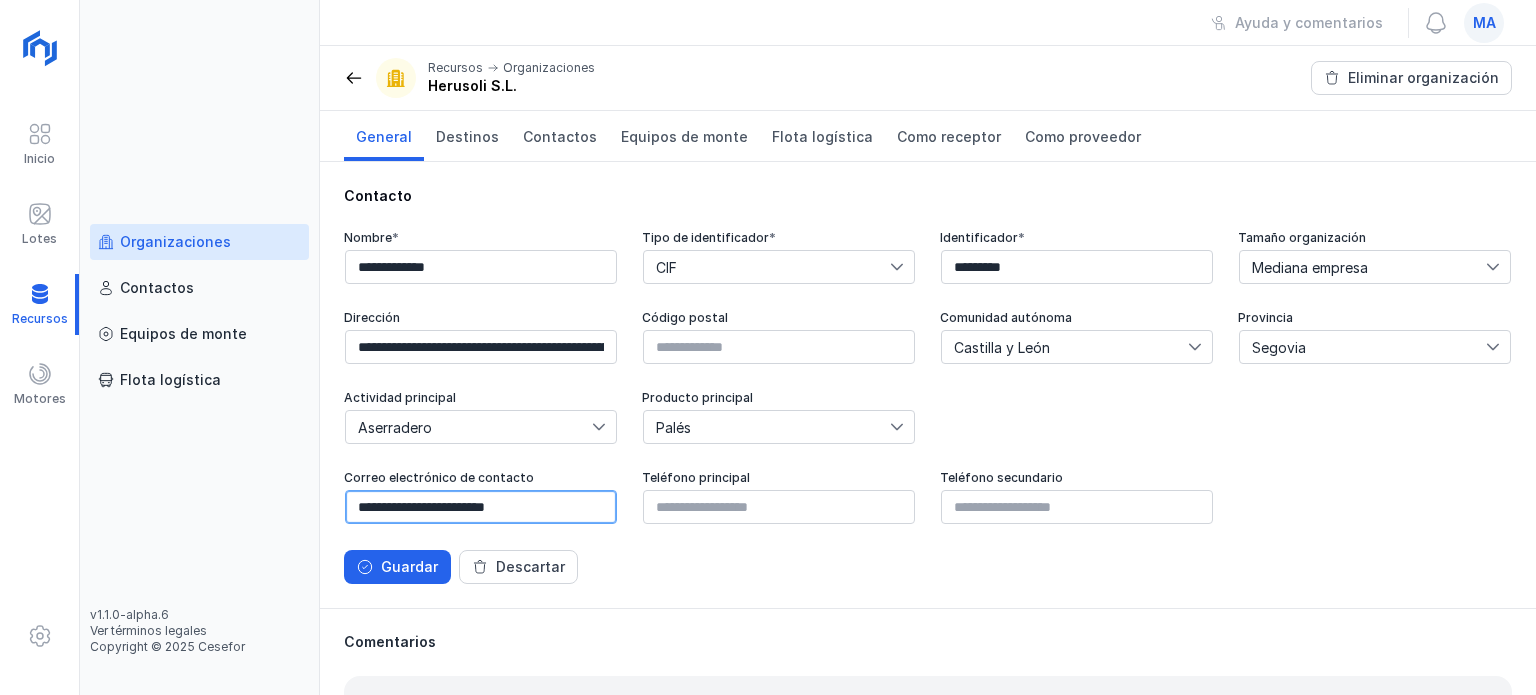 type on "**********" 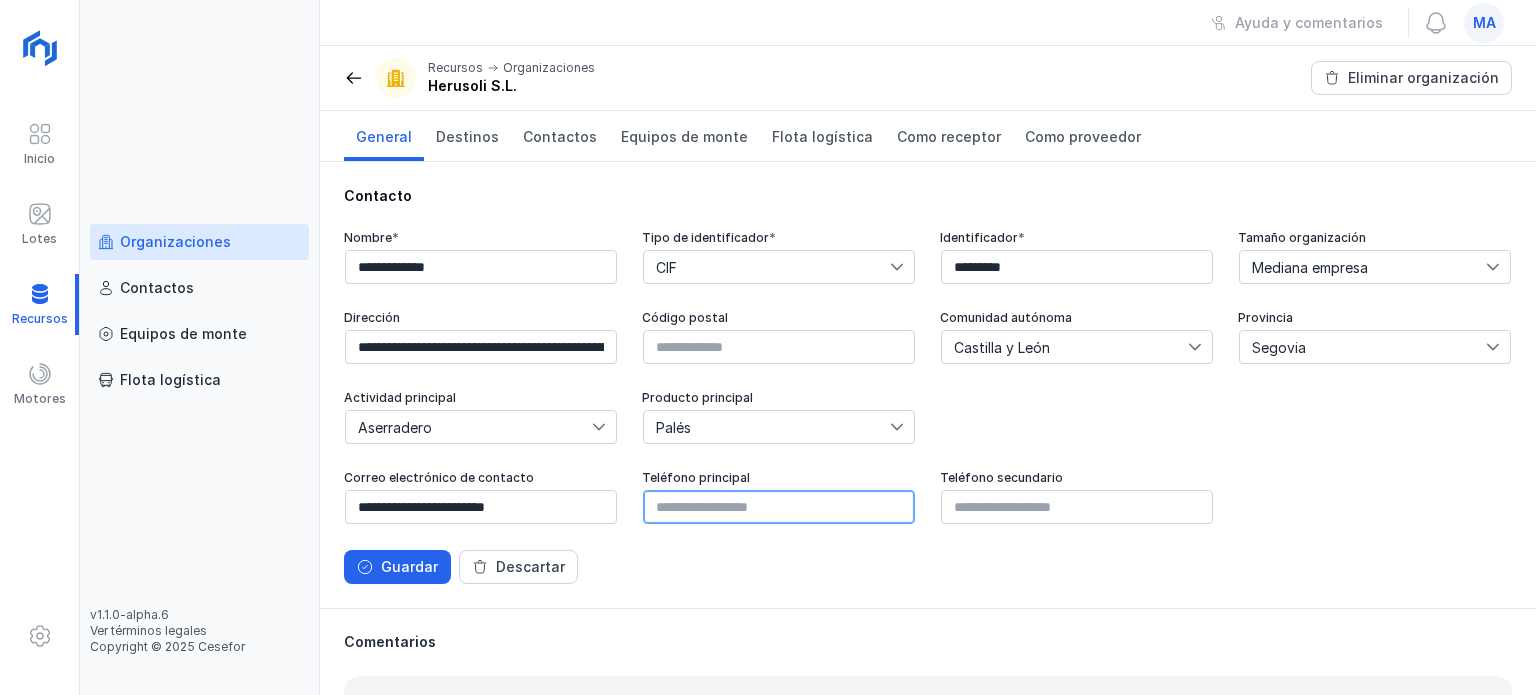 click at bounding box center [779, 507] 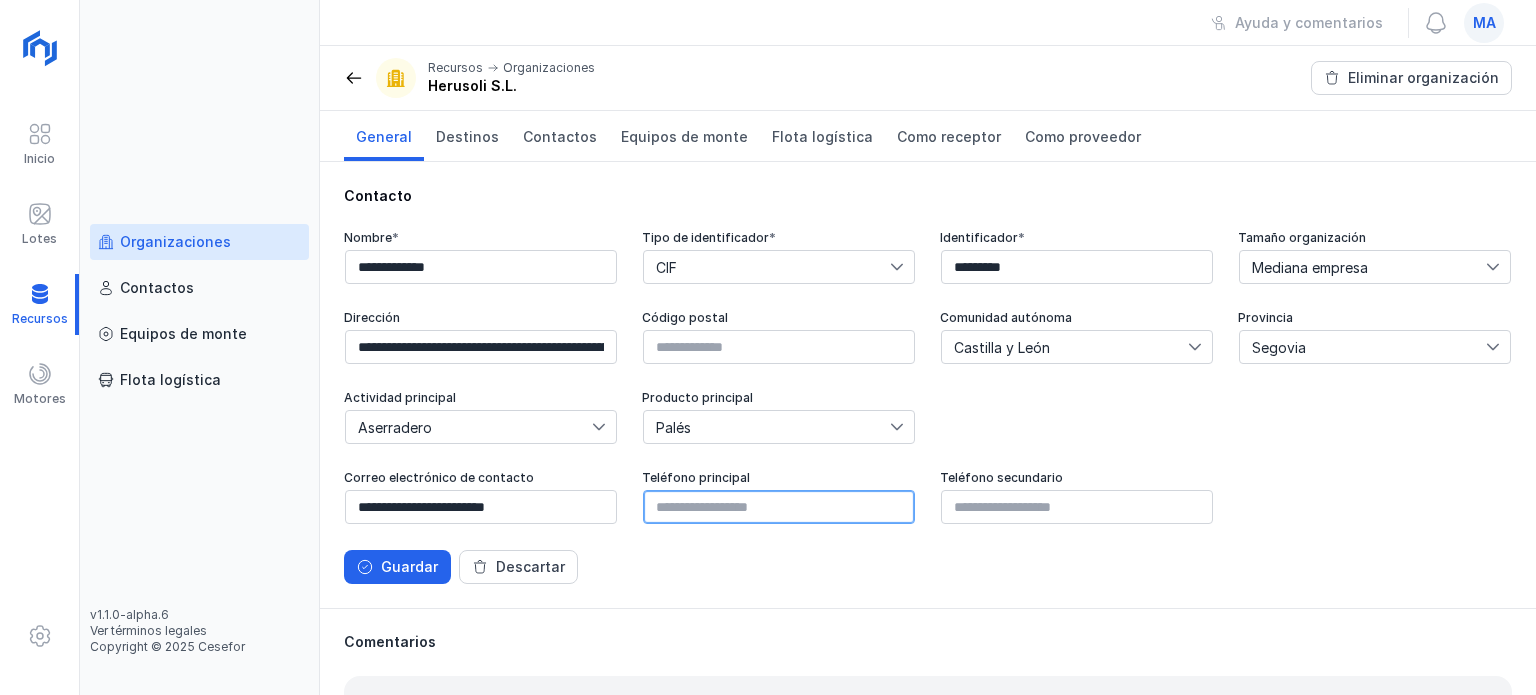 click at bounding box center (779, 507) 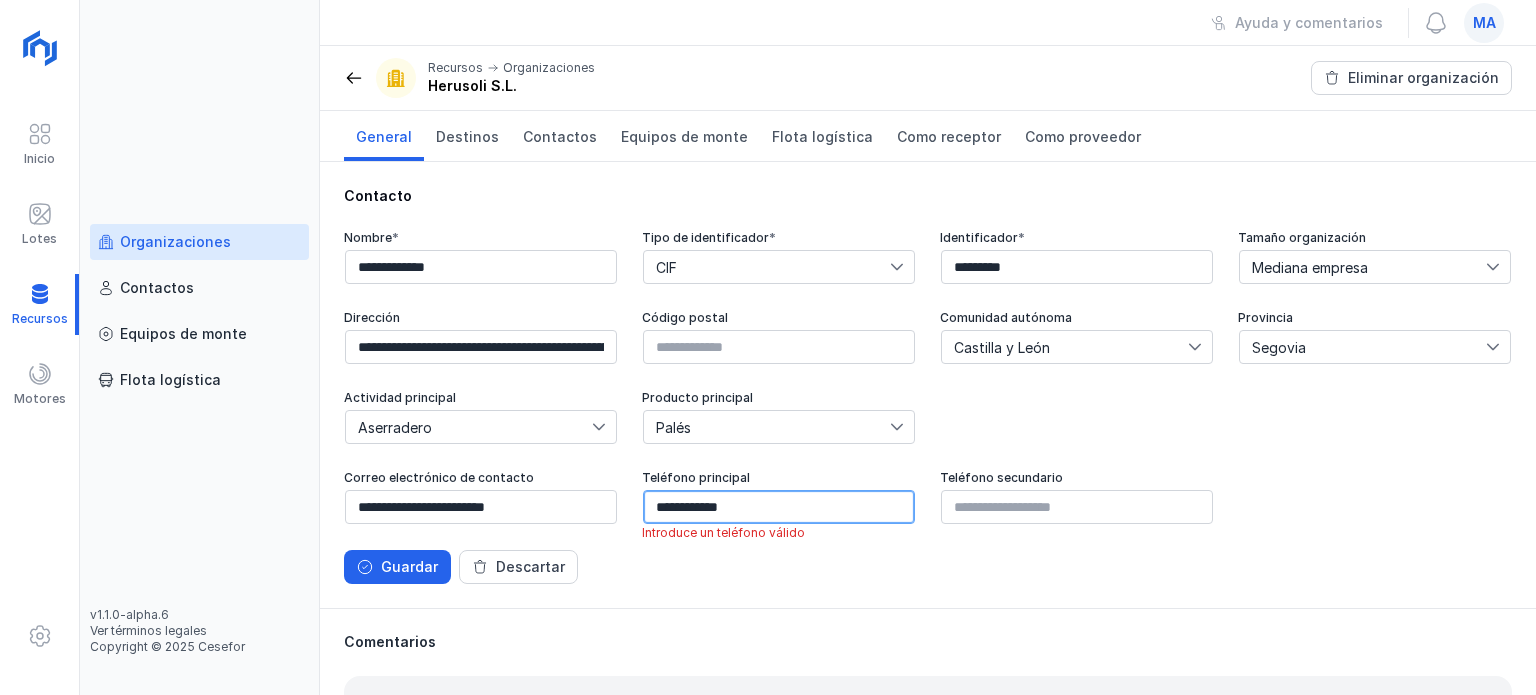 click on "**********" at bounding box center (779, 507) 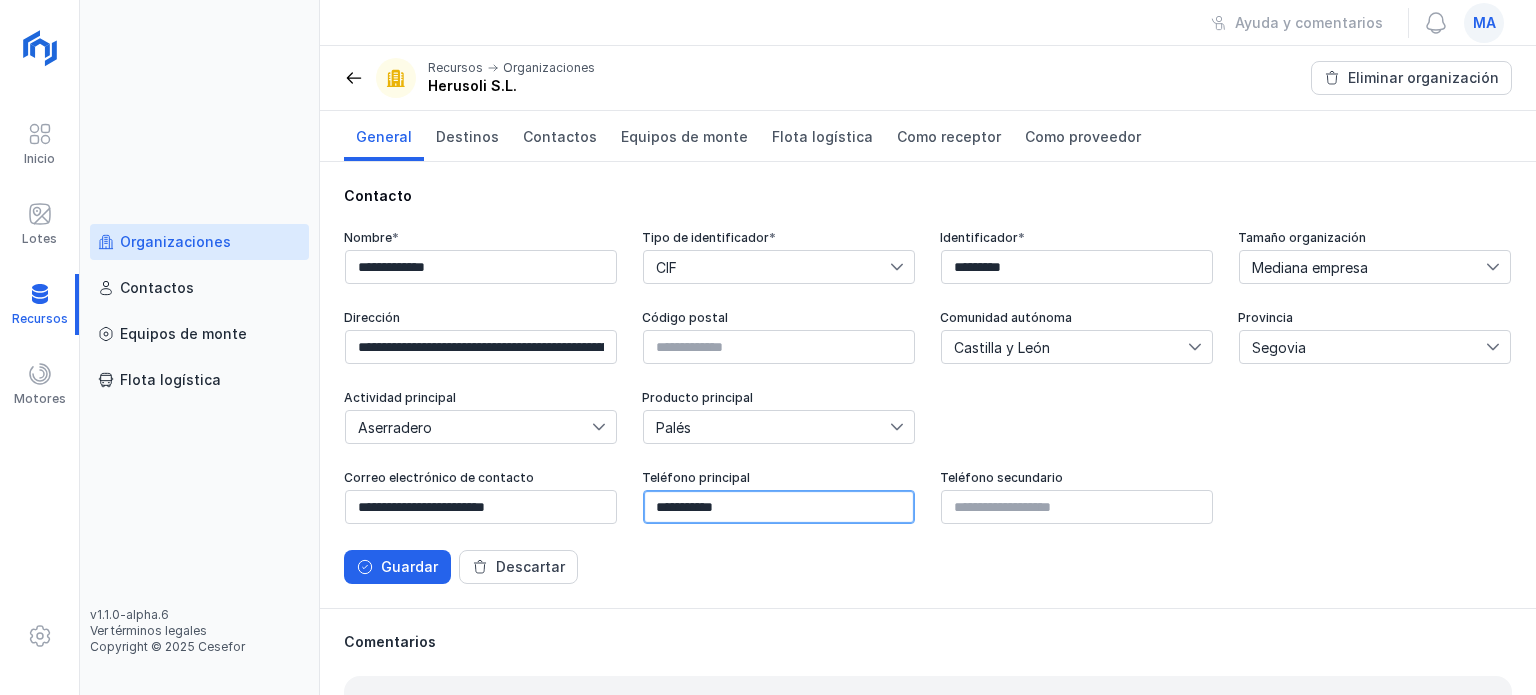 click on "**********" at bounding box center (779, 507) 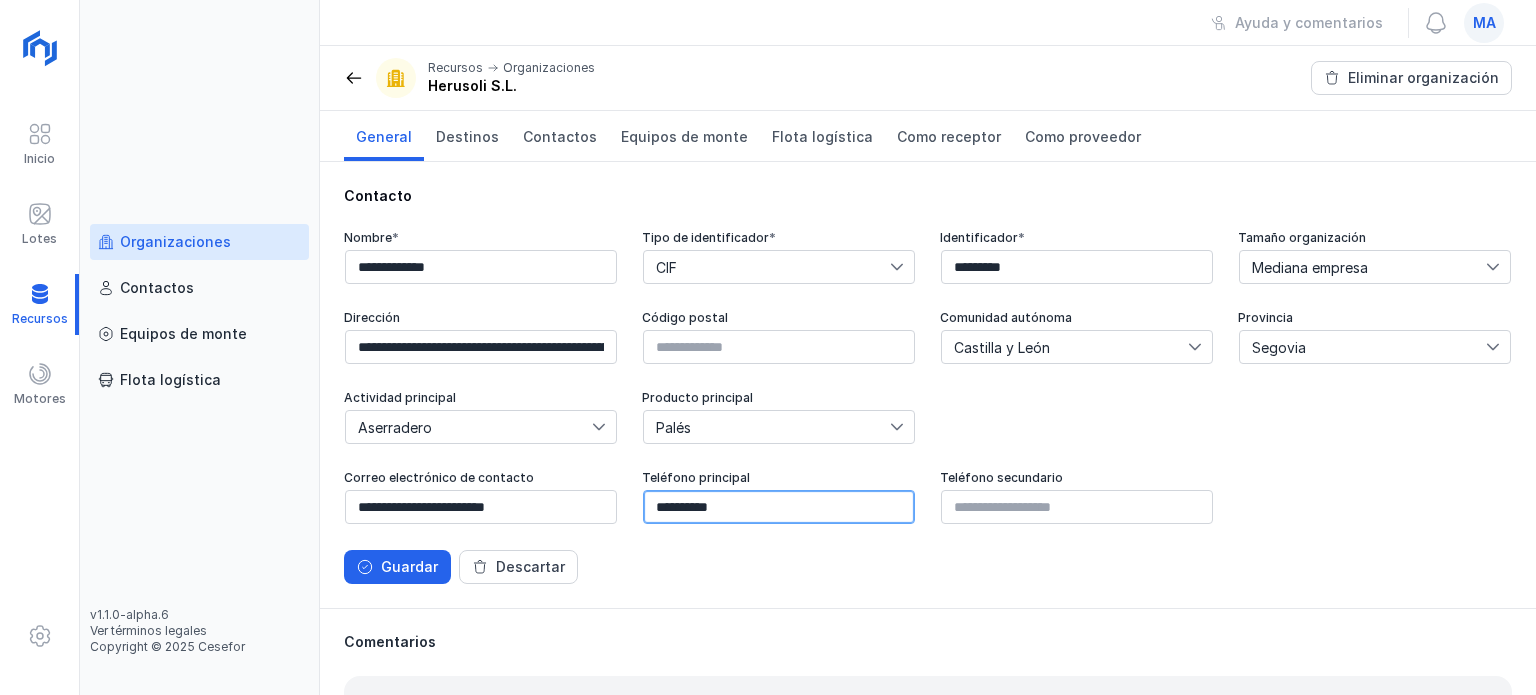 click on "**********" at bounding box center [779, 507] 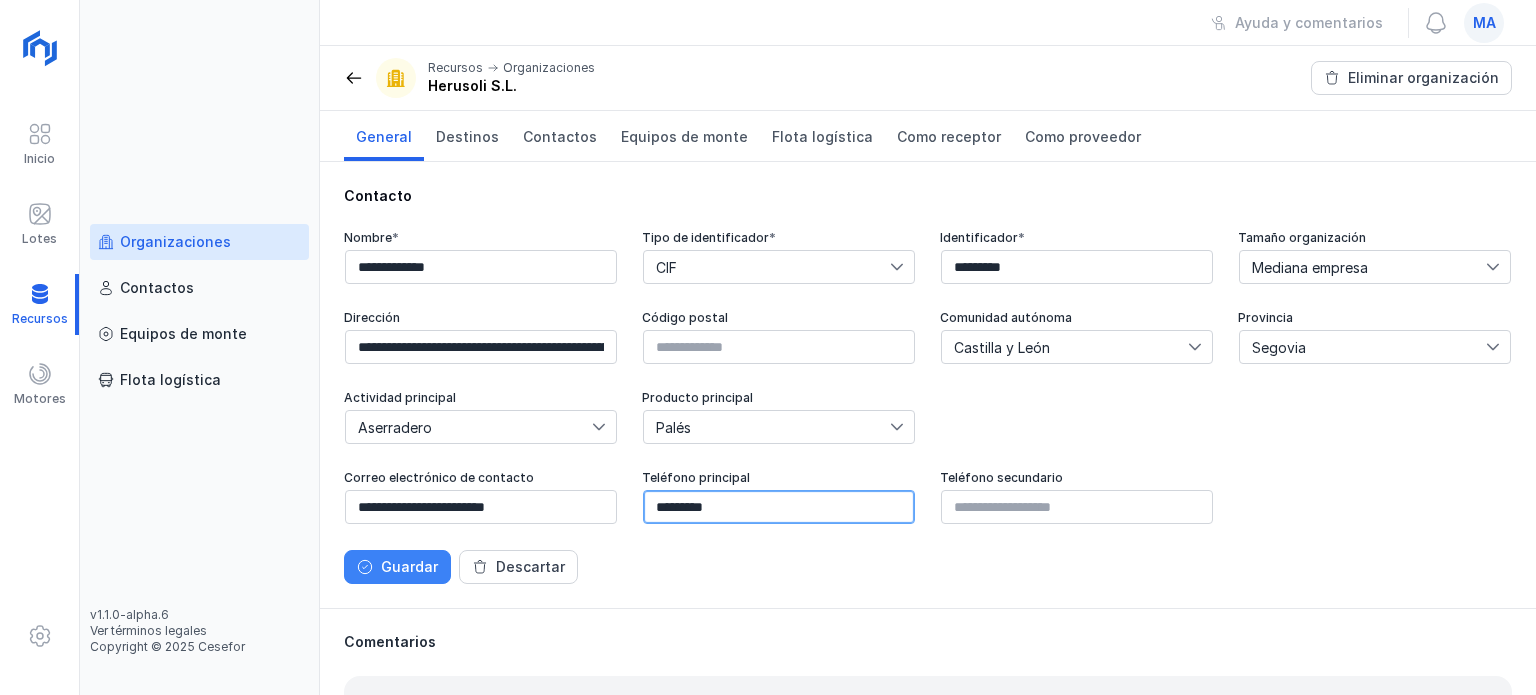 type on "*********" 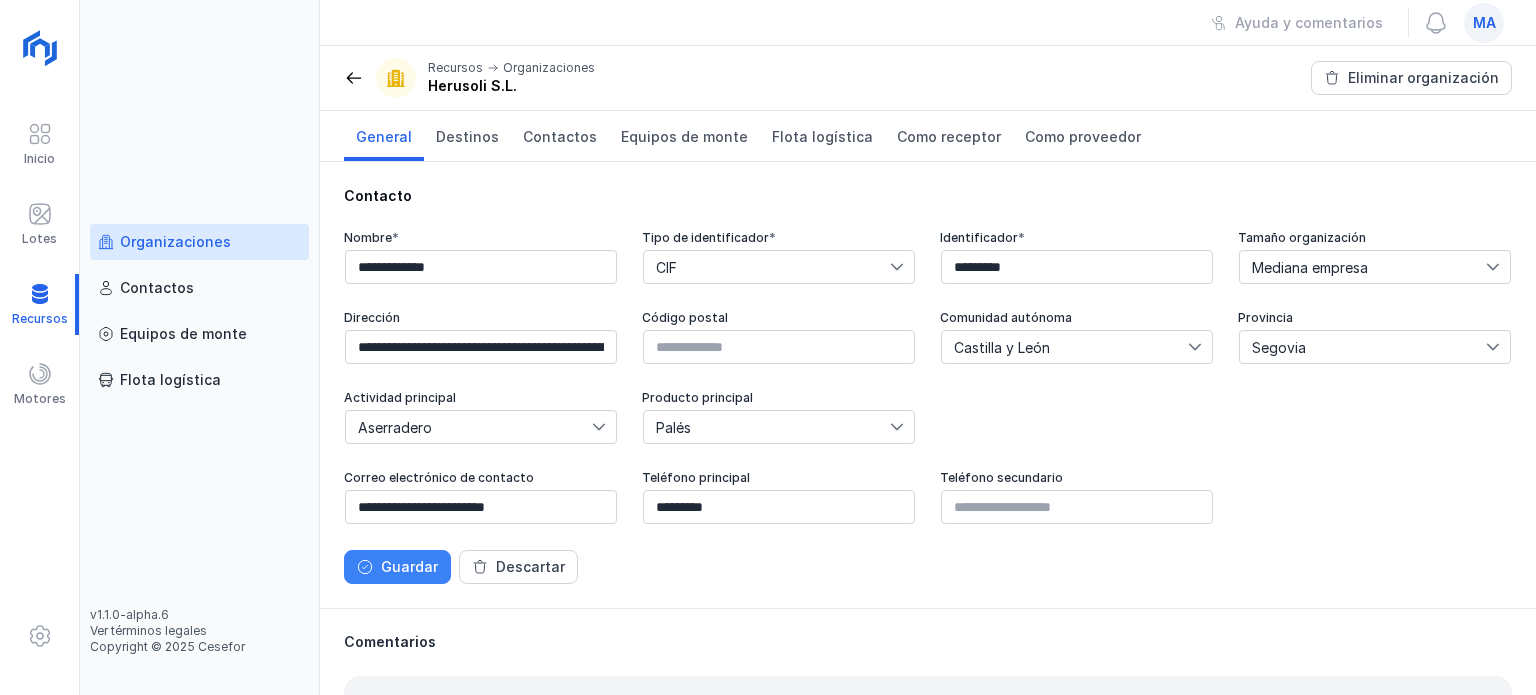 click on "Guardar" 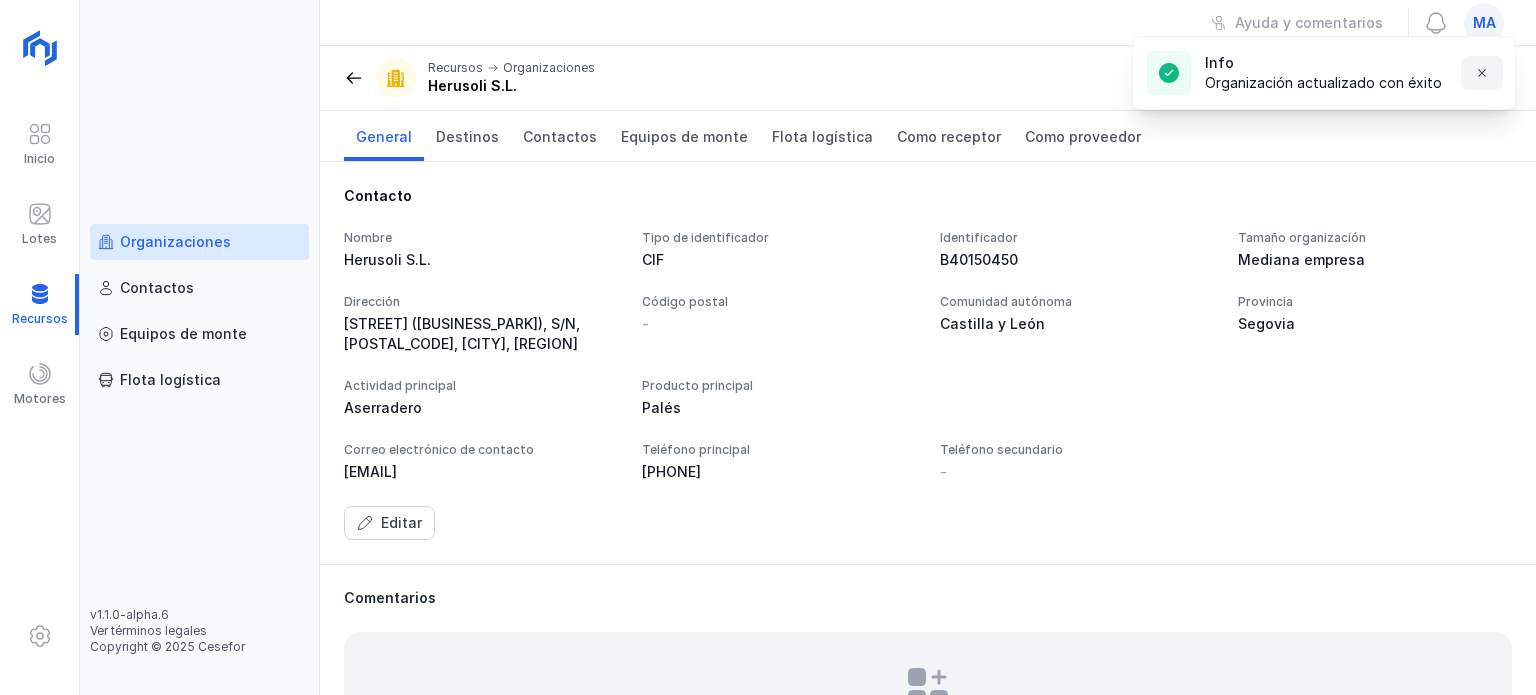 click at bounding box center [1482, 73] 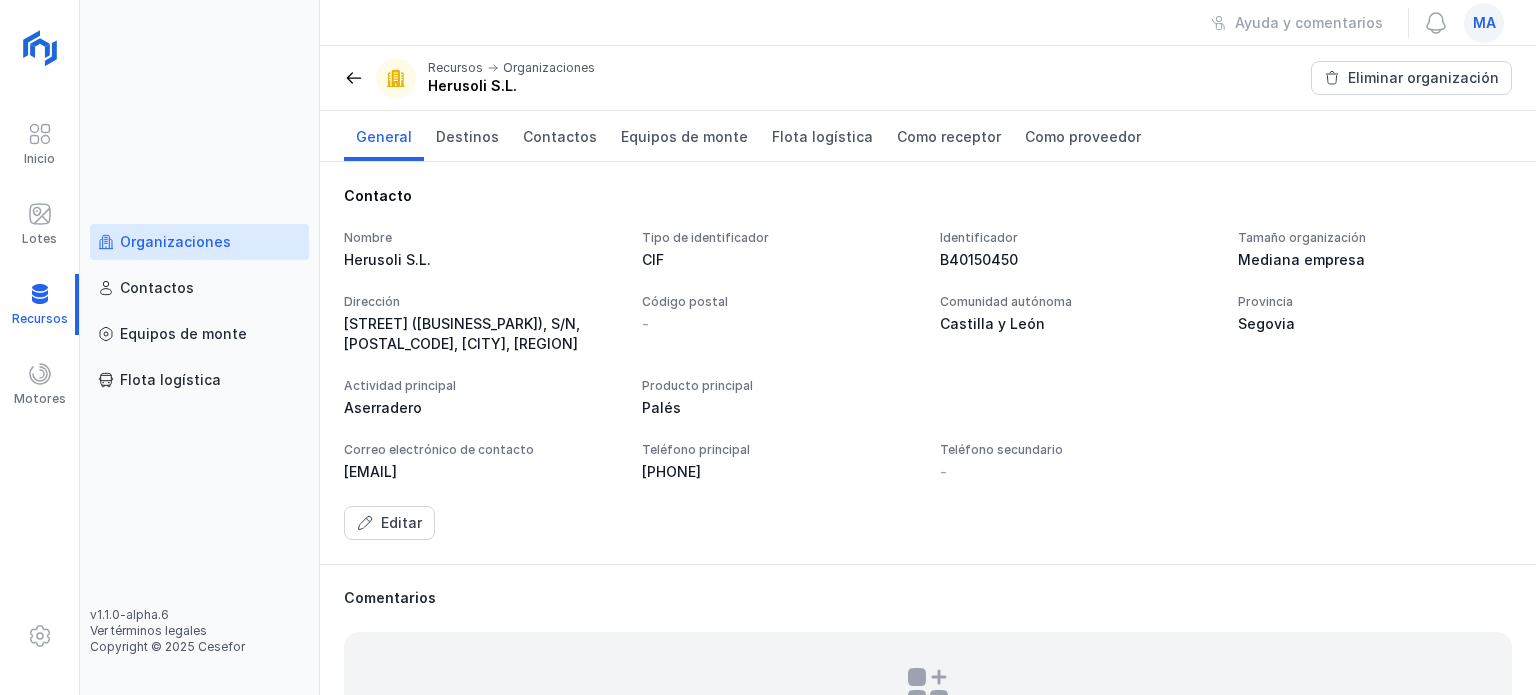 click on "ma" at bounding box center [1484, 23] 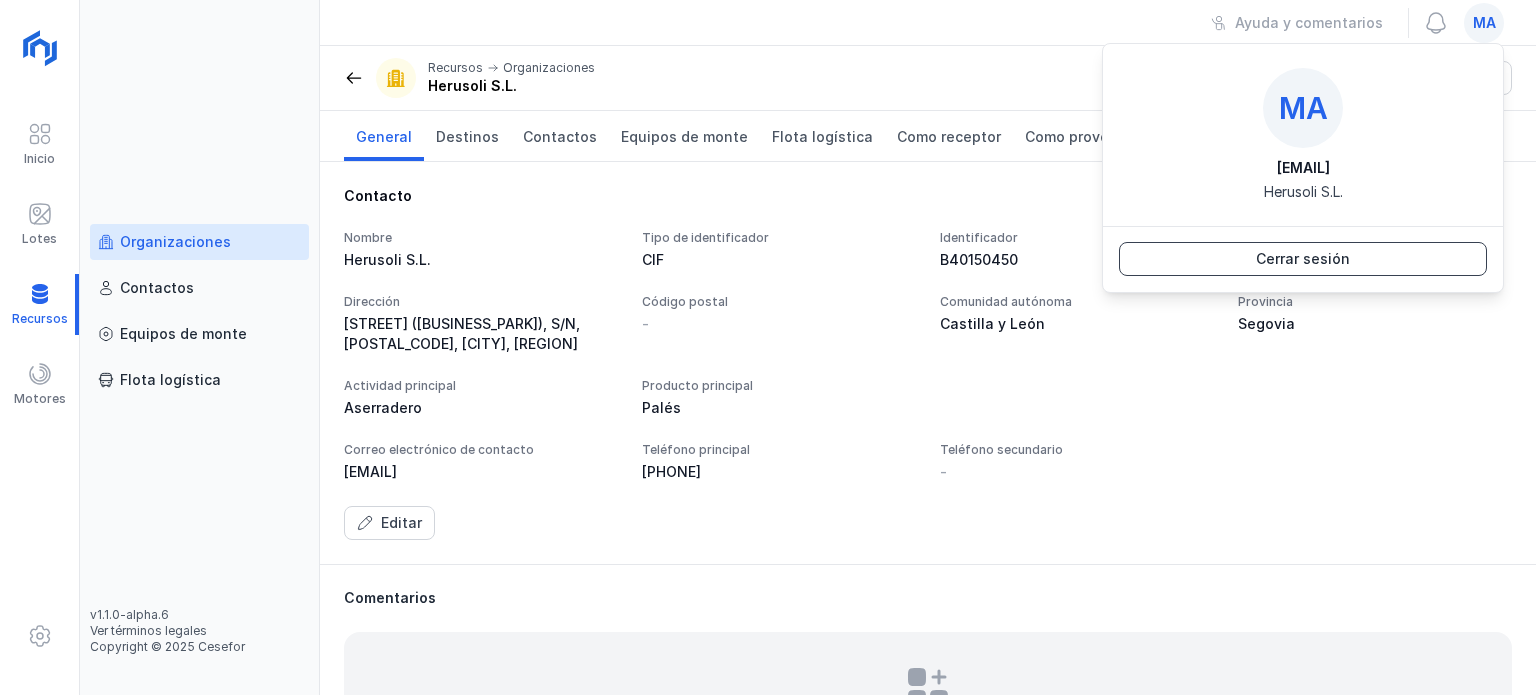 click on "Cerrar sesión" 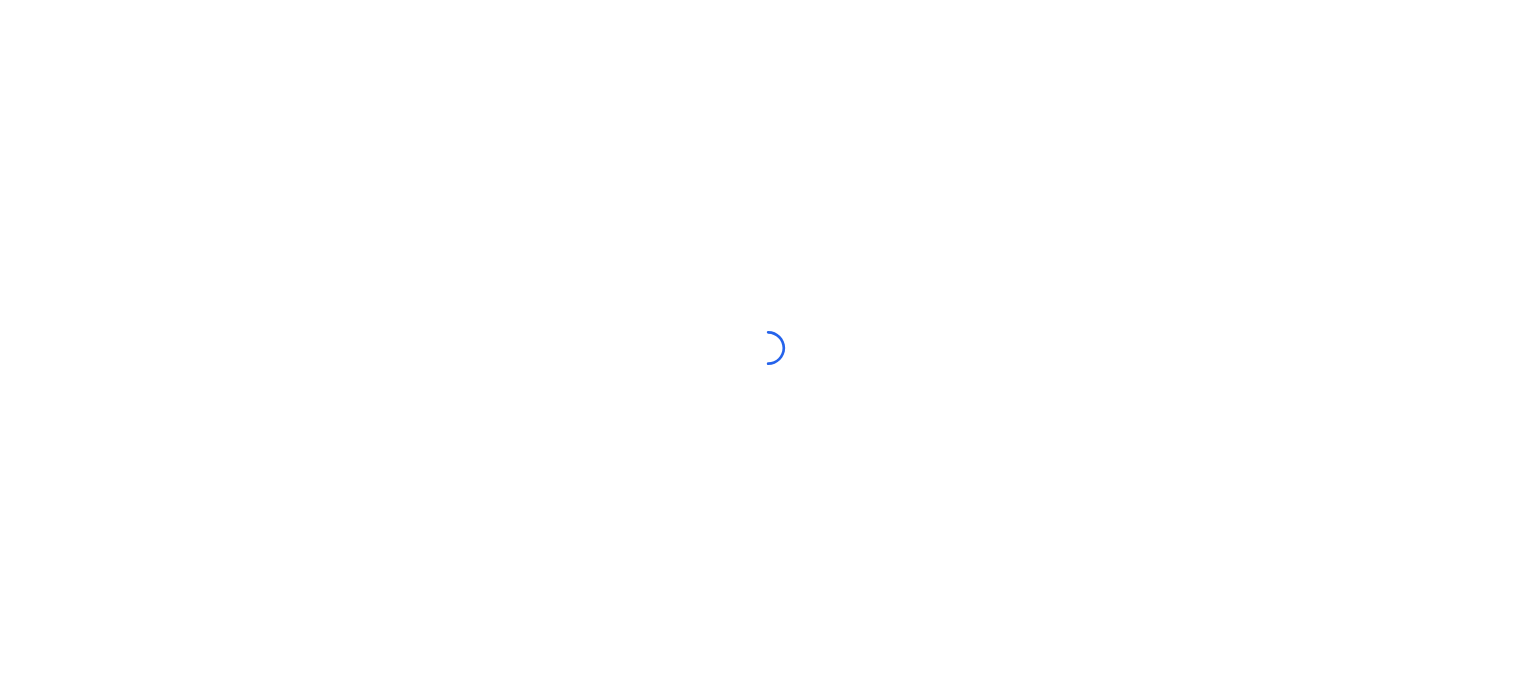 scroll, scrollTop: 0, scrollLeft: 0, axis: both 